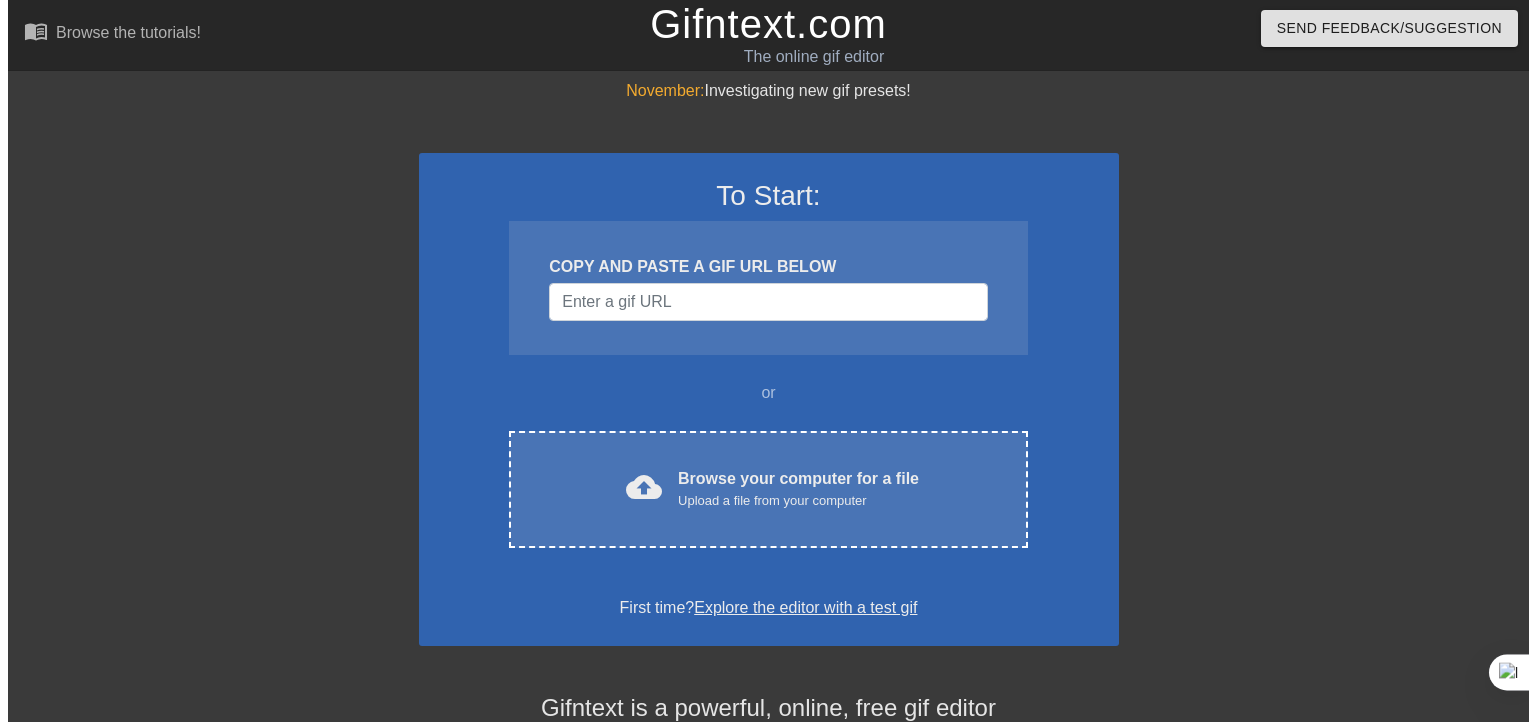 scroll, scrollTop: 0, scrollLeft: 0, axis: both 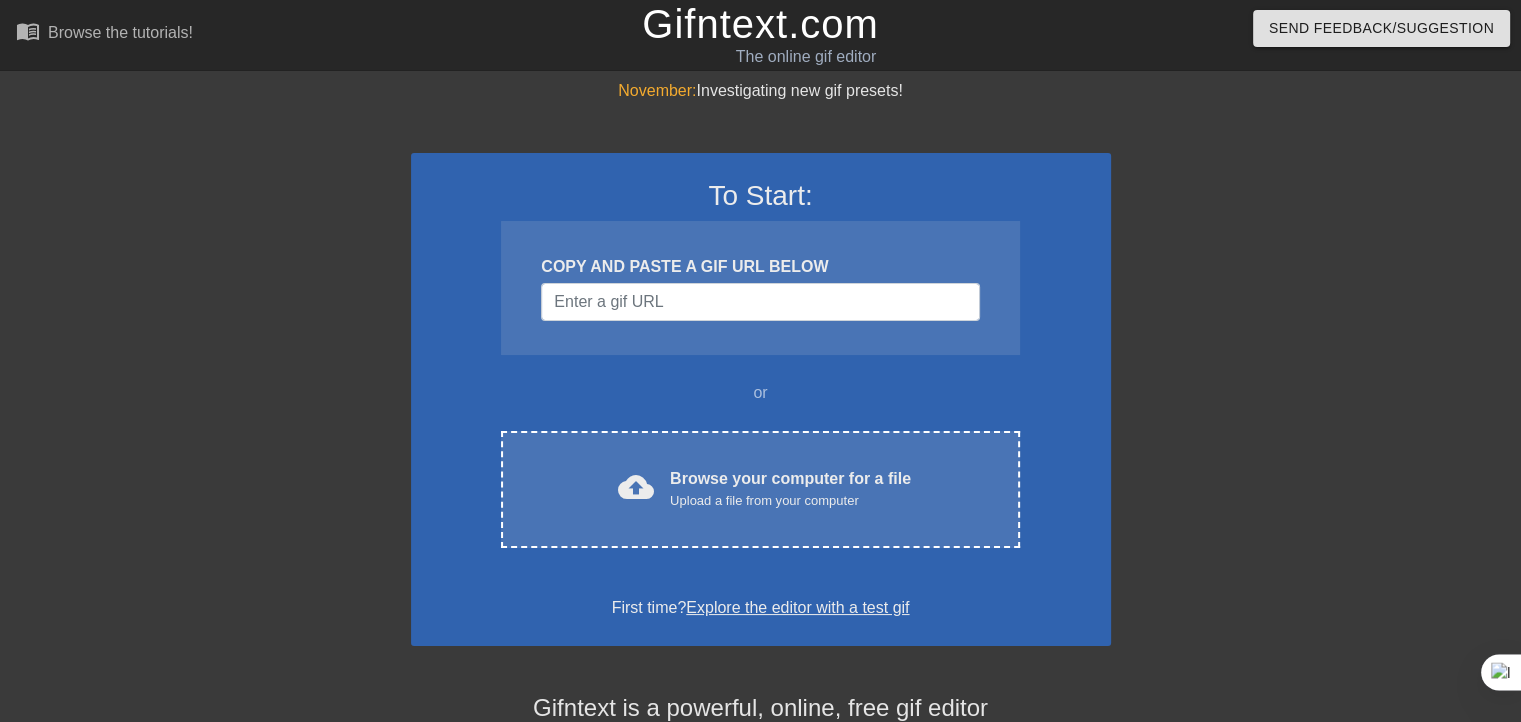 click at bounding box center [760, 302] 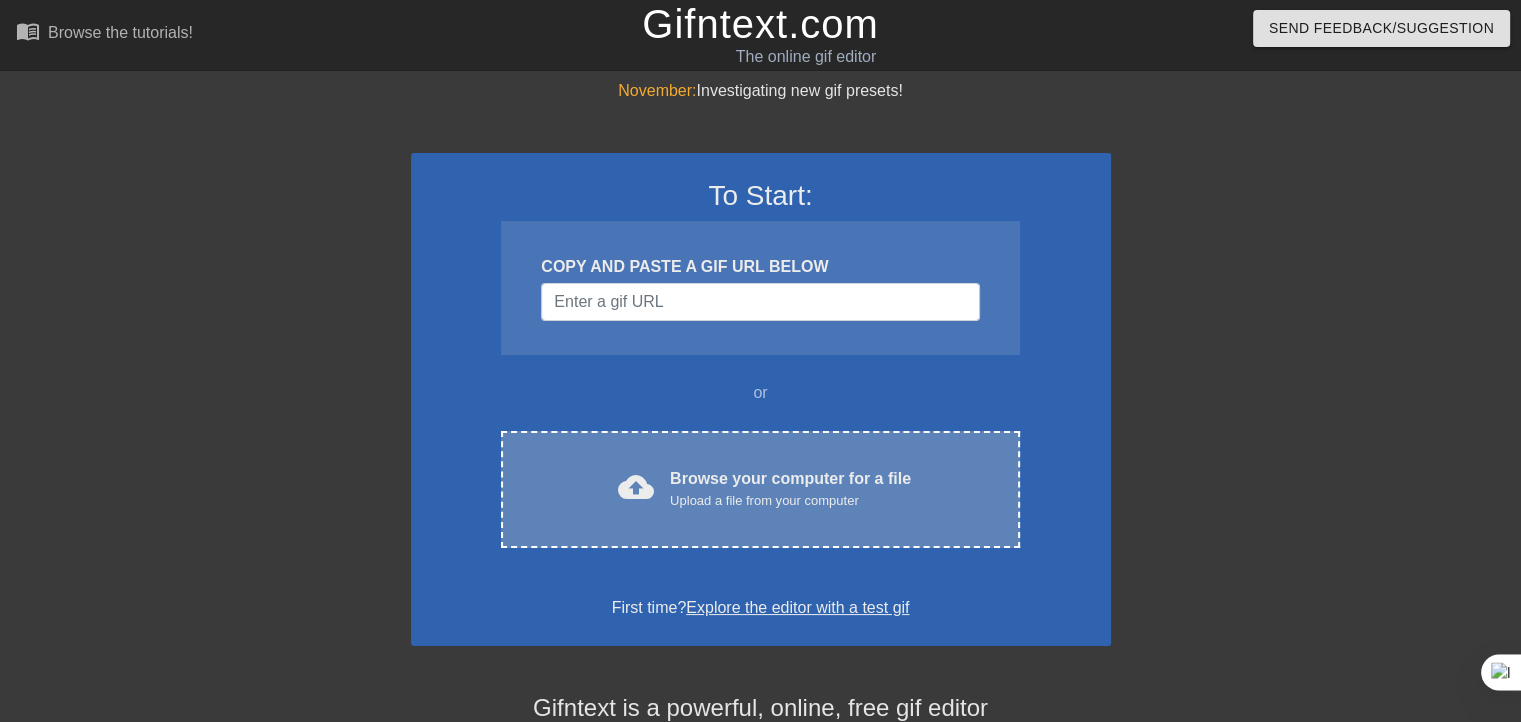 click on "Browse your computer for a file Upload a file from your computer" at bounding box center [790, 489] 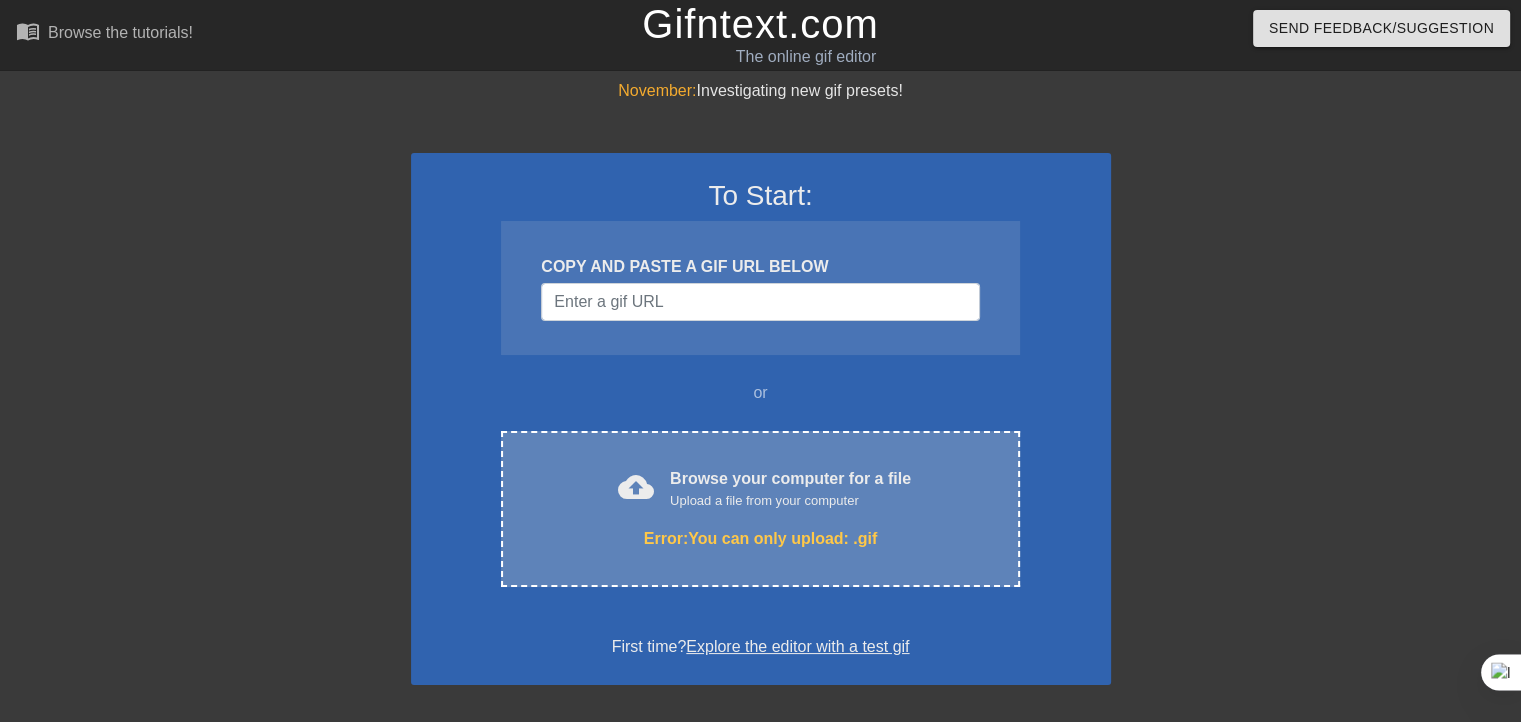 click on "Browse your computer for a file Upload a file from your computer" at bounding box center (790, 489) 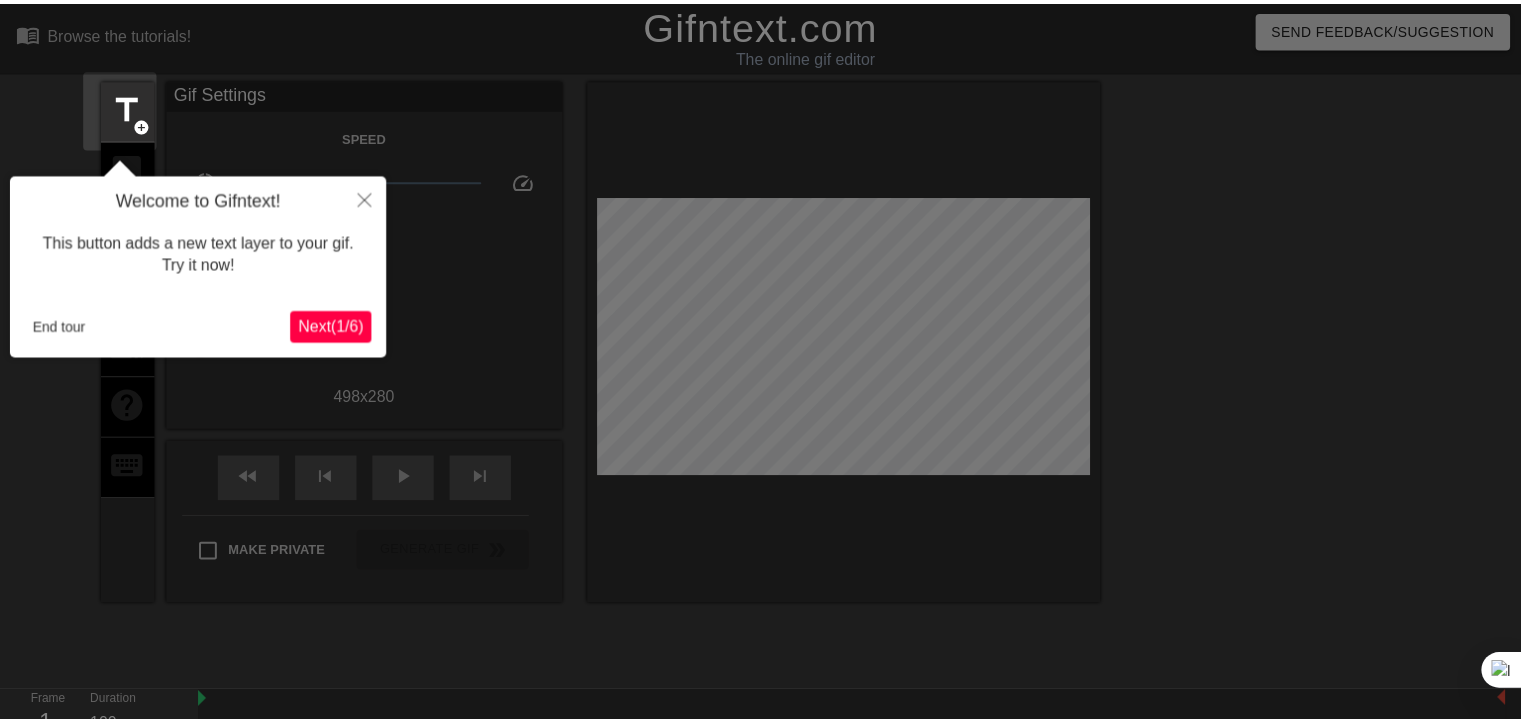 scroll, scrollTop: 48, scrollLeft: 0, axis: vertical 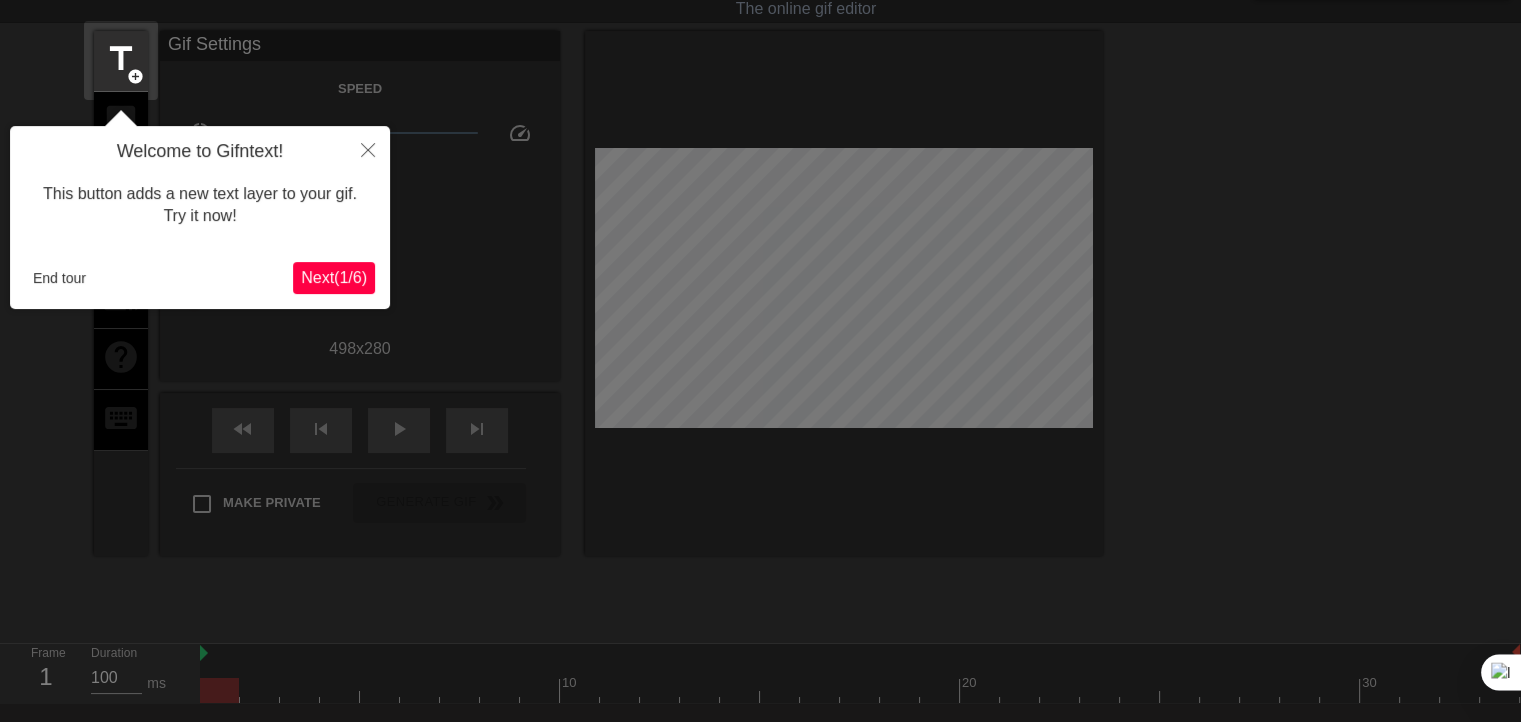 click on "Next  ( 1 / 6 )" at bounding box center (334, 277) 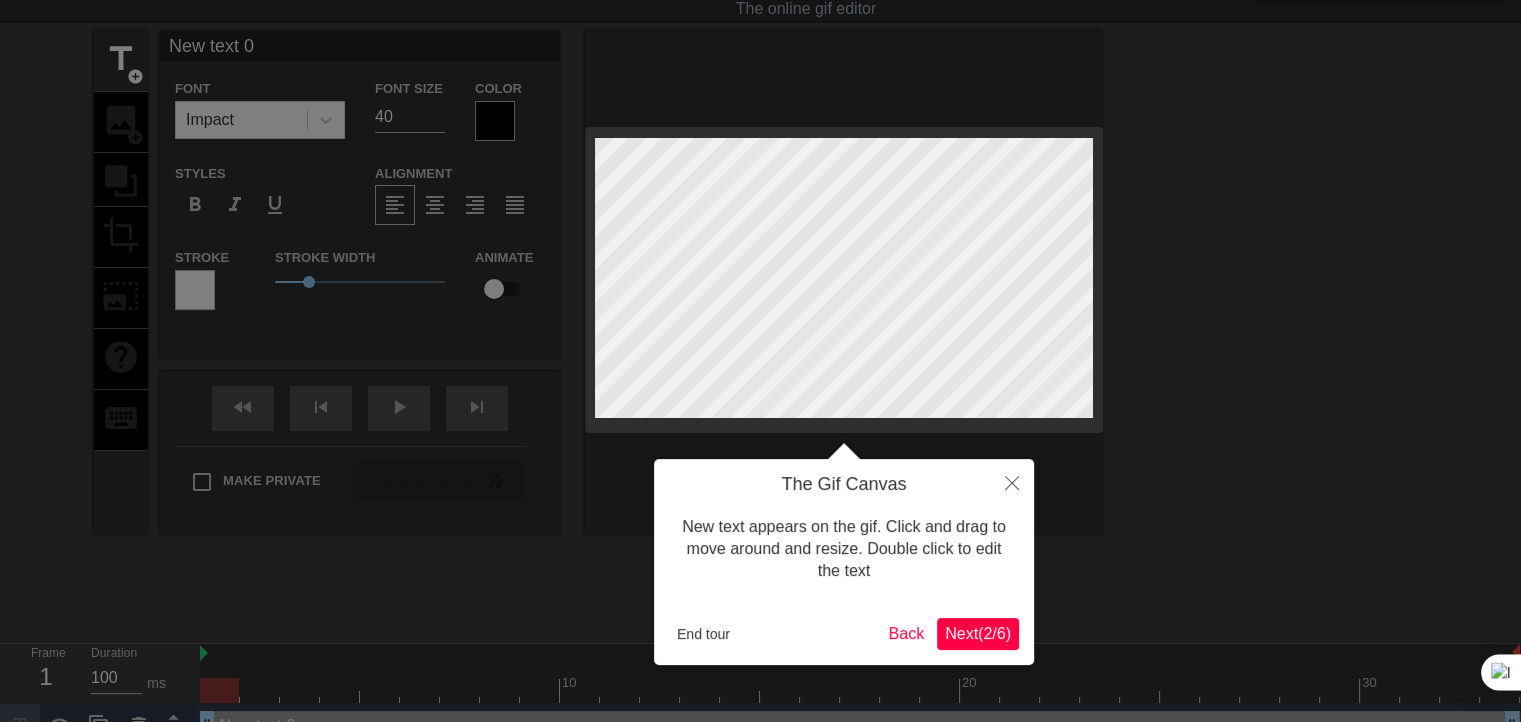 scroll, scrollTop: 0, scrollLeft: 0, axis: both 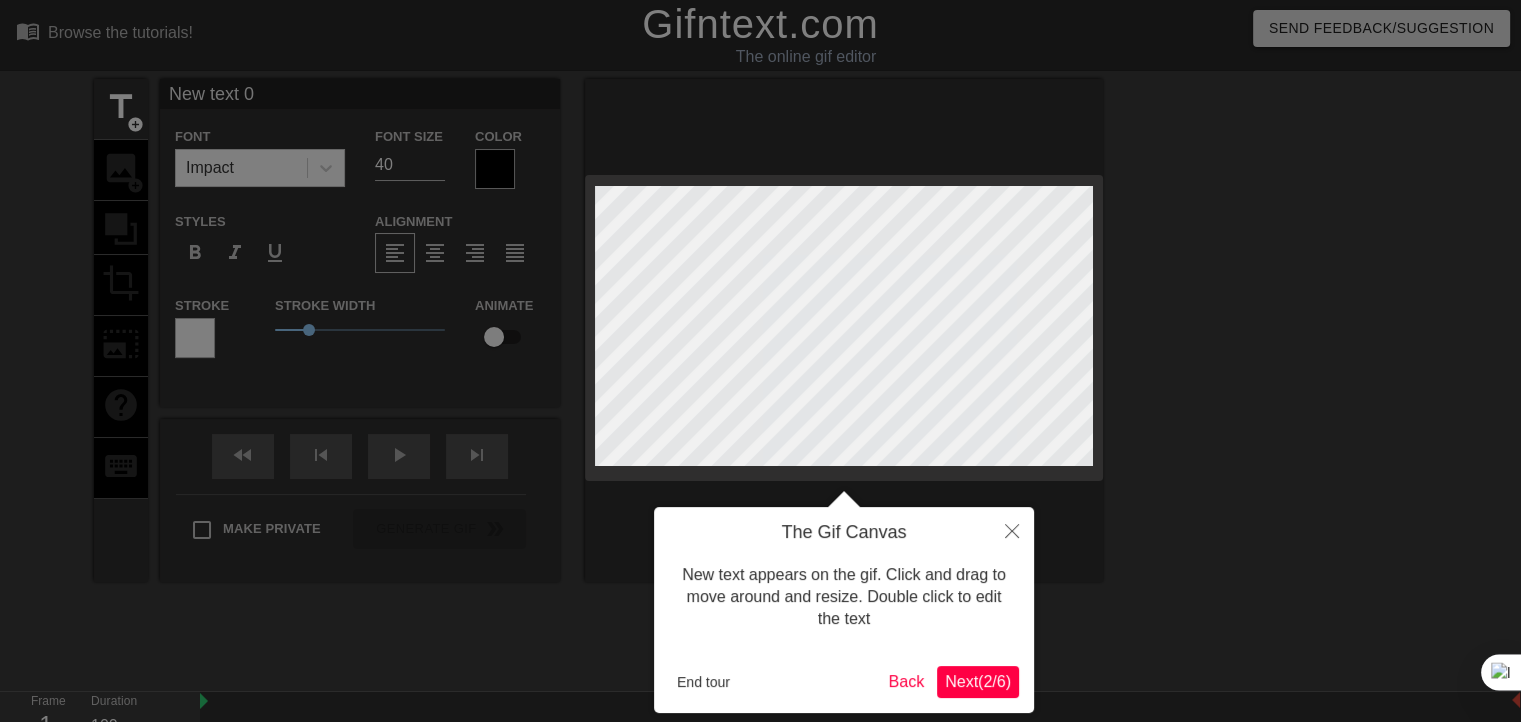 click at bounding box center [760, 406] 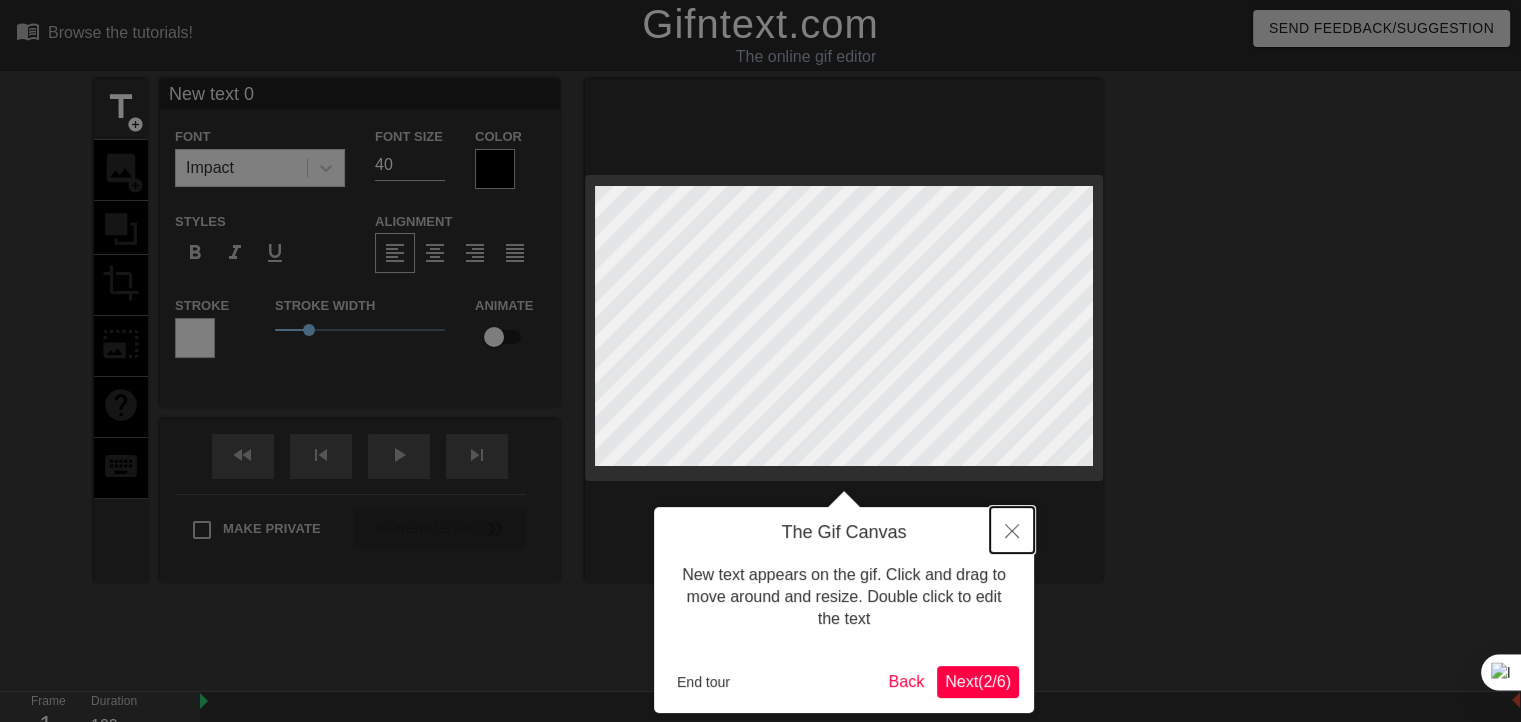 click 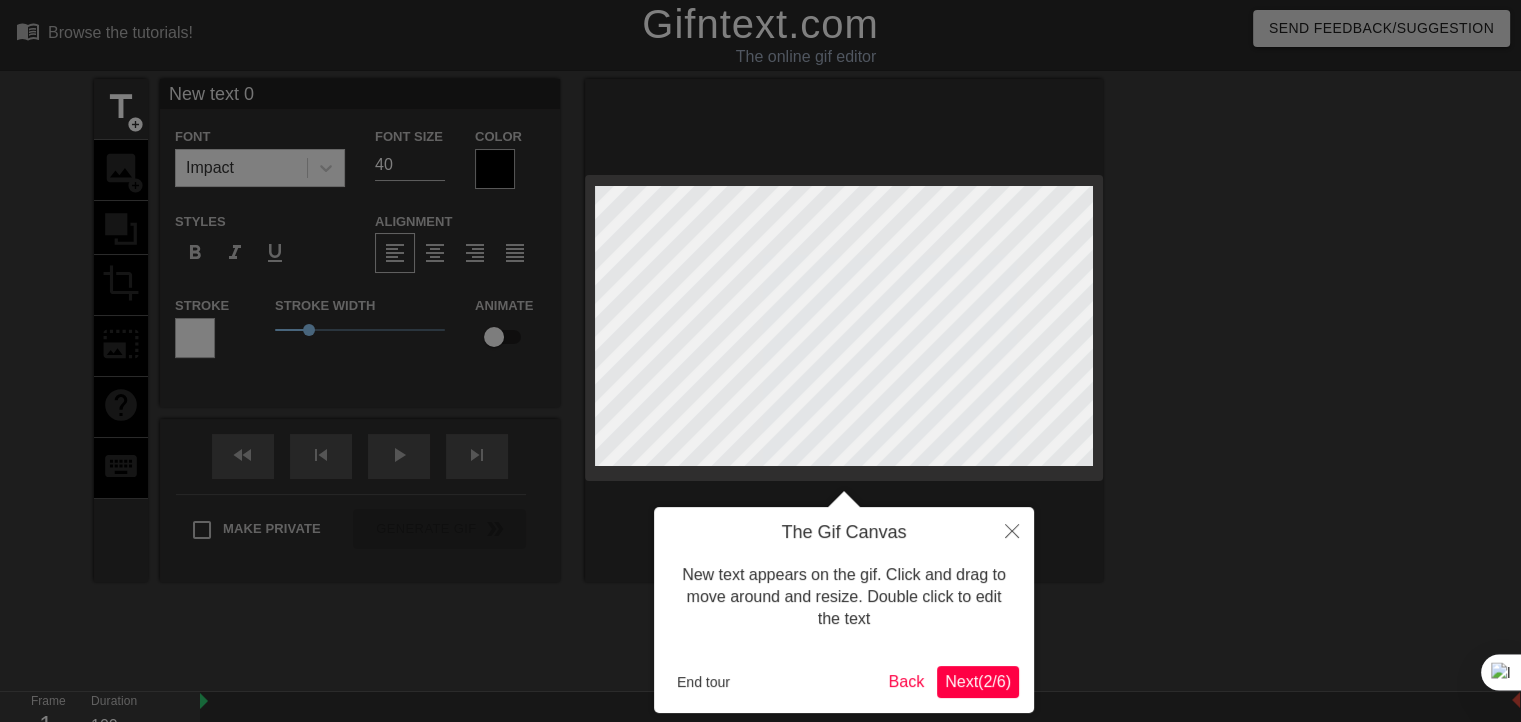 scroll, scrollTop: 48, scrollLeft: 0, axis: vertical 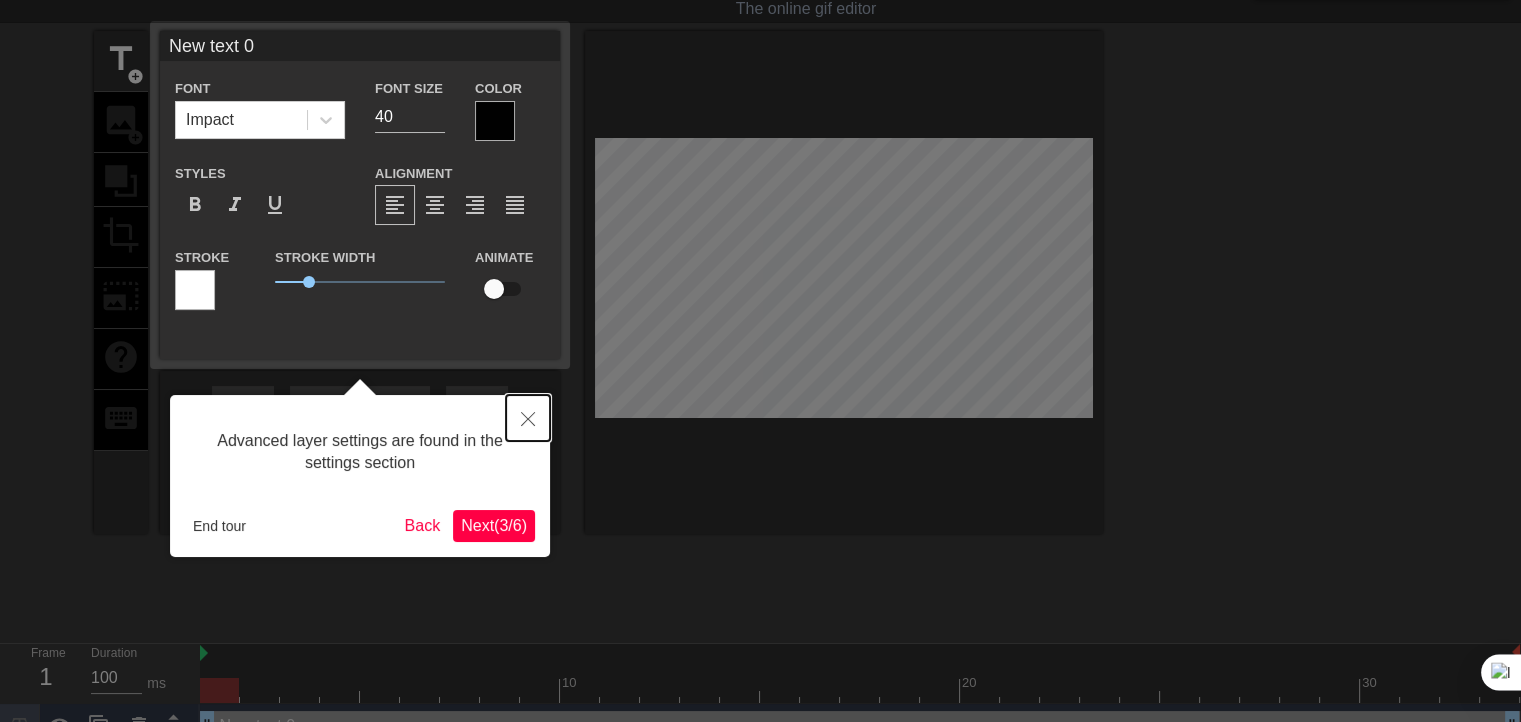 click at bounding box center [528, 418] 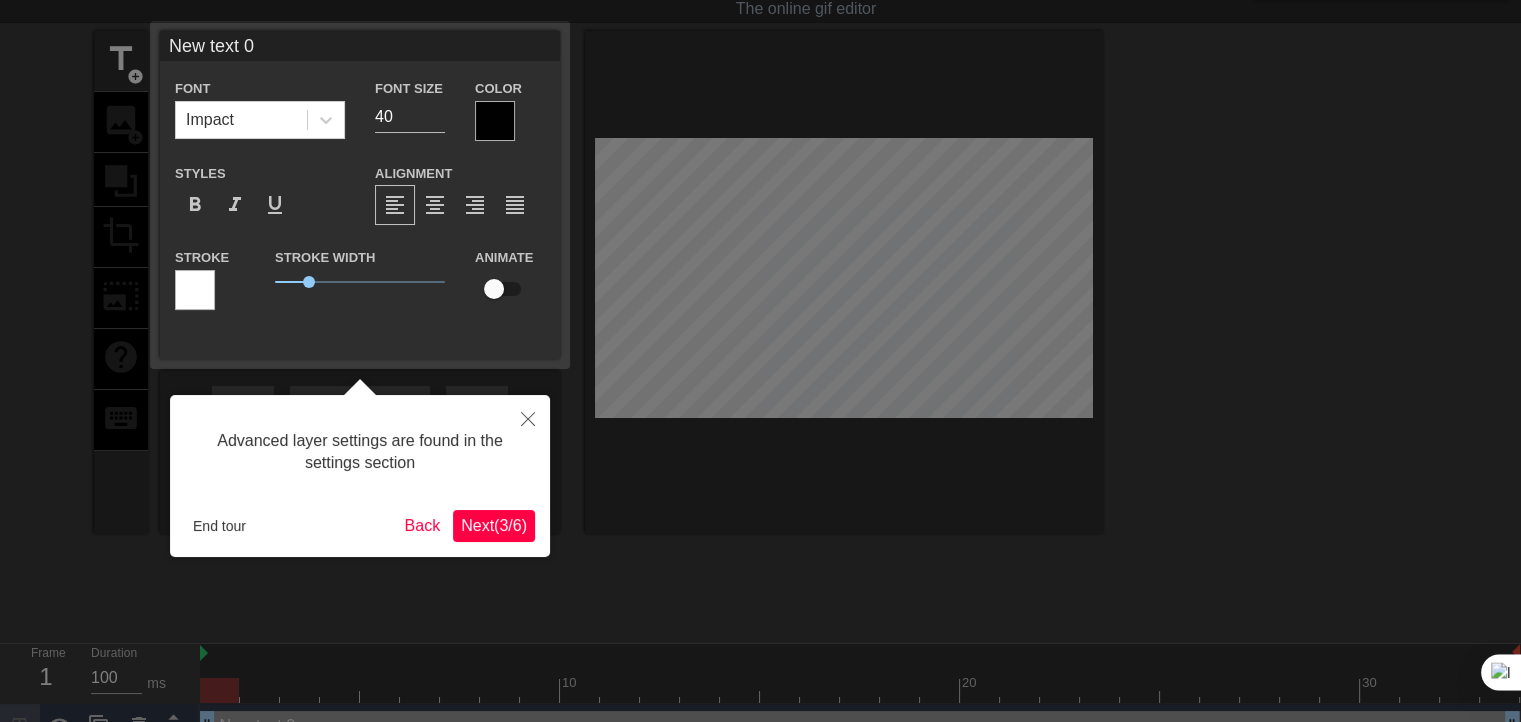 scroll, scrollTop: 0, scrollLeft: 0, axis: both 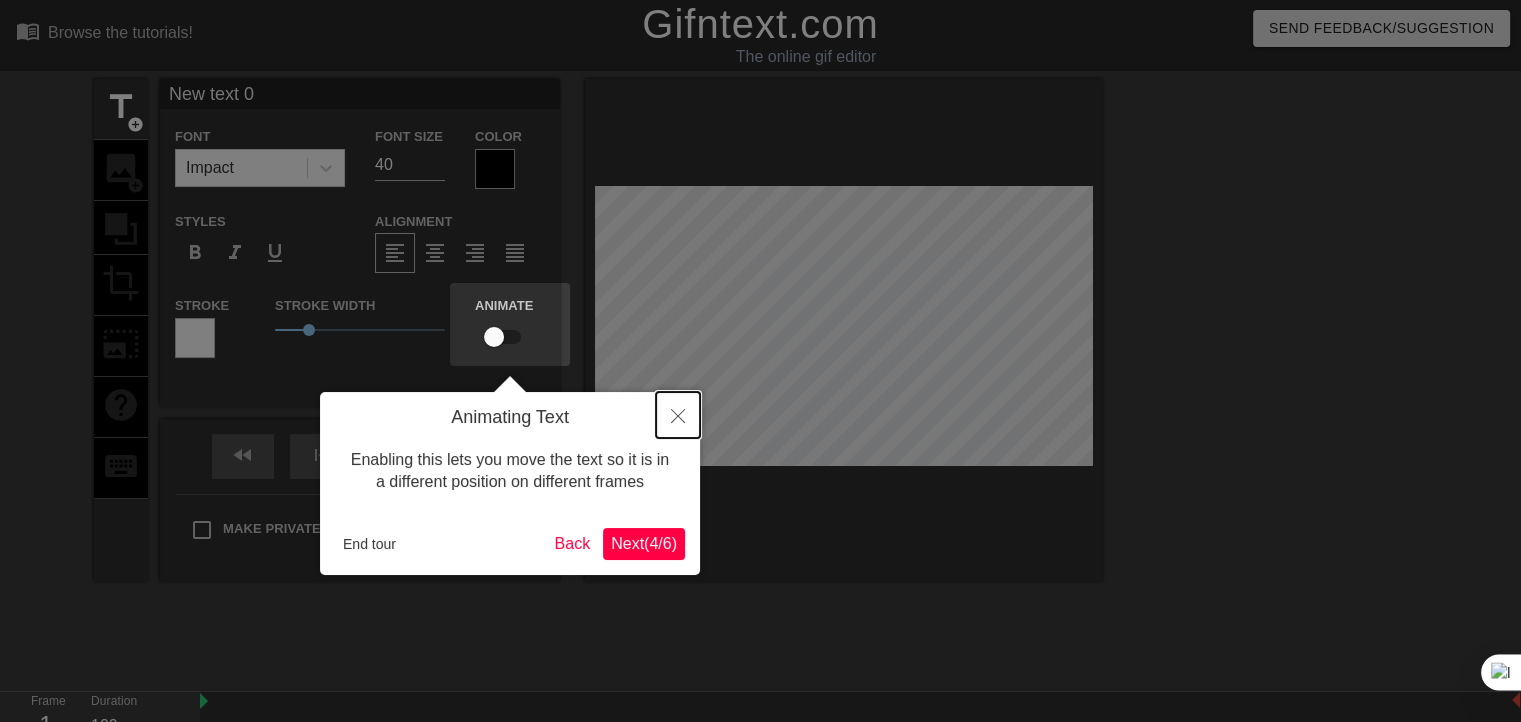 click 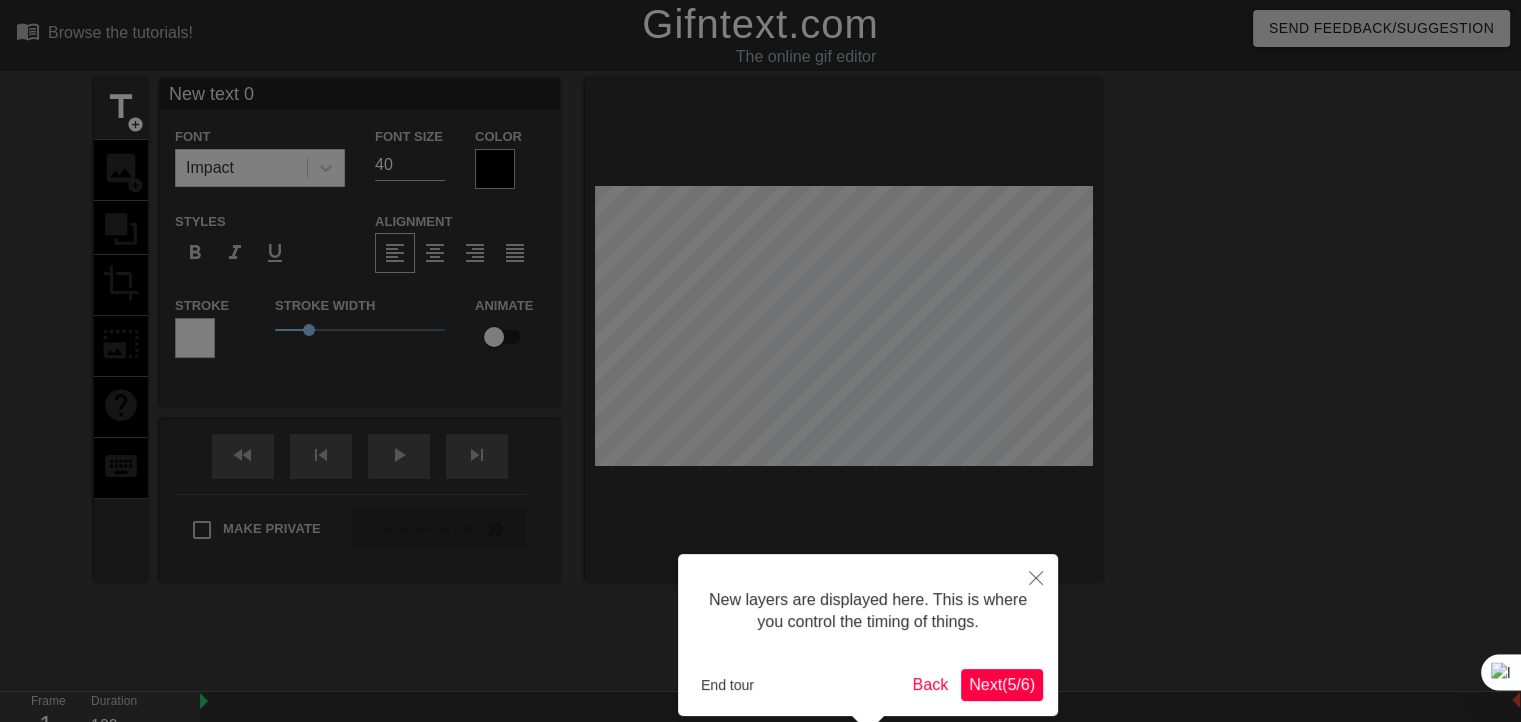 scroll, scrollTop: 92, scrollLeft: 0, axis: vertical 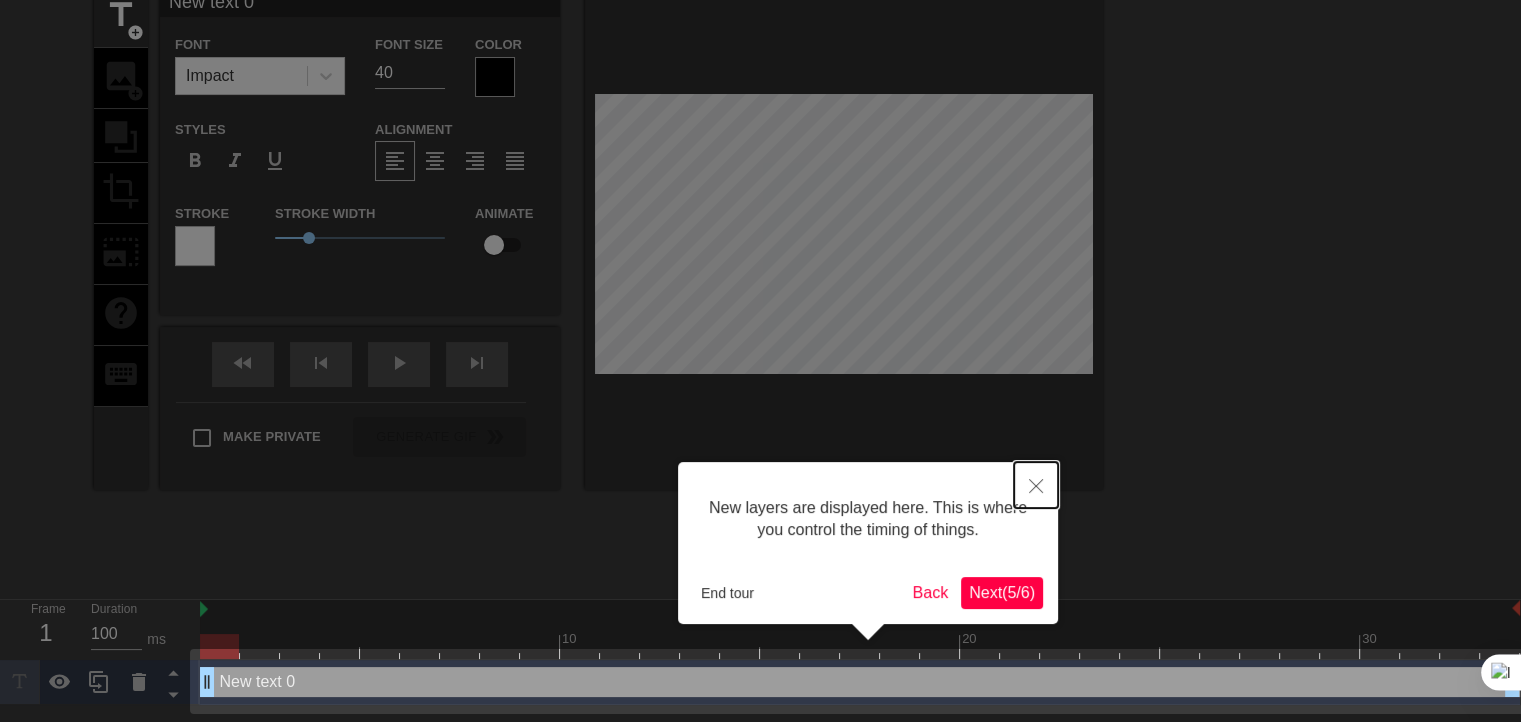 click at bounding box center [1036, 485] 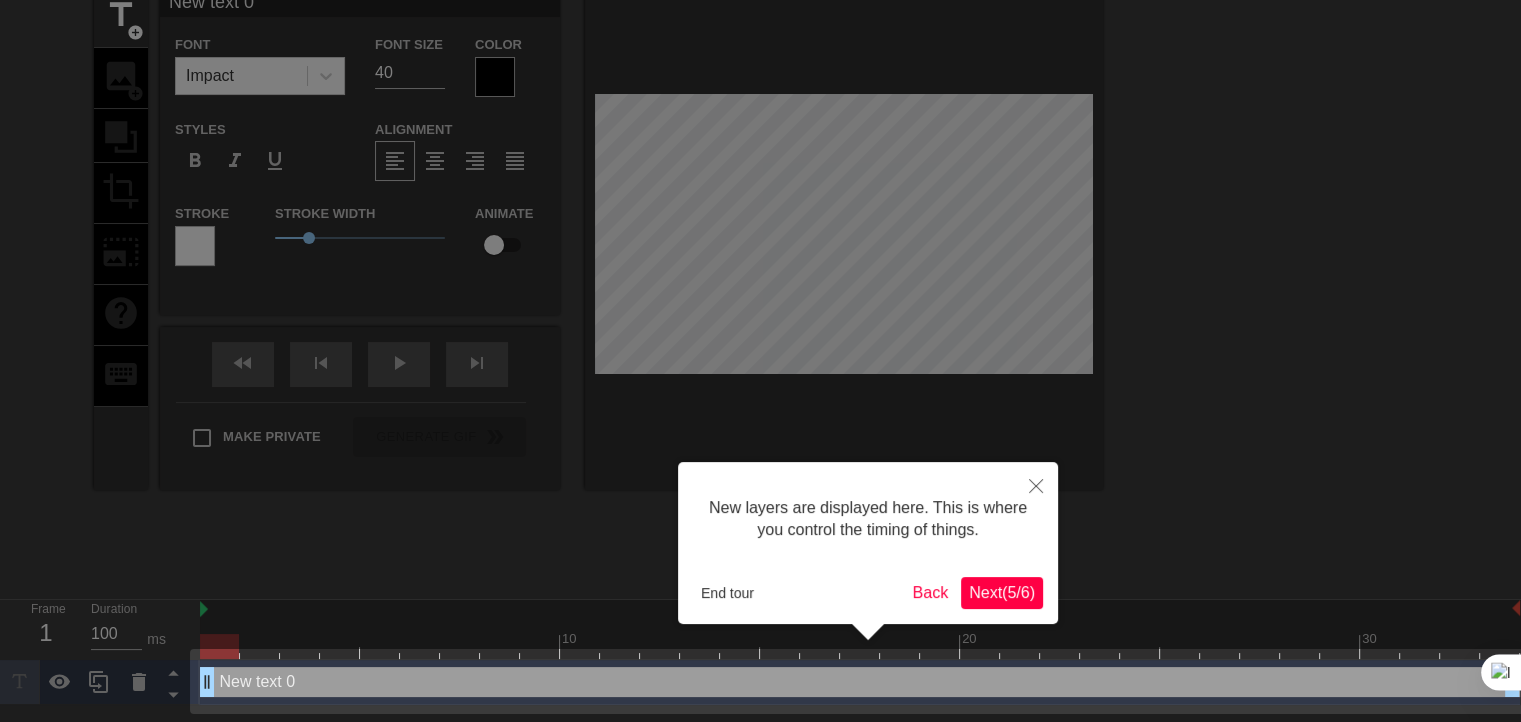 scroll, scrollTop: 0, scrollLeft: 0, axis: both 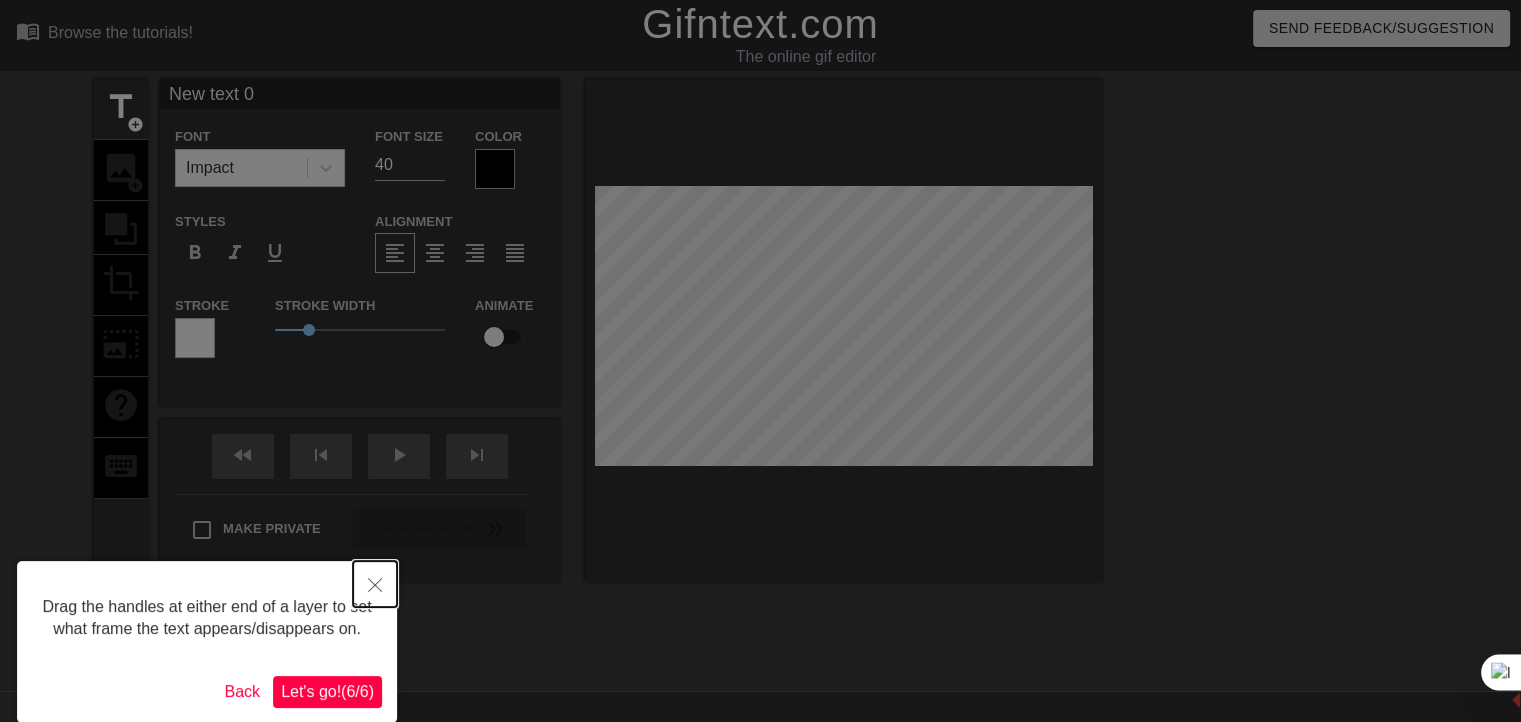 click 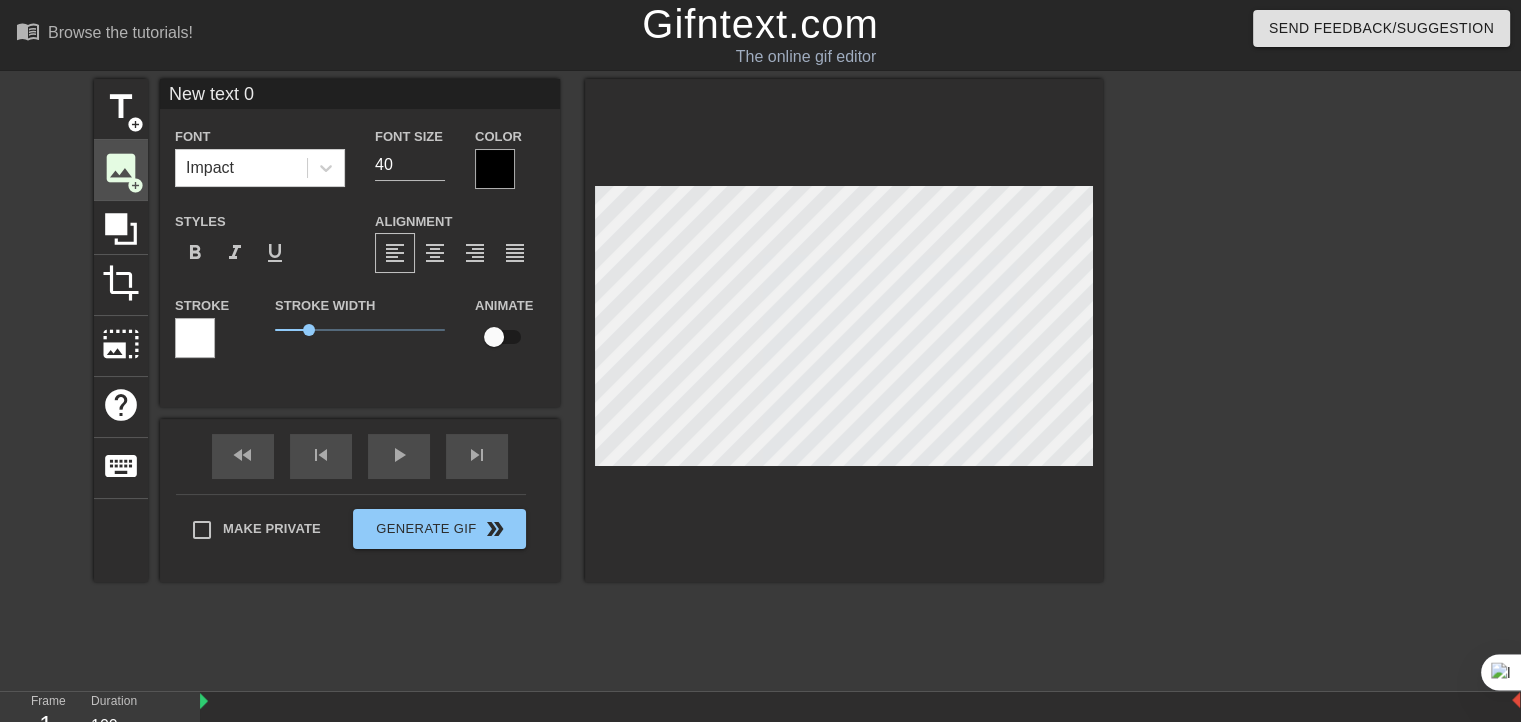 click on "image add_circle" at bounding box center [121, 170] 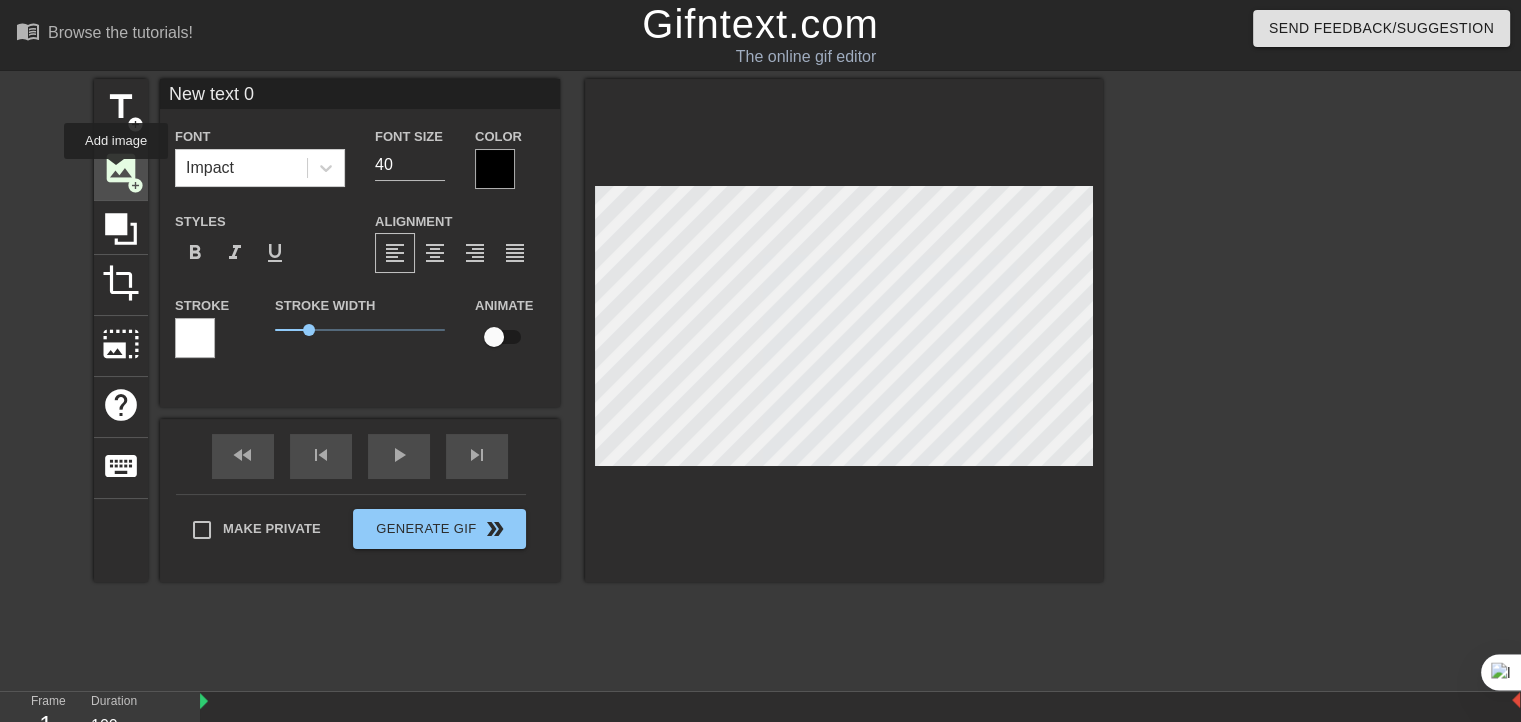 click on "image" at bounding box center [121, 168] 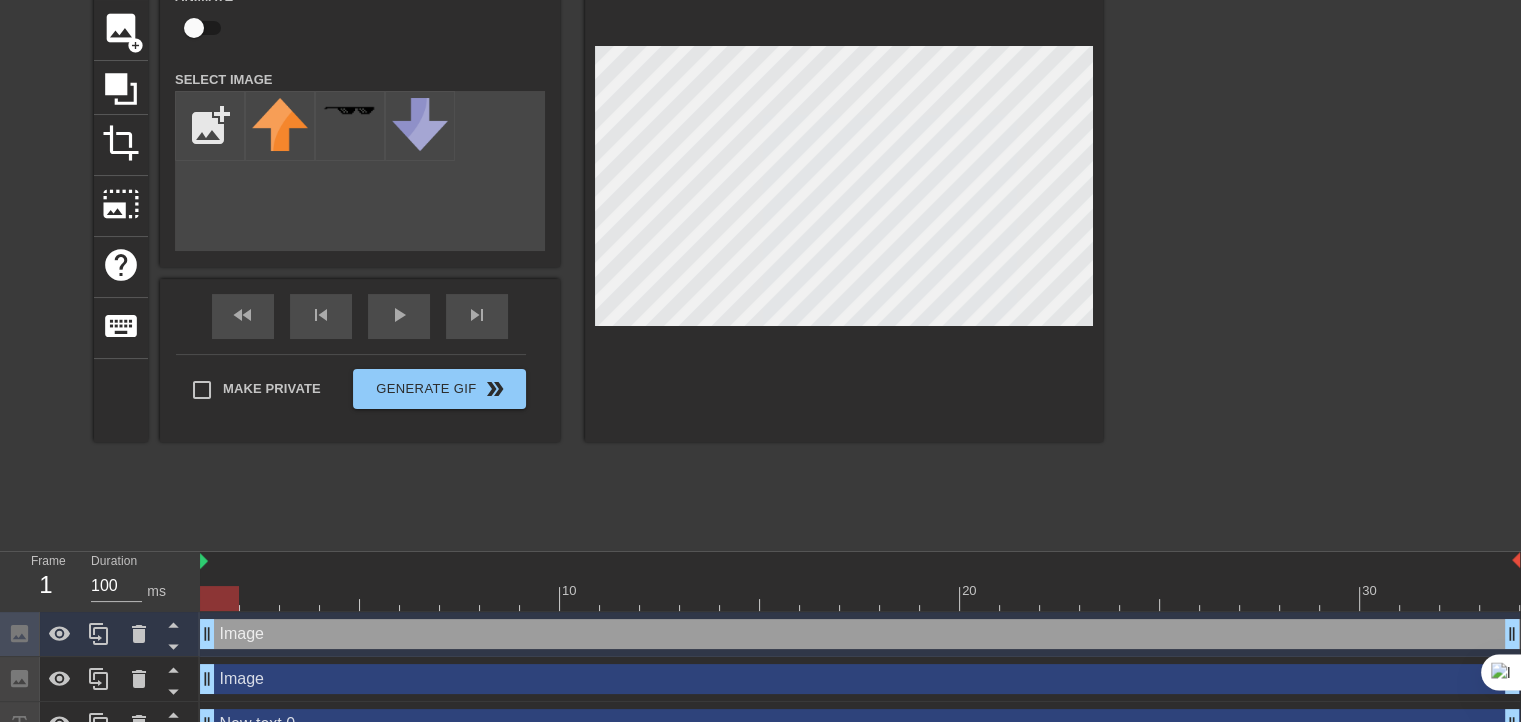 scroll, scrollTop: 168, scrollLeft: 0, axis: vertical 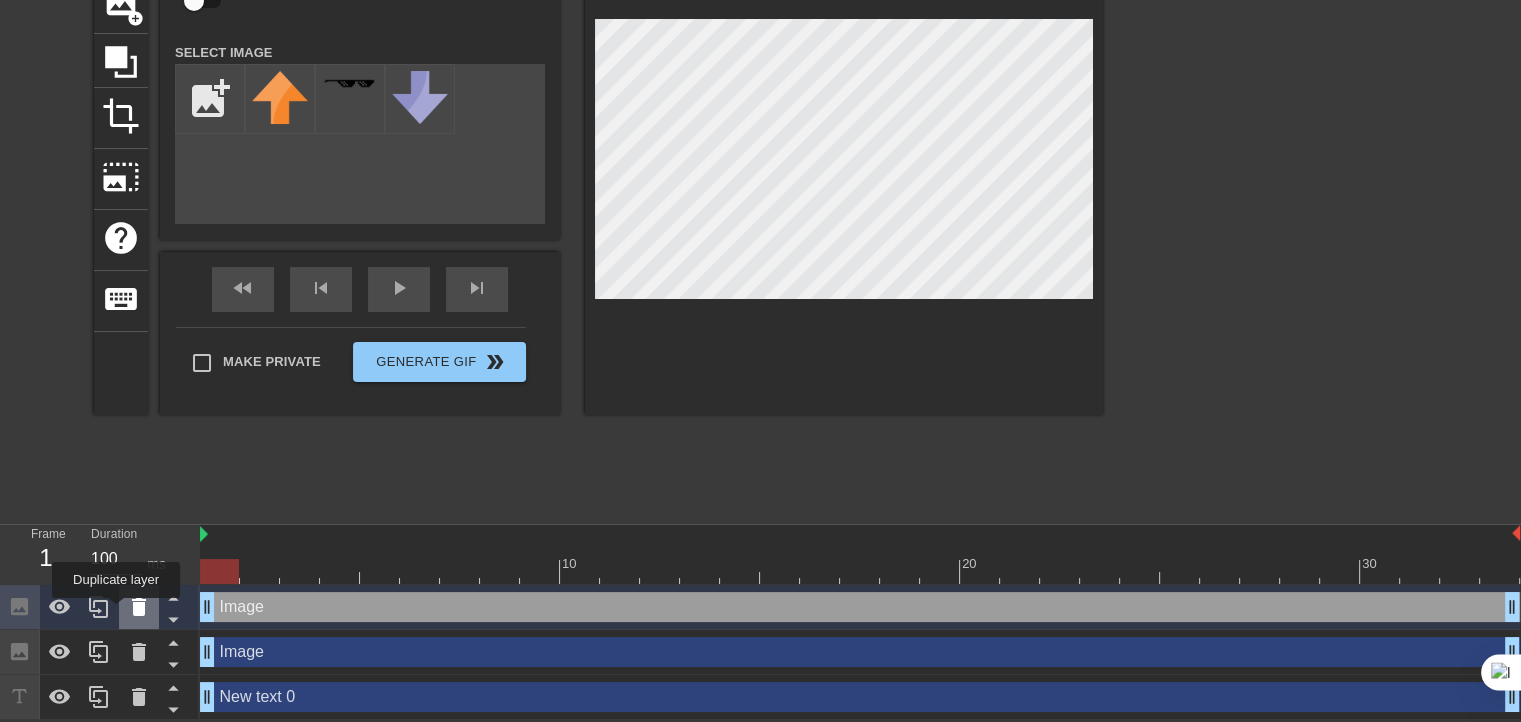 click 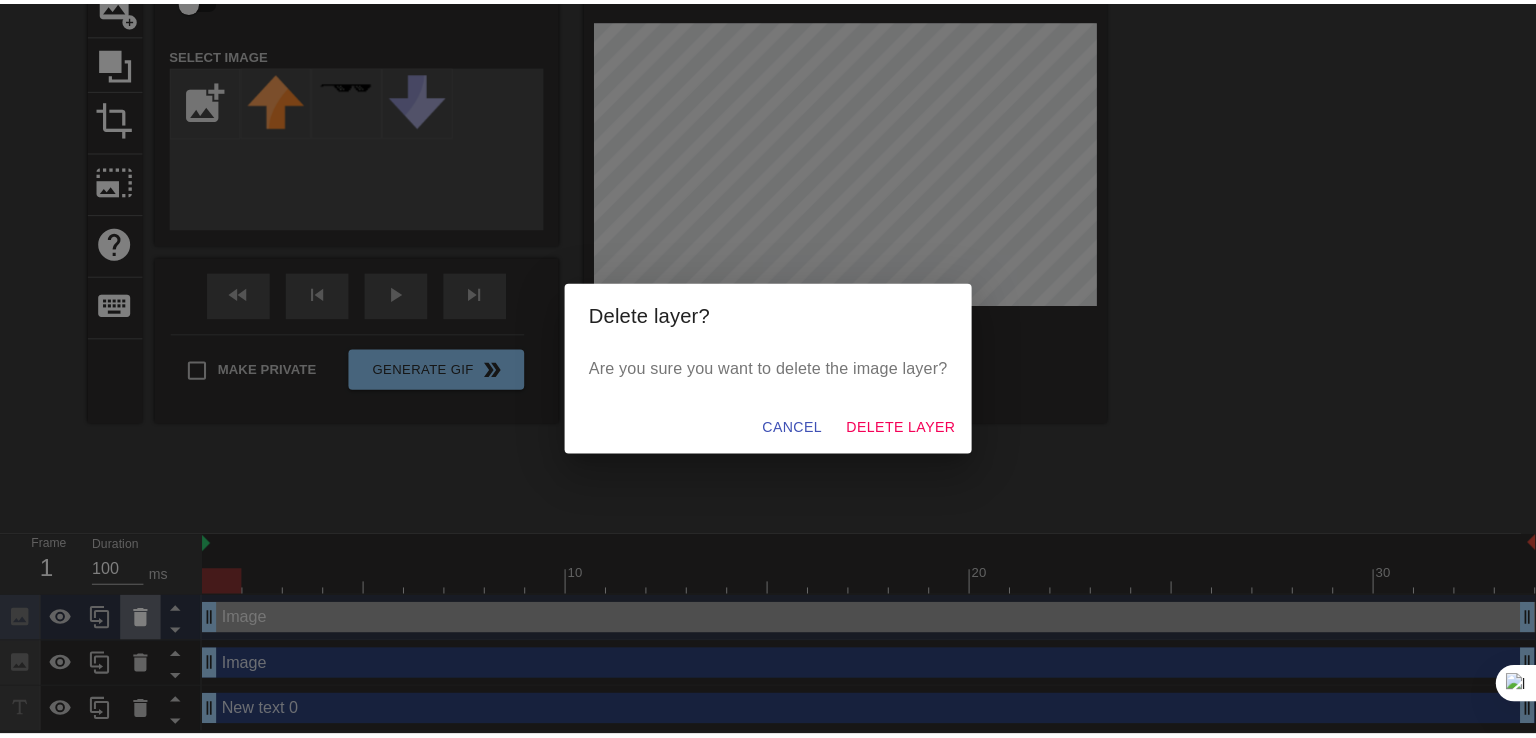 scroll, scrollTop: 153, scrollLeft: 0, axis: vertical 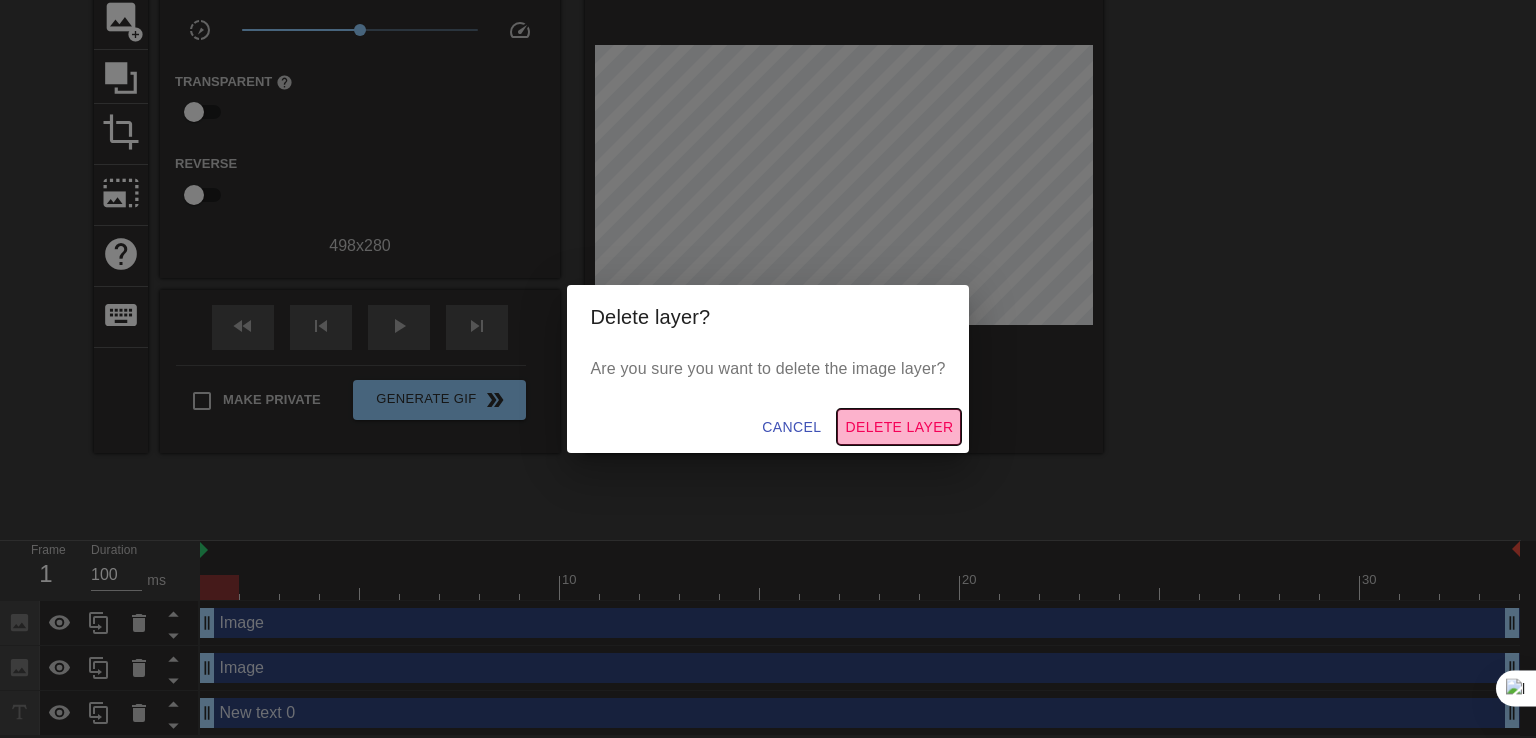 click on "Delete Layer" at bounding box center [899, 427] 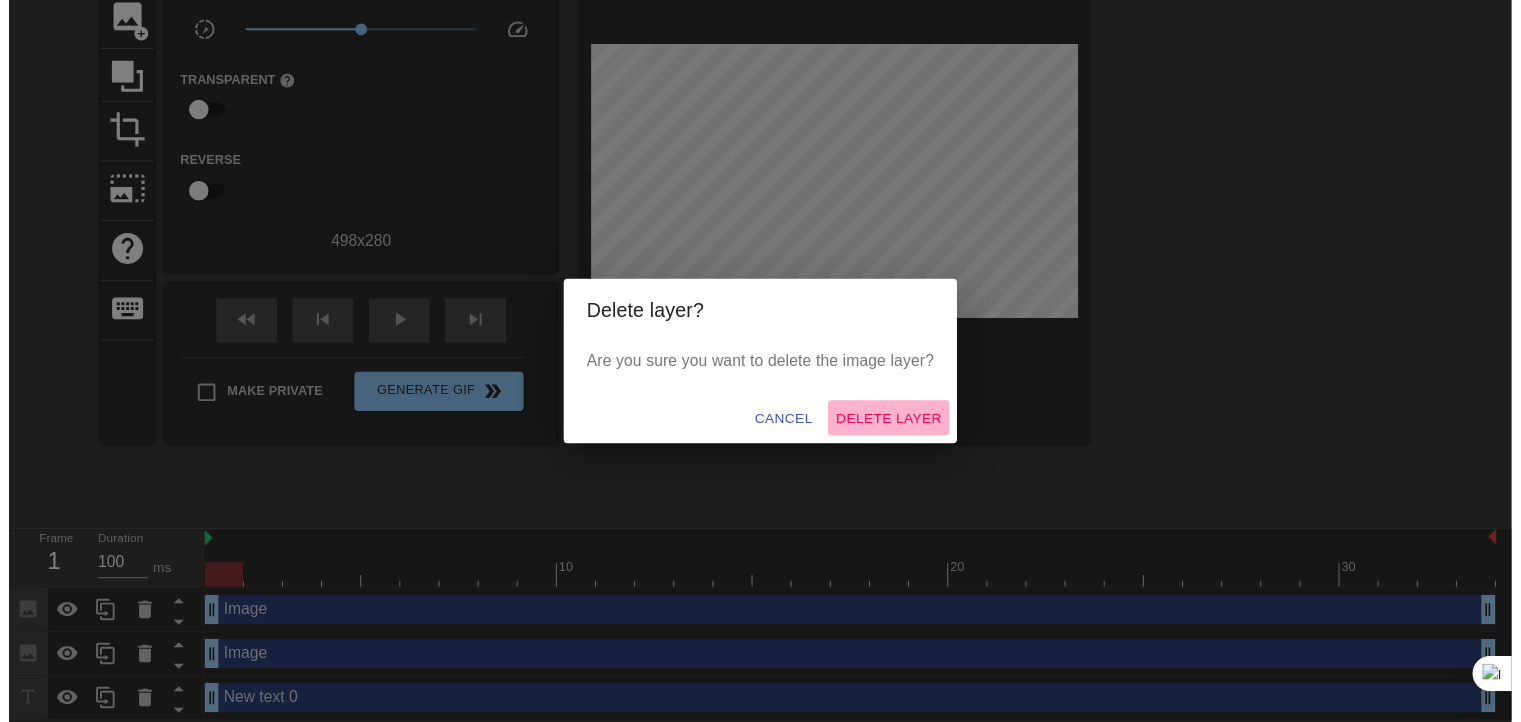 scroll, scrollTop: 123, scrollLeft: 0, axis: vertical 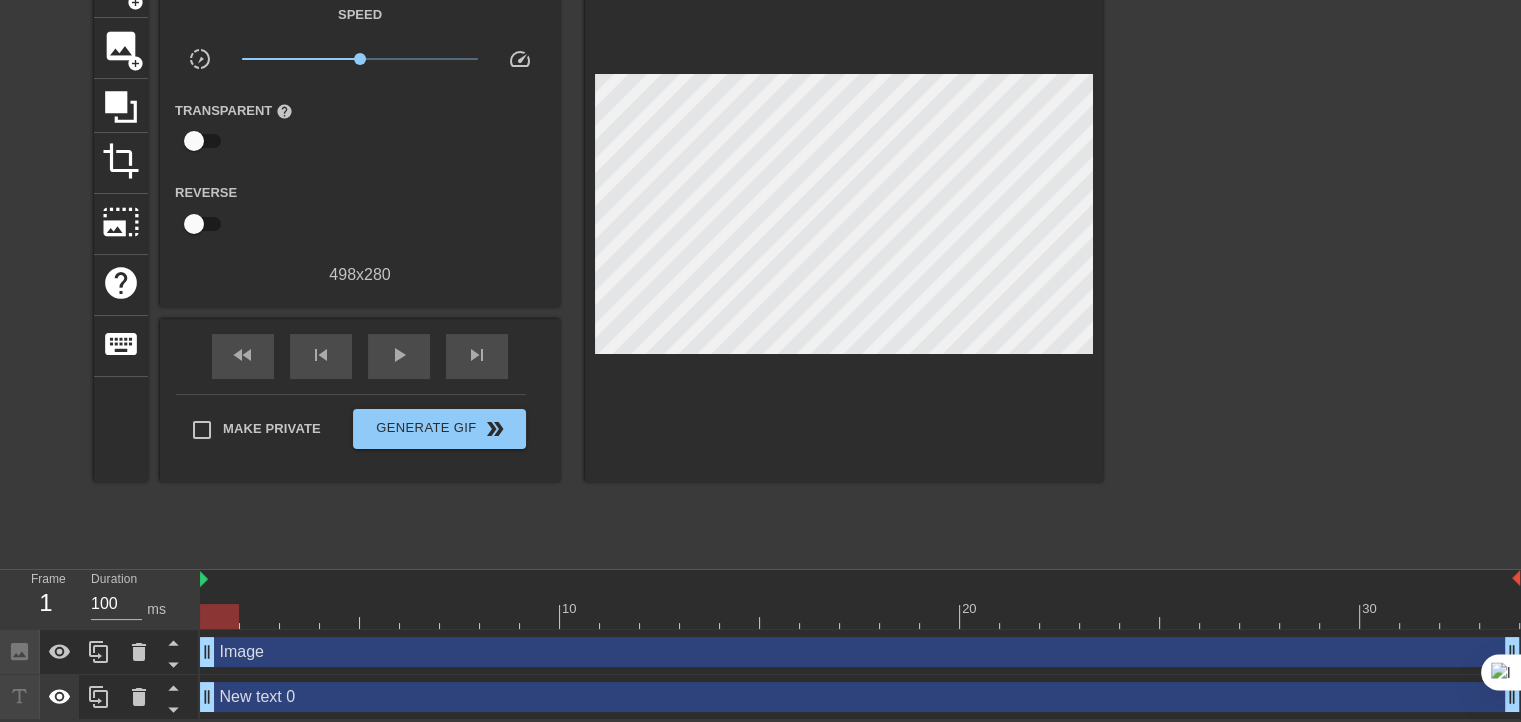click 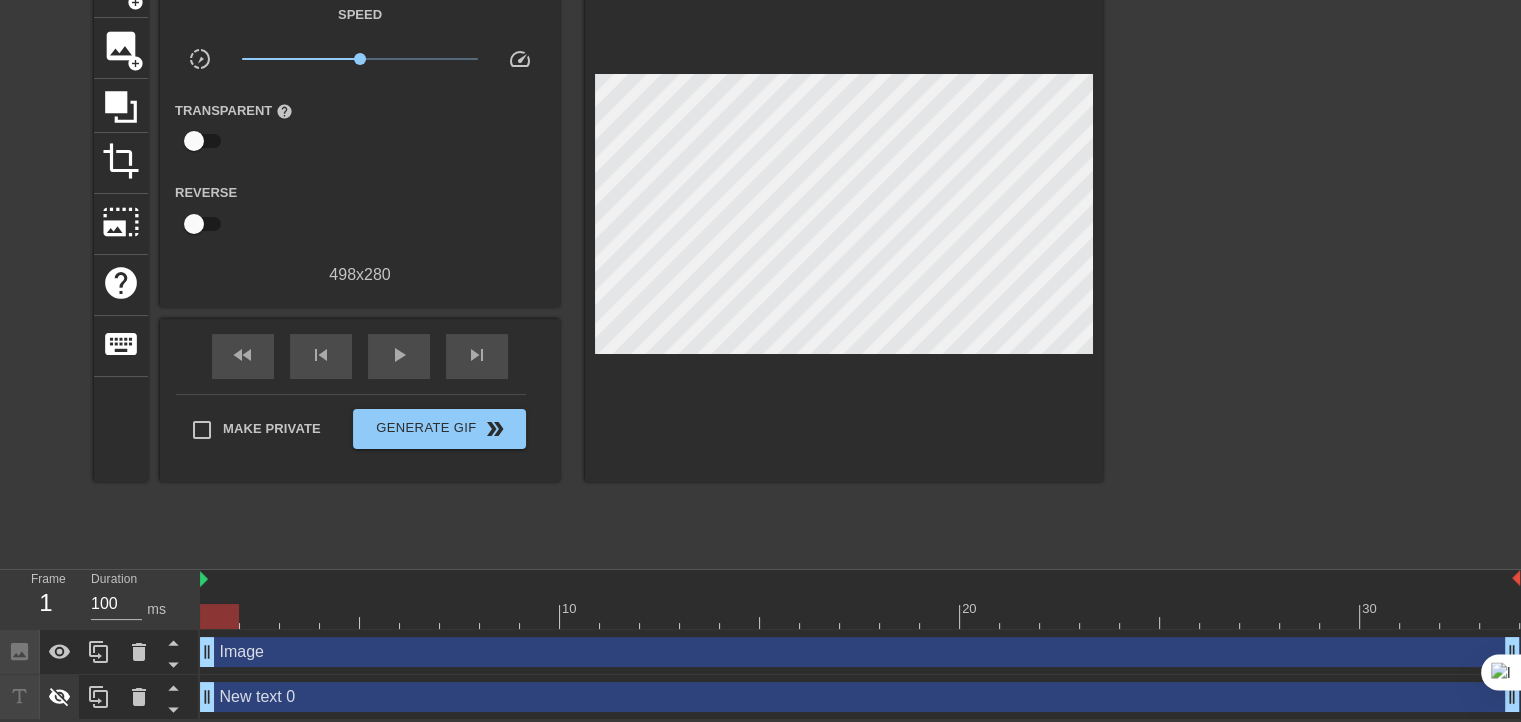 click 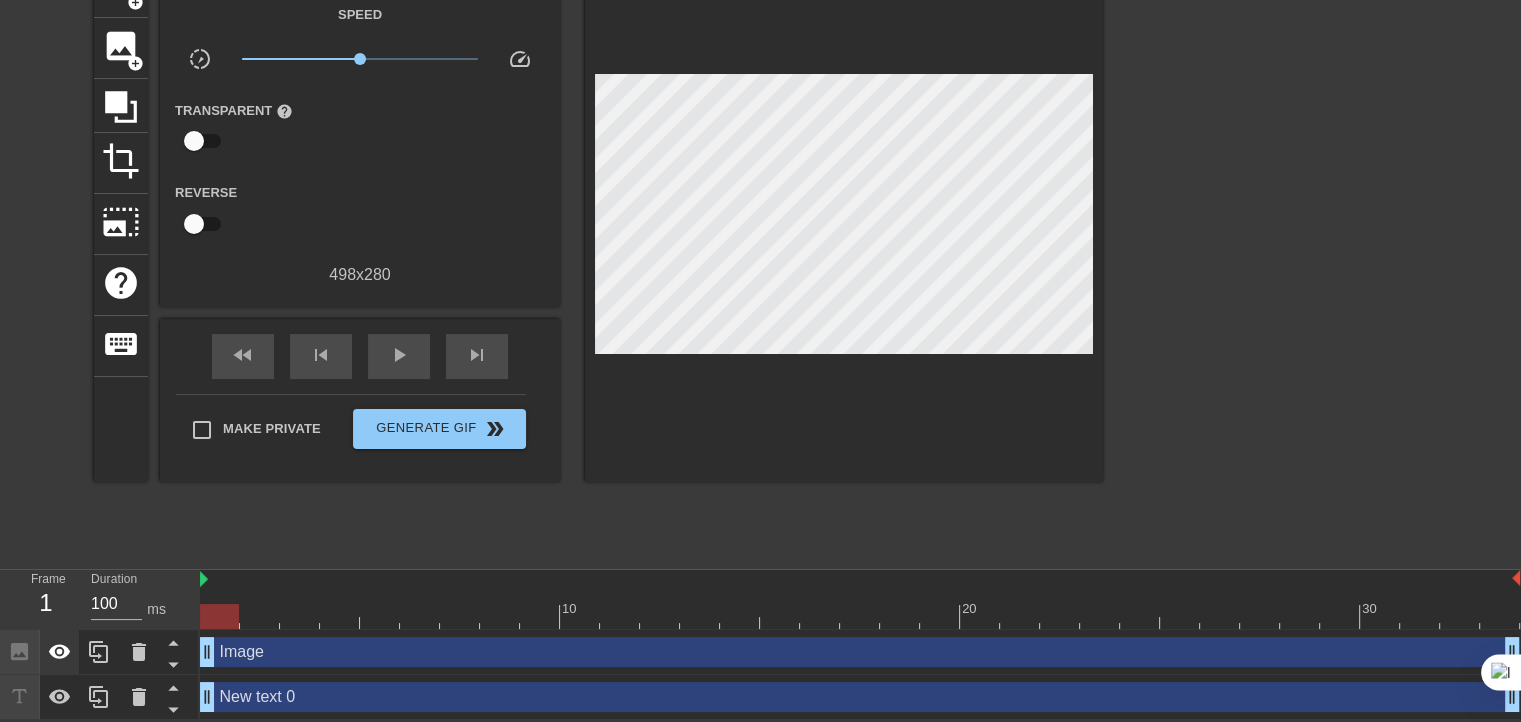 click 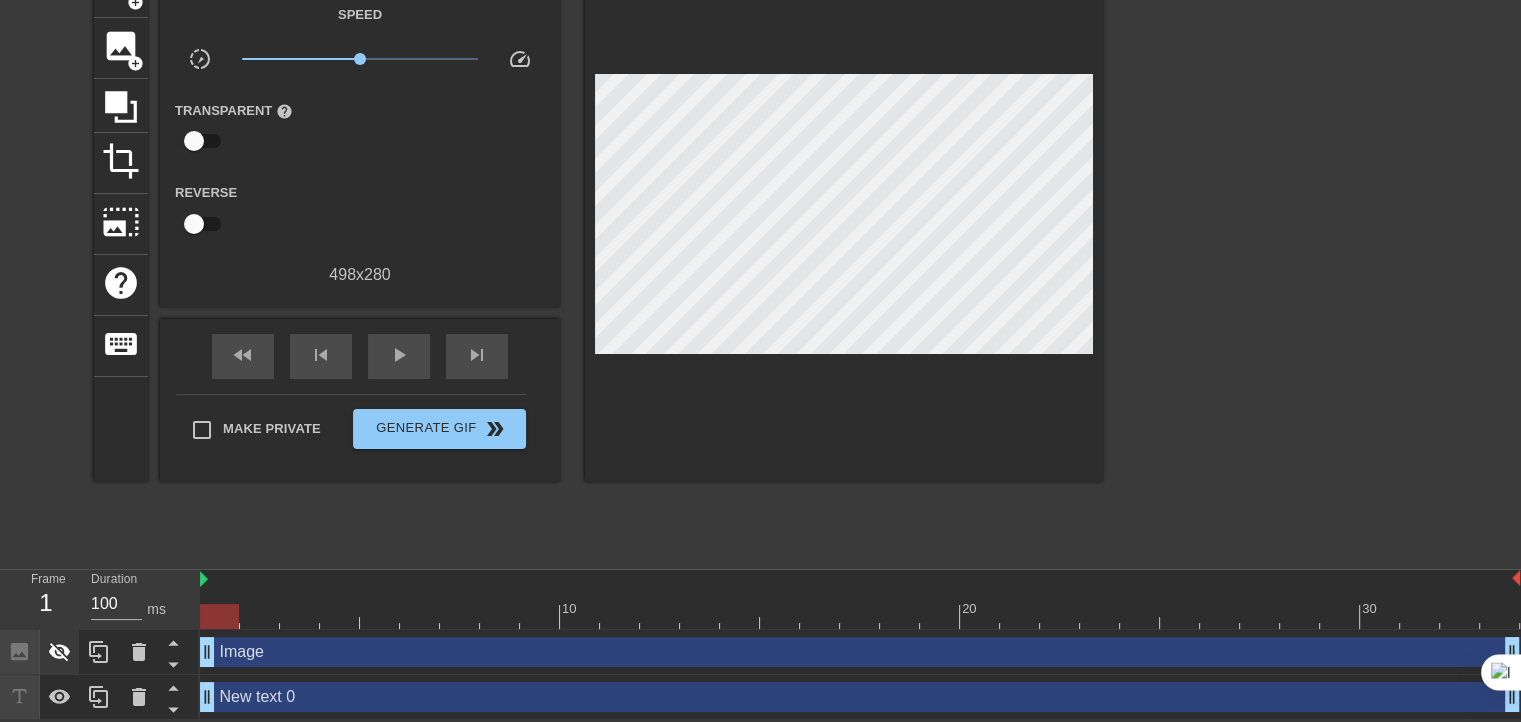 click 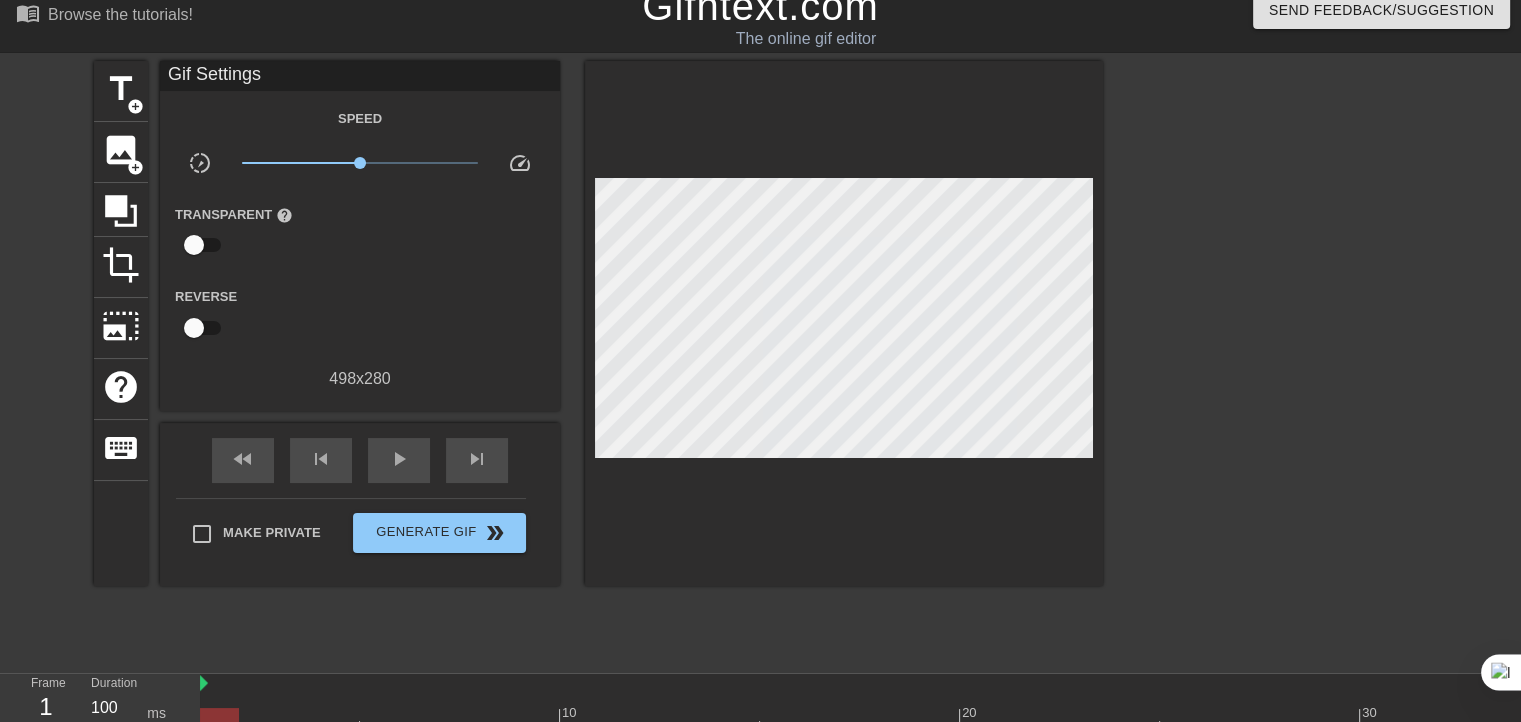 scroll, scrollTop: 0, scrollLeft: 0, axis: both 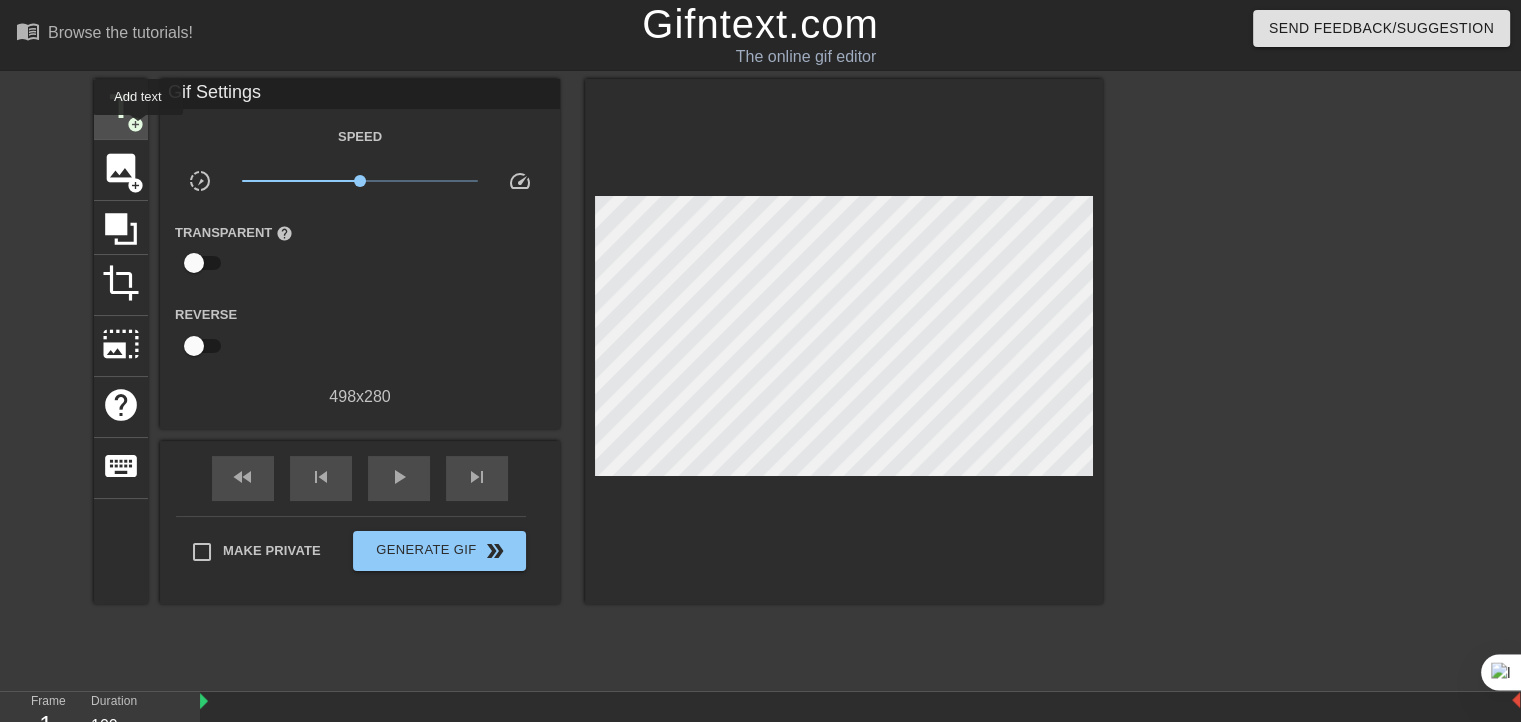click on "add_circle" at bounding box center [135, 124] 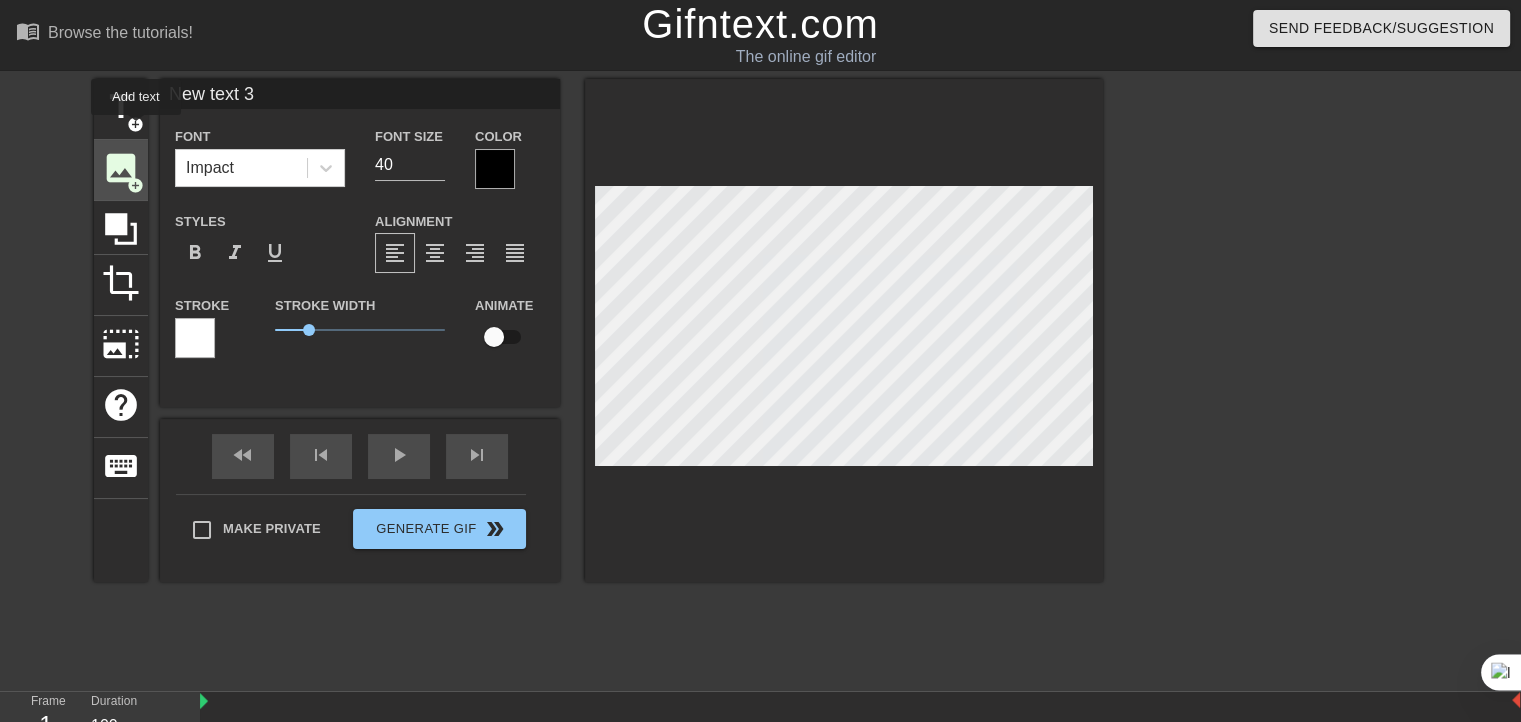 click on "image" at bounding box center [121, 168] 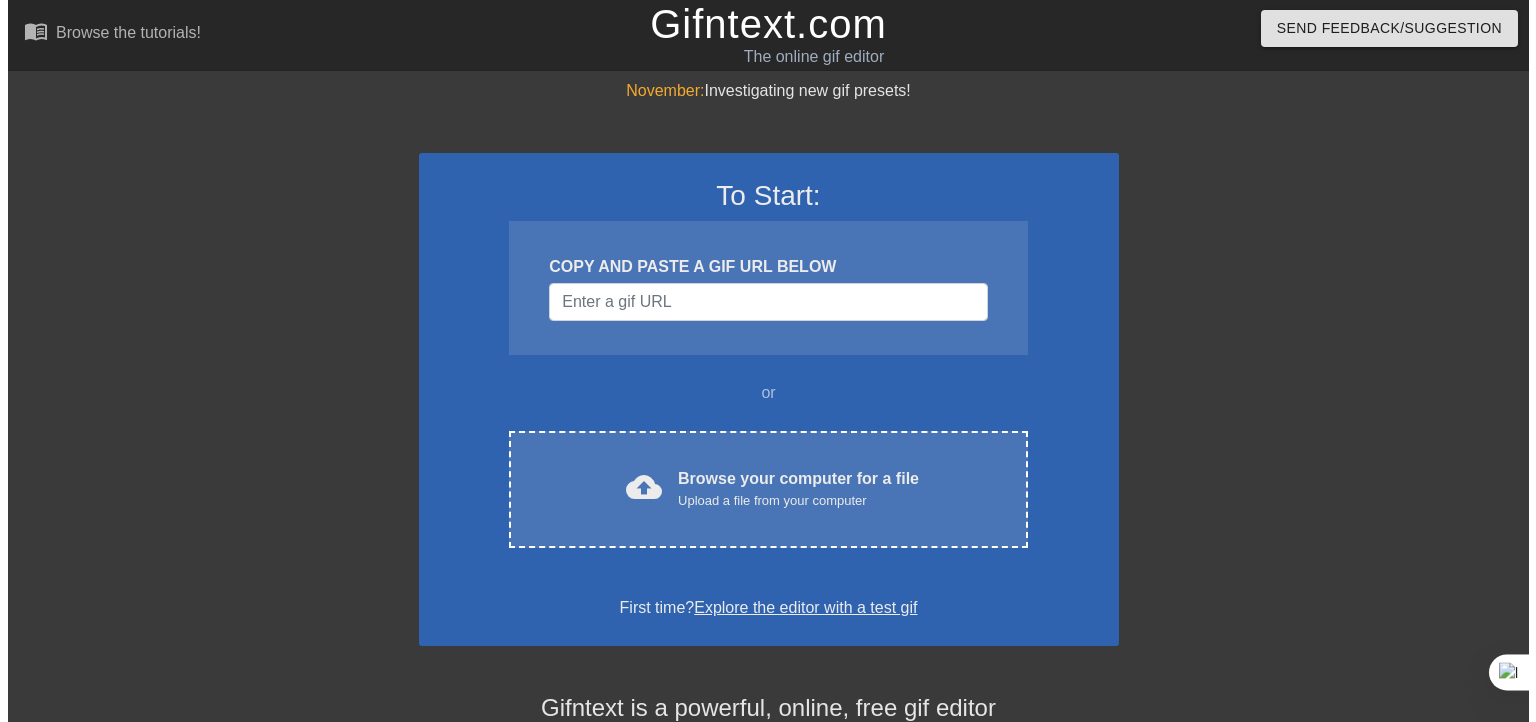 scroll, scrollTop: 0, scrollLeft: 0, axis: both 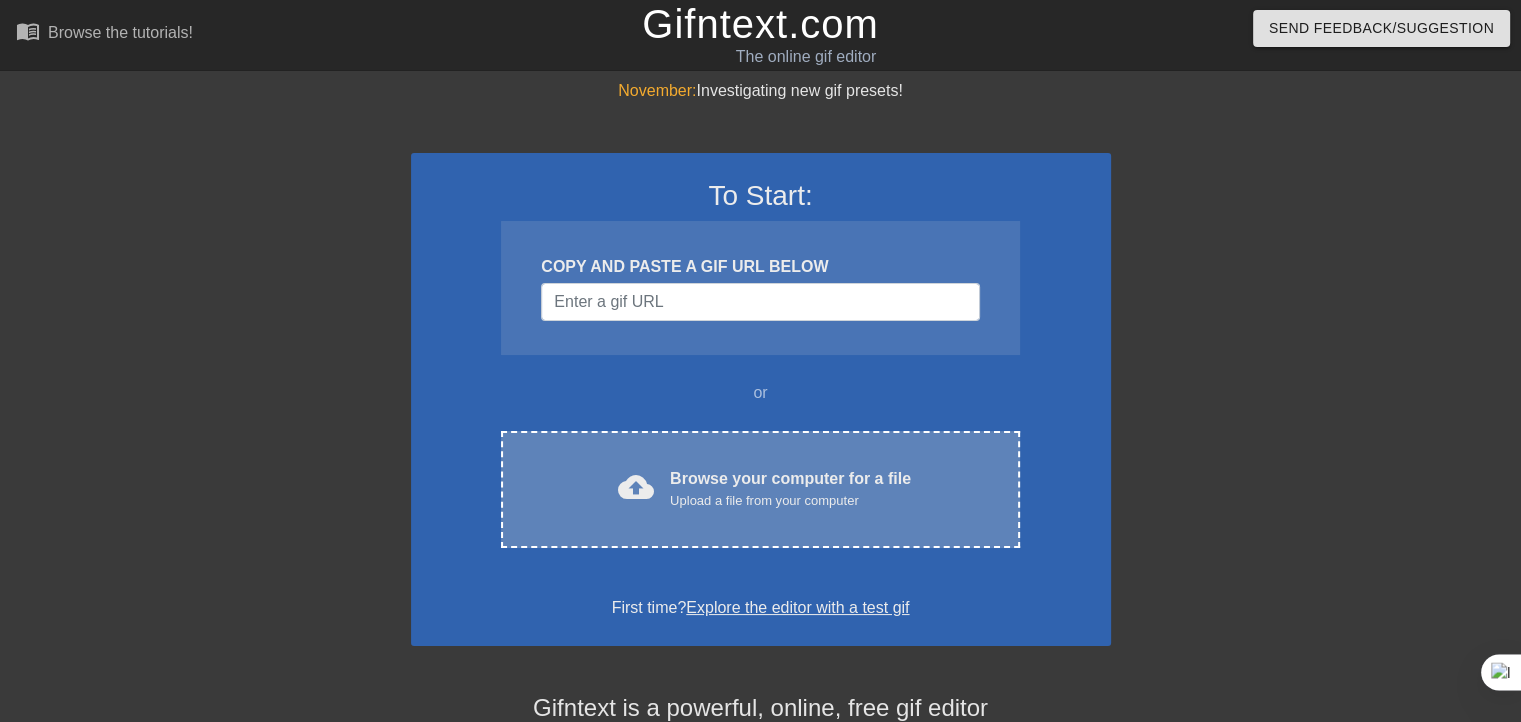 click on "cloud_upload Browse your computer for a file Upload a file from your computer Choose files" at bounding box center [760, 489] 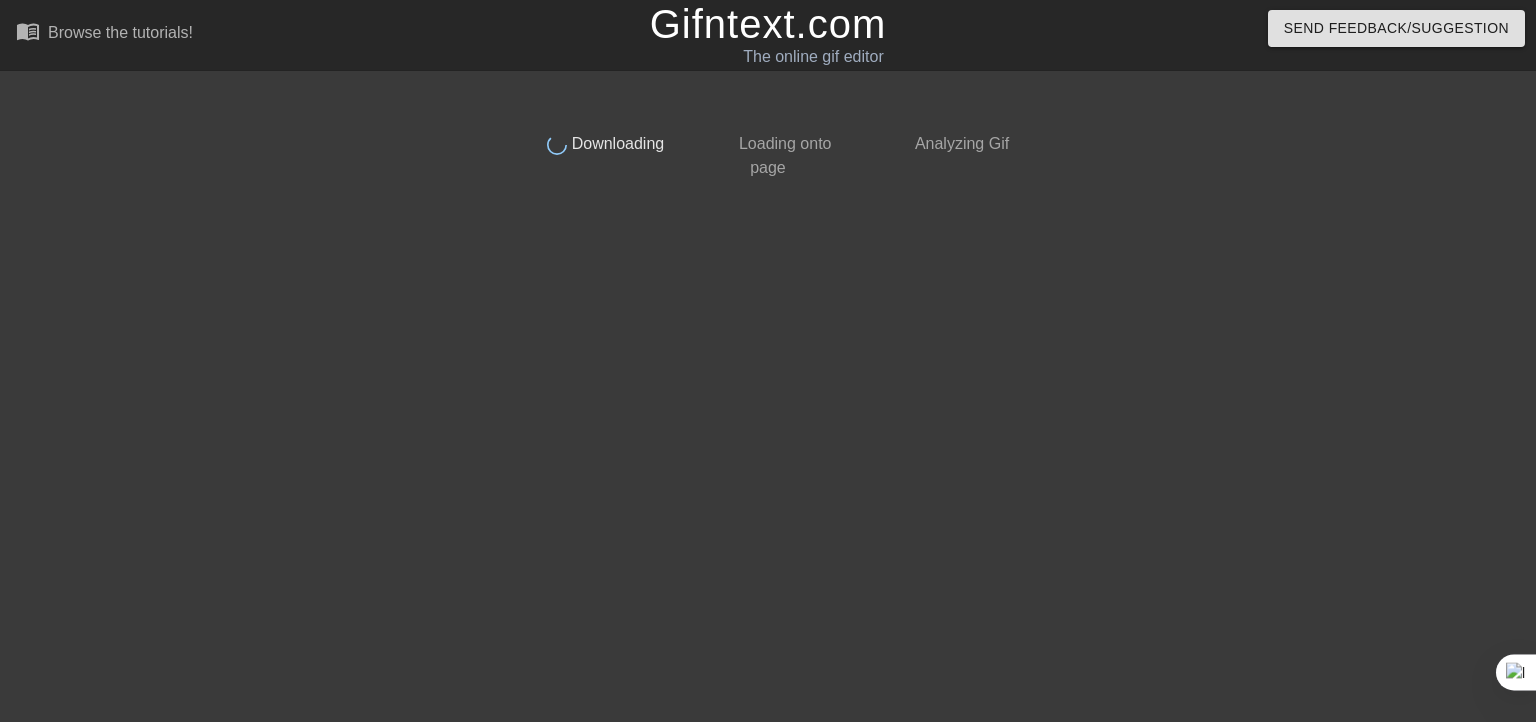 click at bounding box center [343, 379] 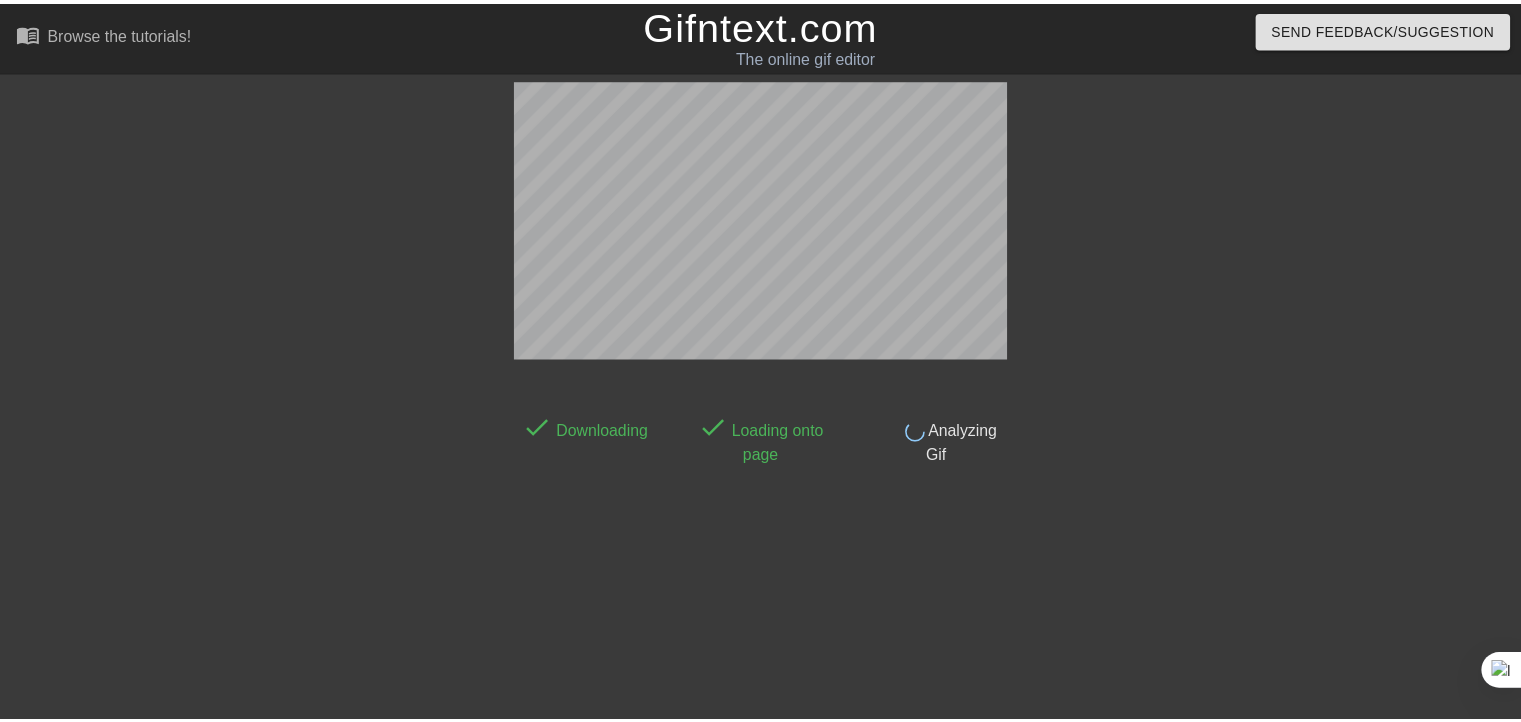 scroll, scrollTop: 48, scrollLeft: 0, axis: vertical 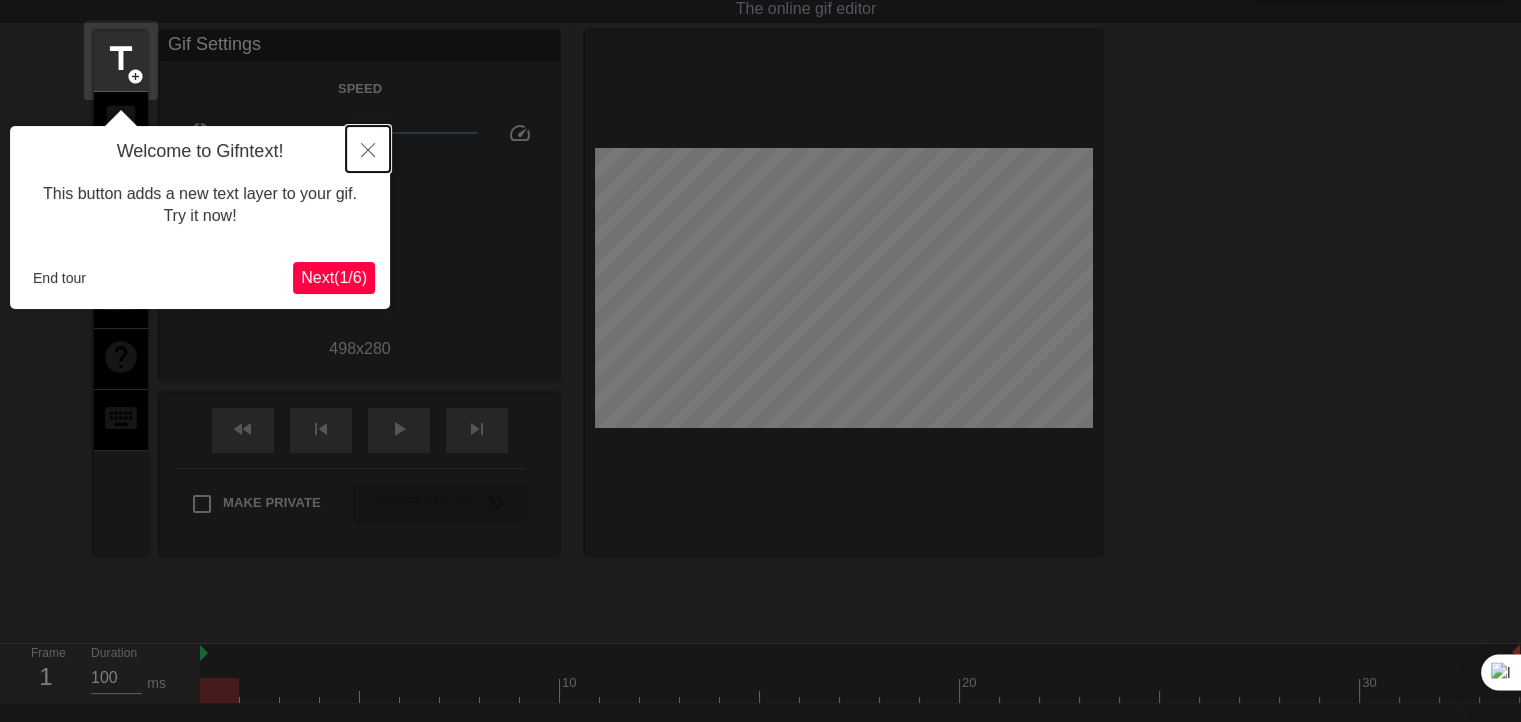 click at bounding box center (368, 149) 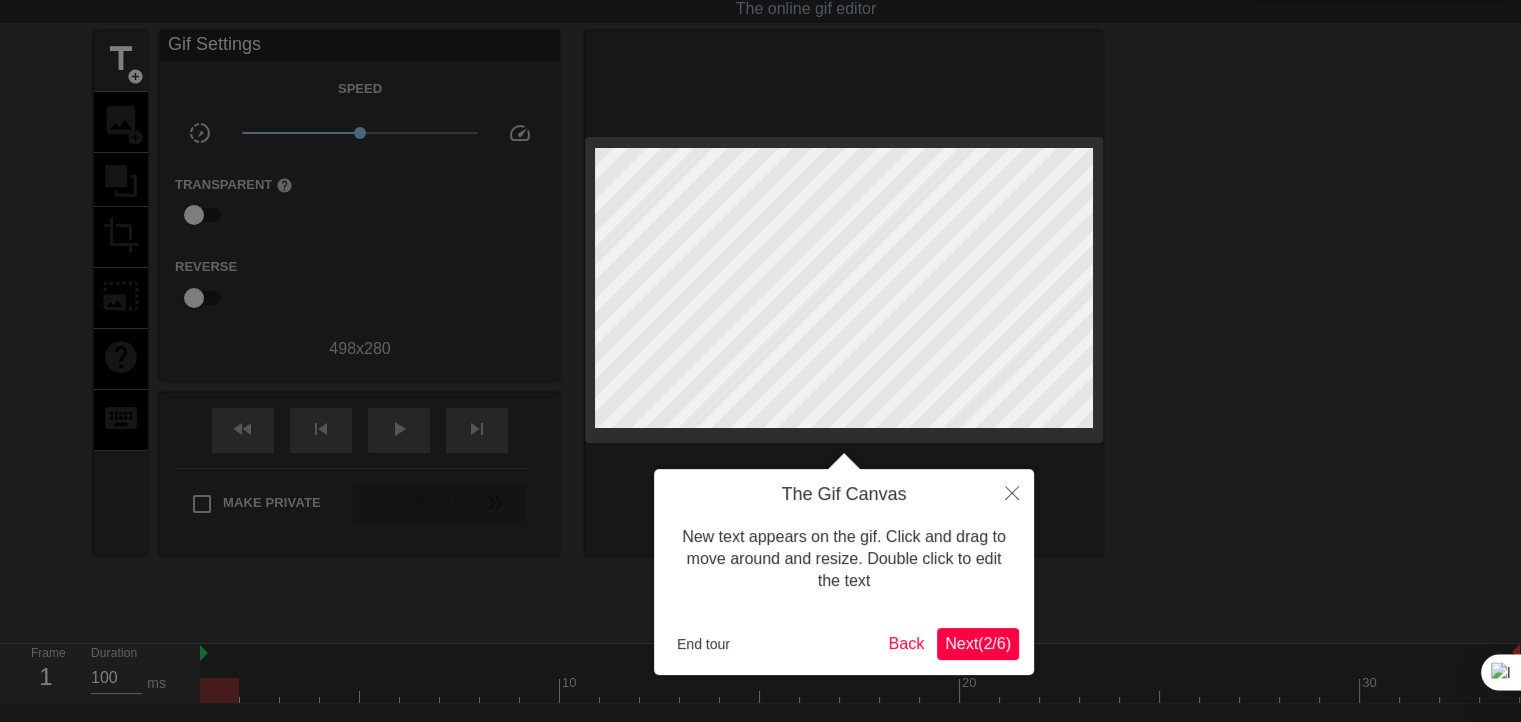 scroll, scrollTop: 0, scrollLeft: 0, axis: both 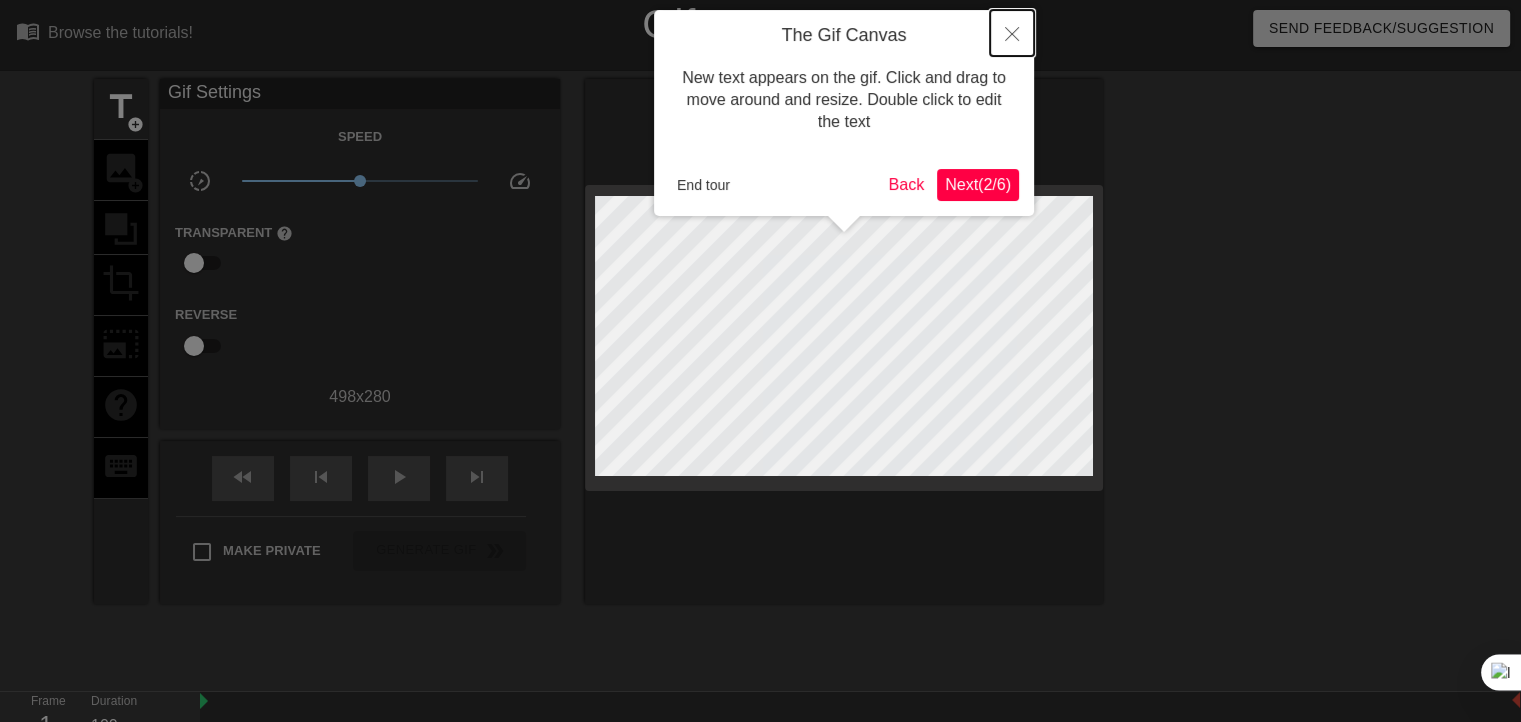 click at bounding box center [1012, 33] 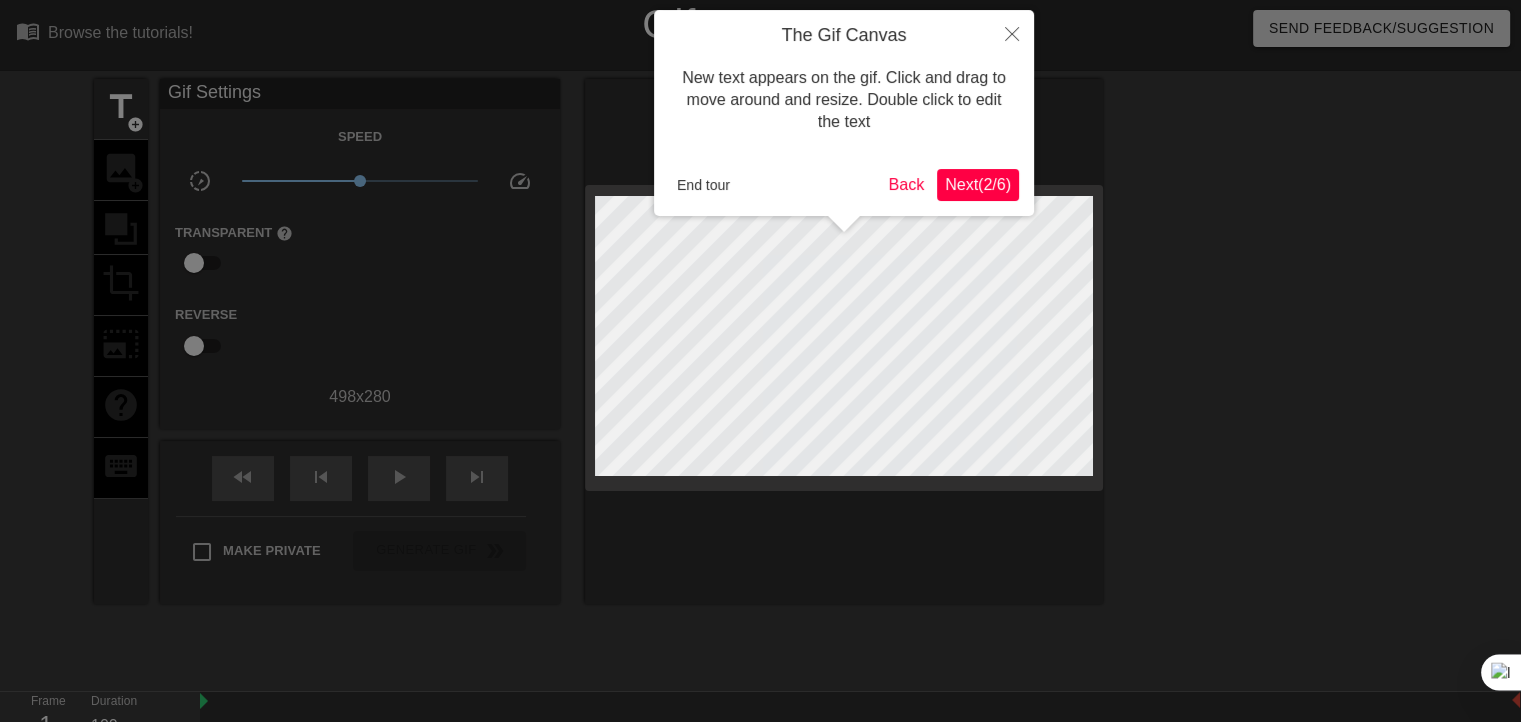 scroll, scrollTop: 48, scrollLeft: 0, axis: vertical 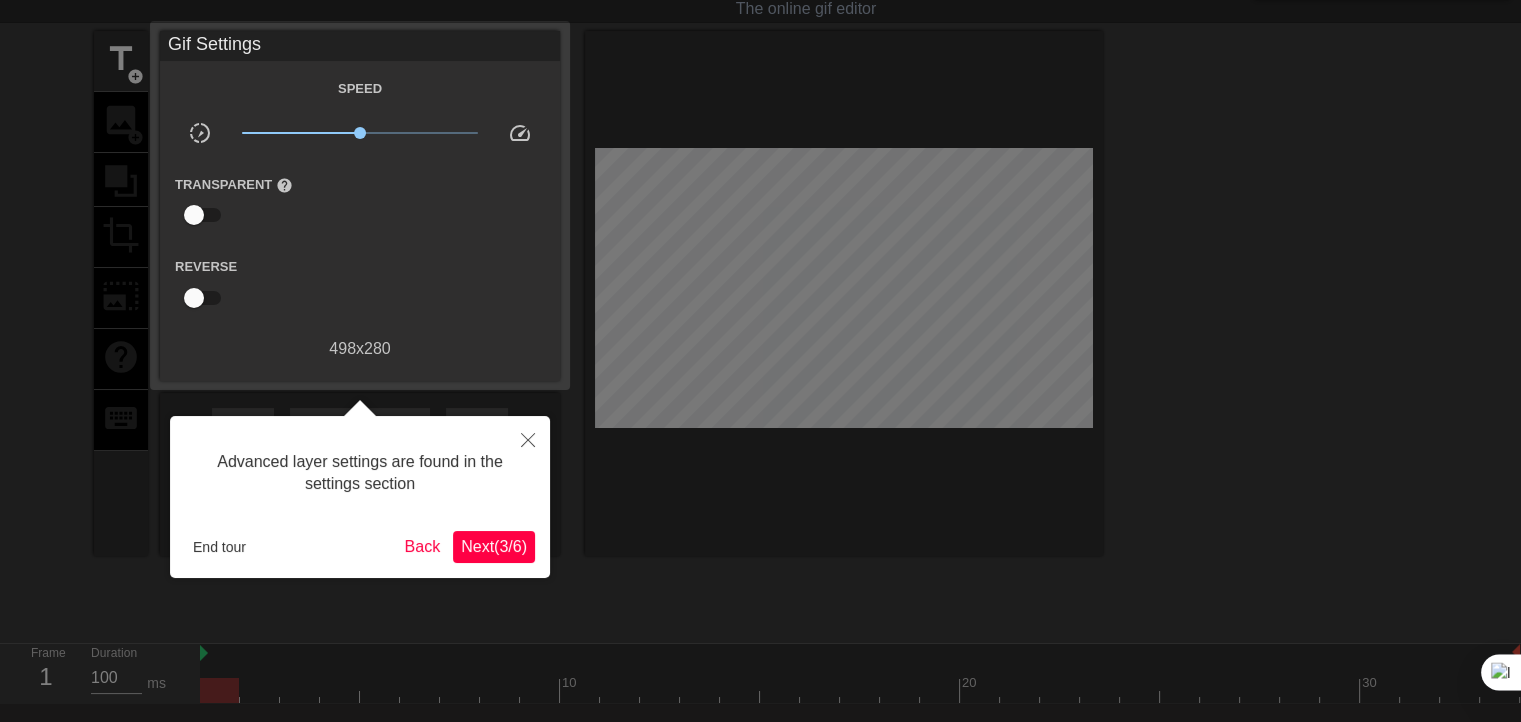 click on "Next  ( 3 / 6 )" at bounding box center [494, 546] 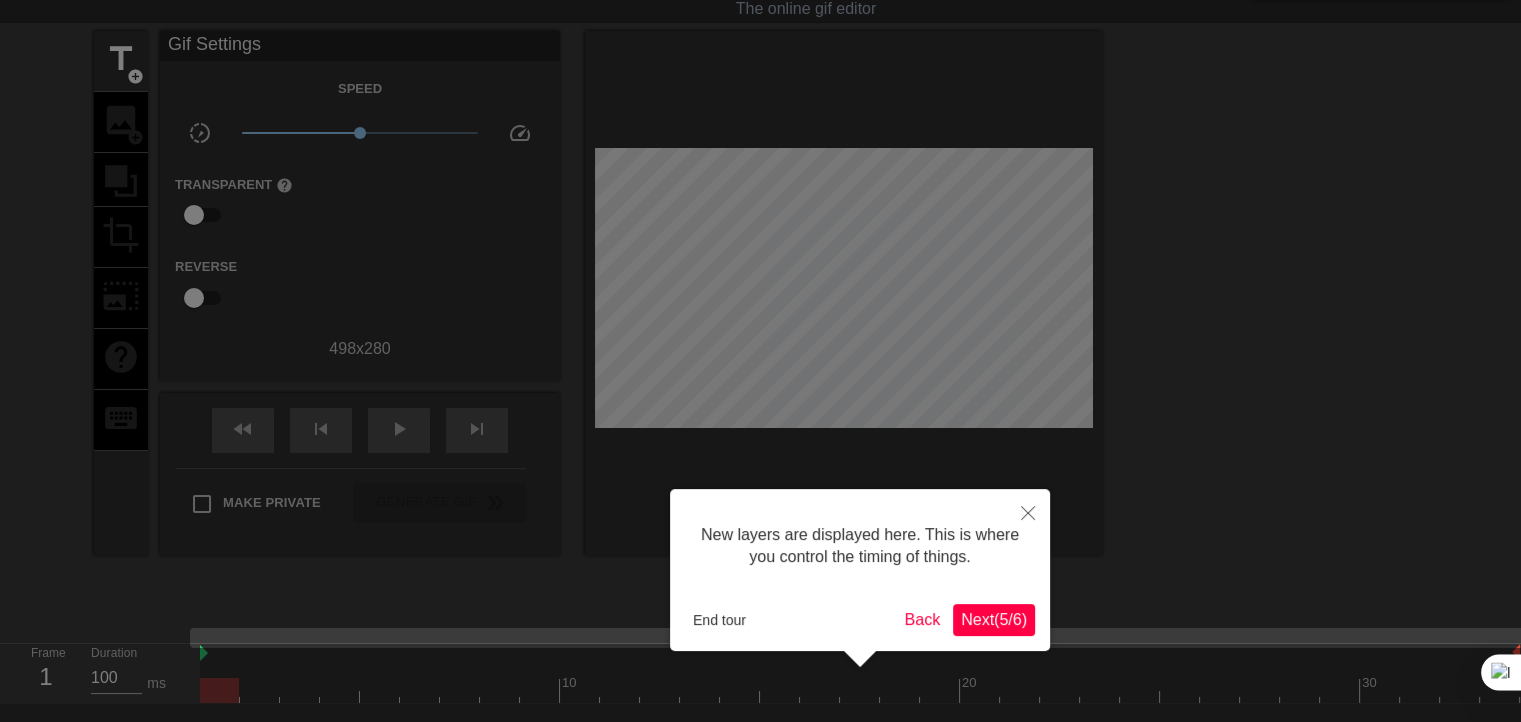 click on "Next  ( 5 / 6 )" at bounding box center [994, 619] 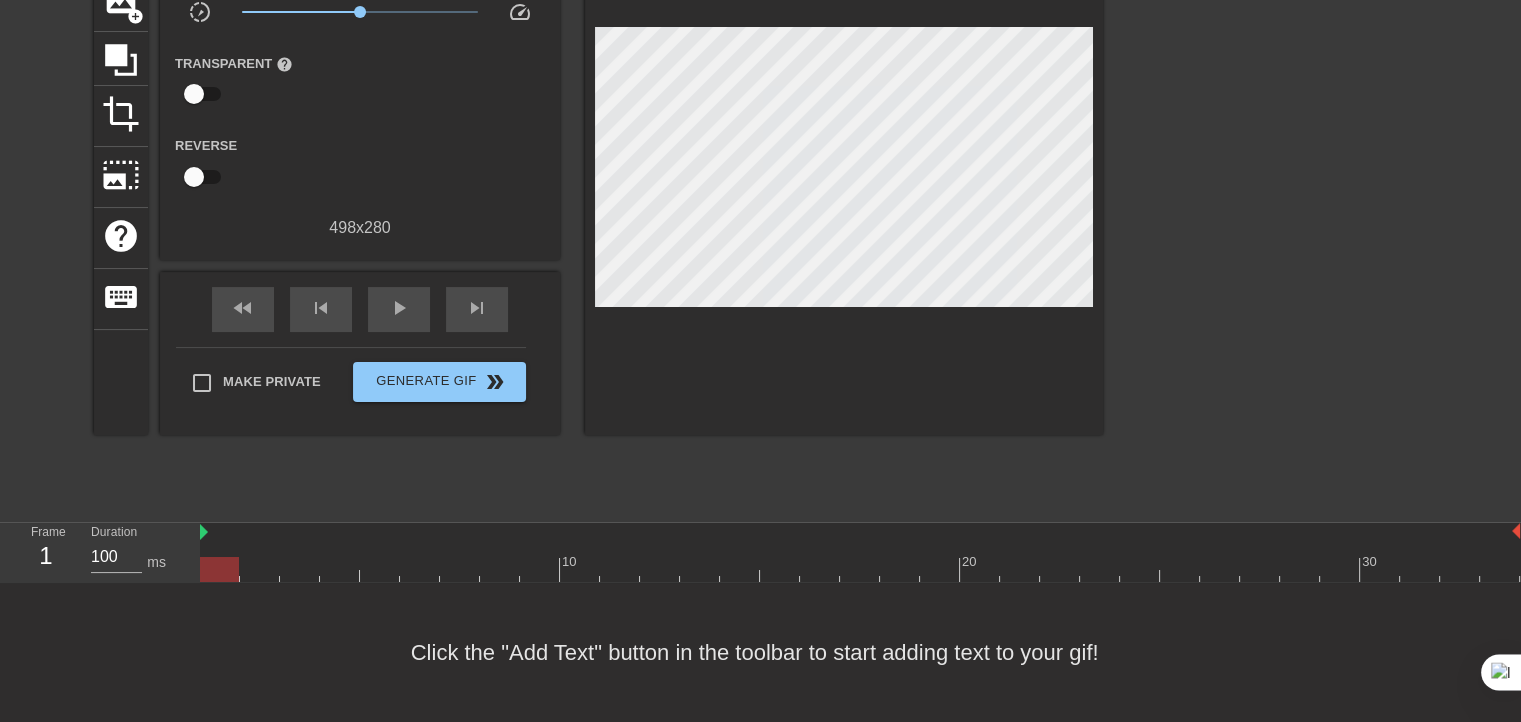 scroll, scrollTop: 184, scrollLeft: 0, axis: vertical 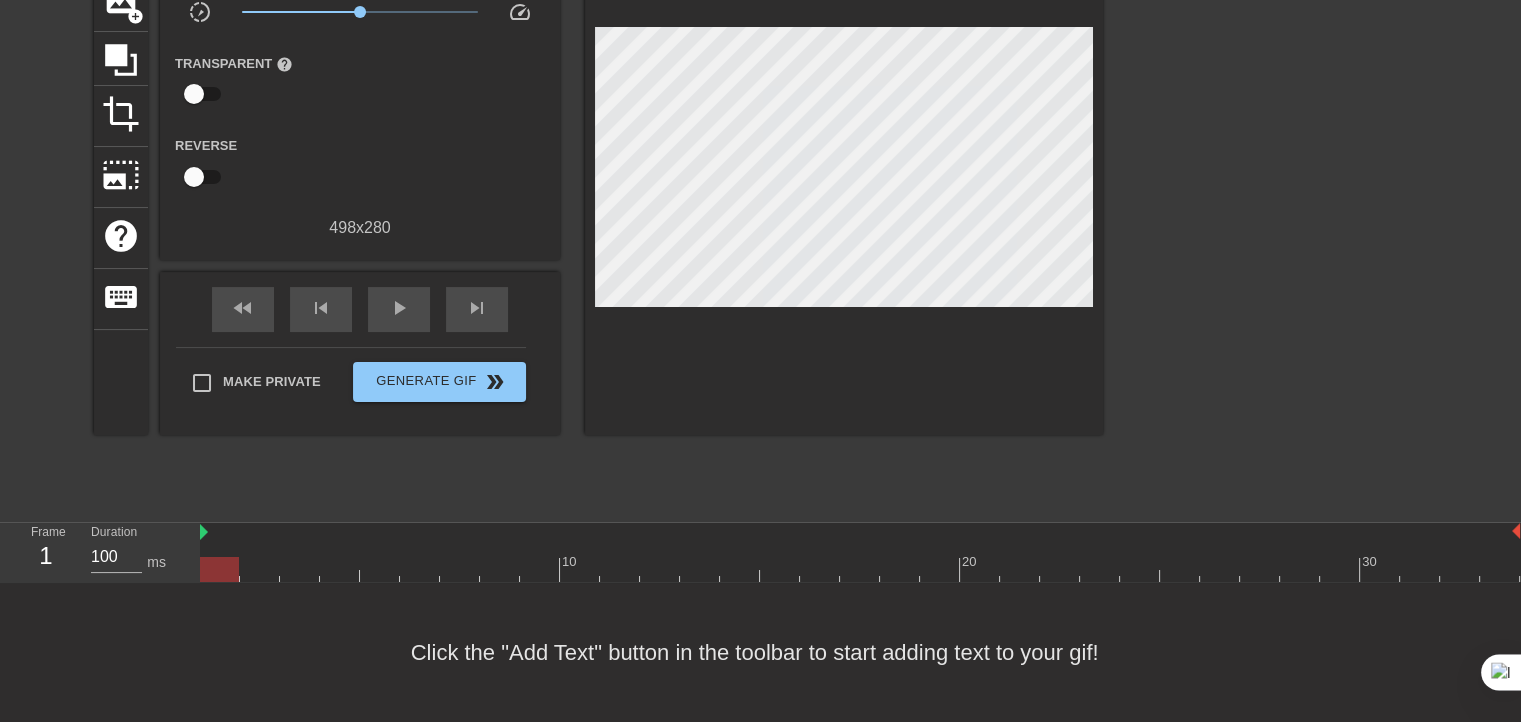 click at bounding box center [219, 569] 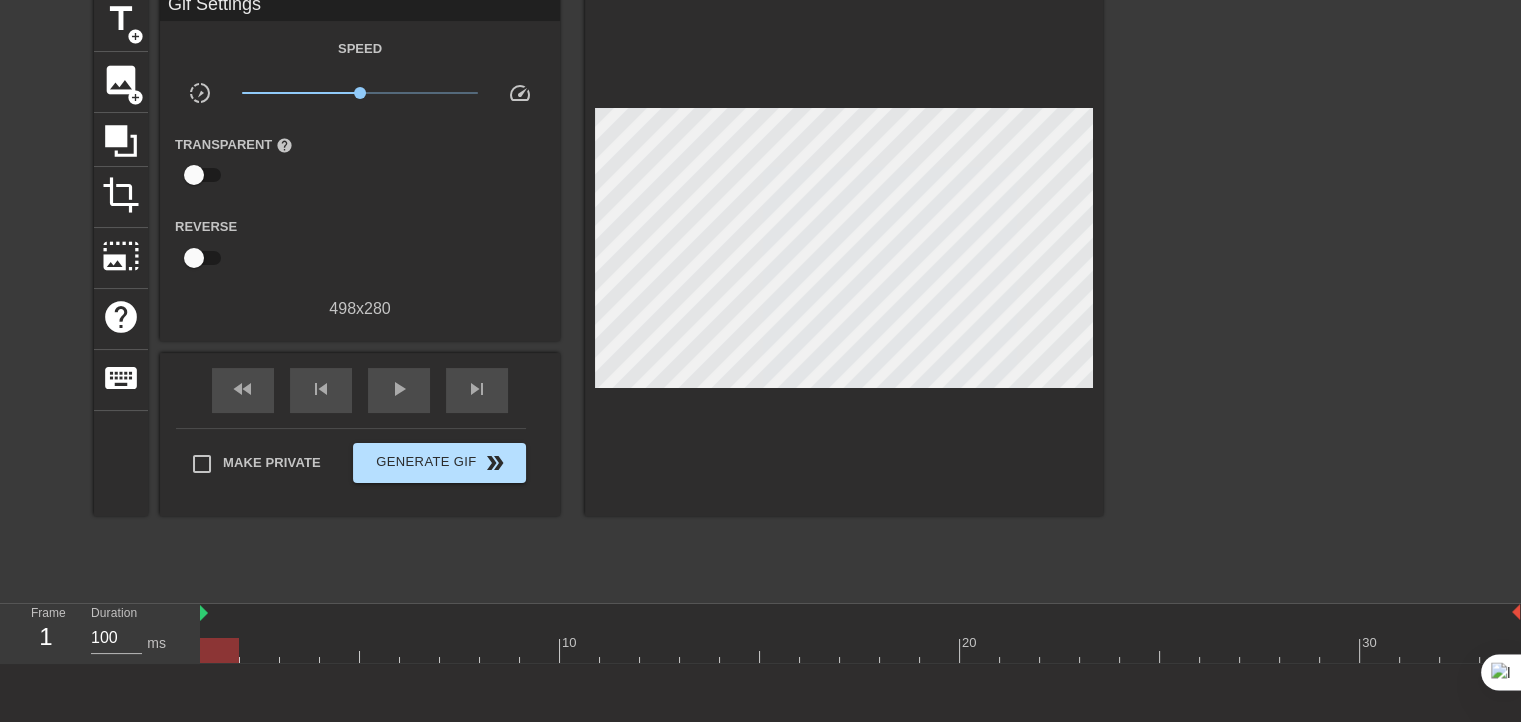 scroll, scrollTop: 84, scrollLeft: 0, axis: vertical 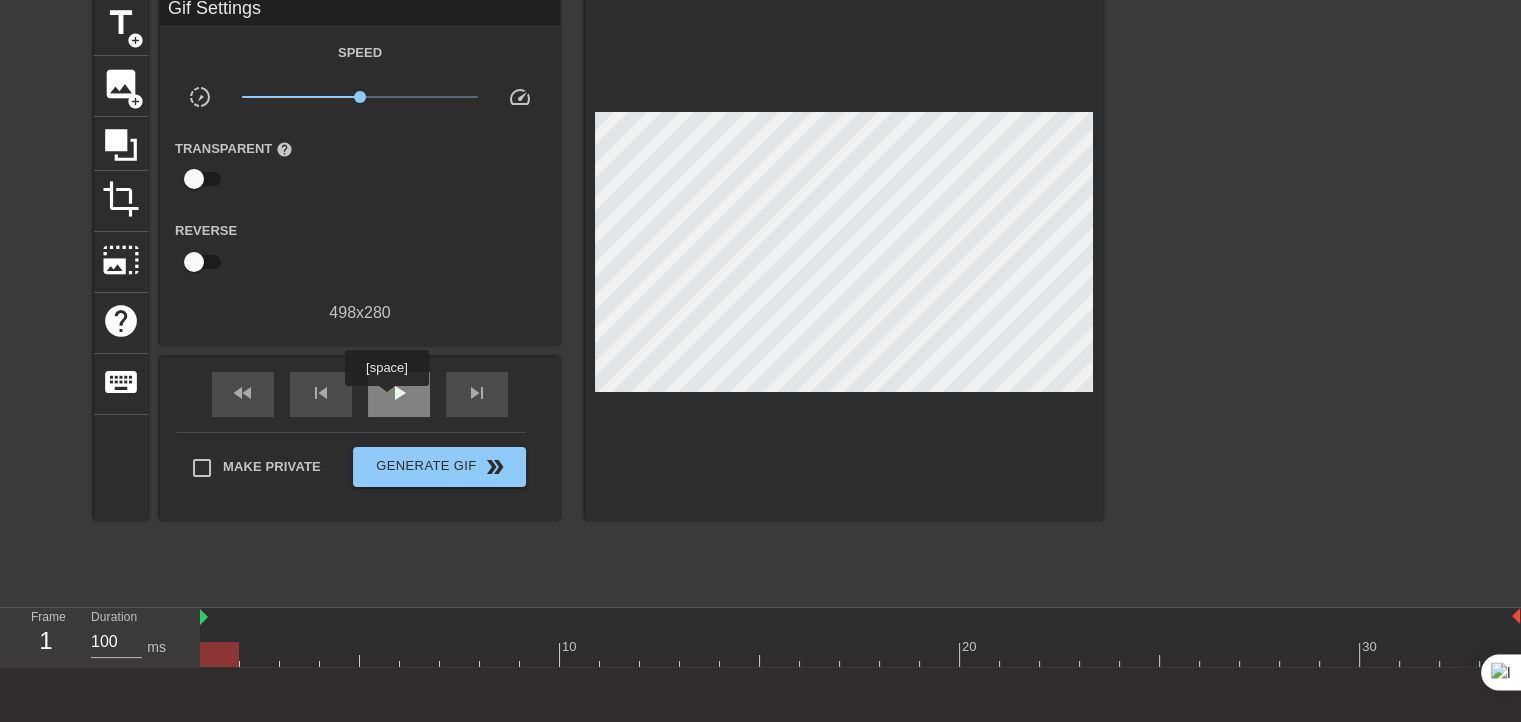 click on "play_arrow" at bounding box center (399, 393) 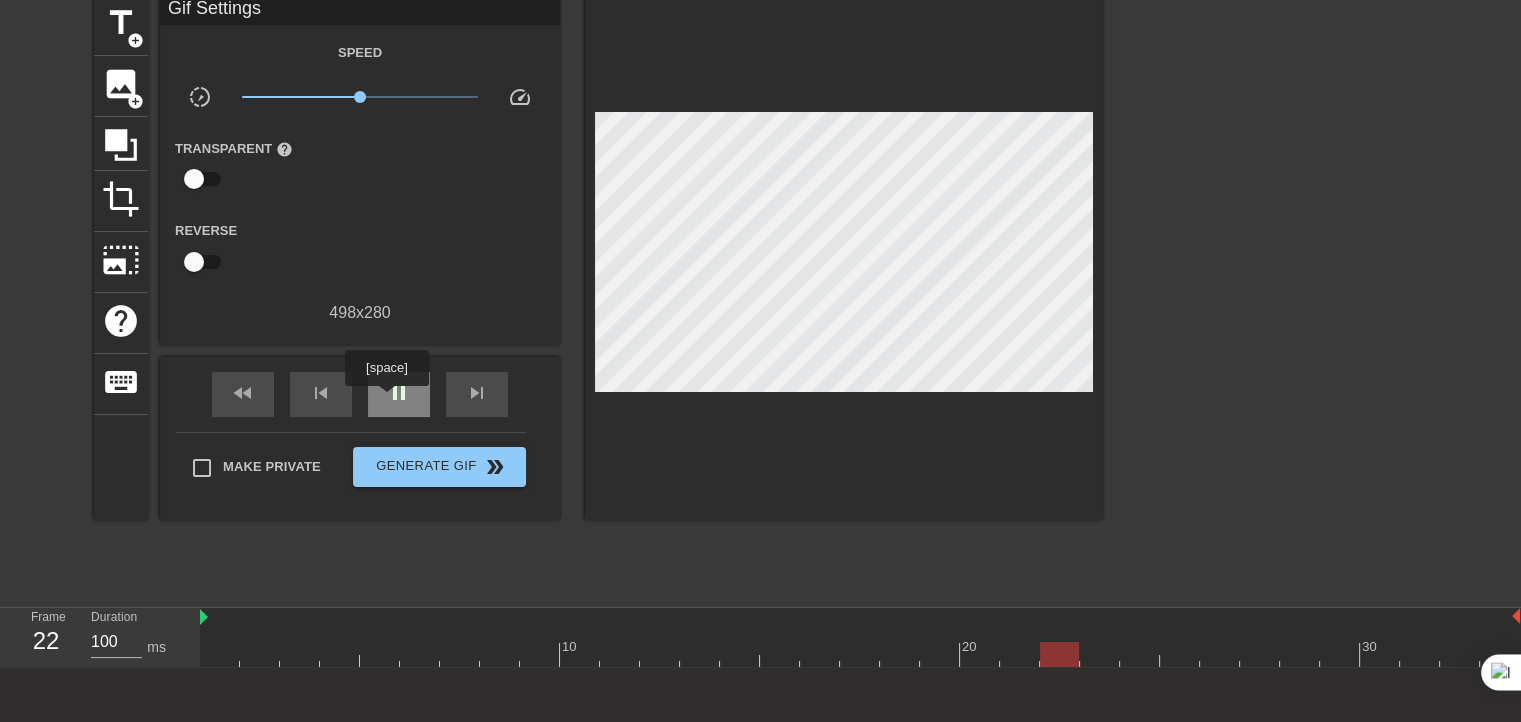 click on "pause" at bounding box center [399, 393] 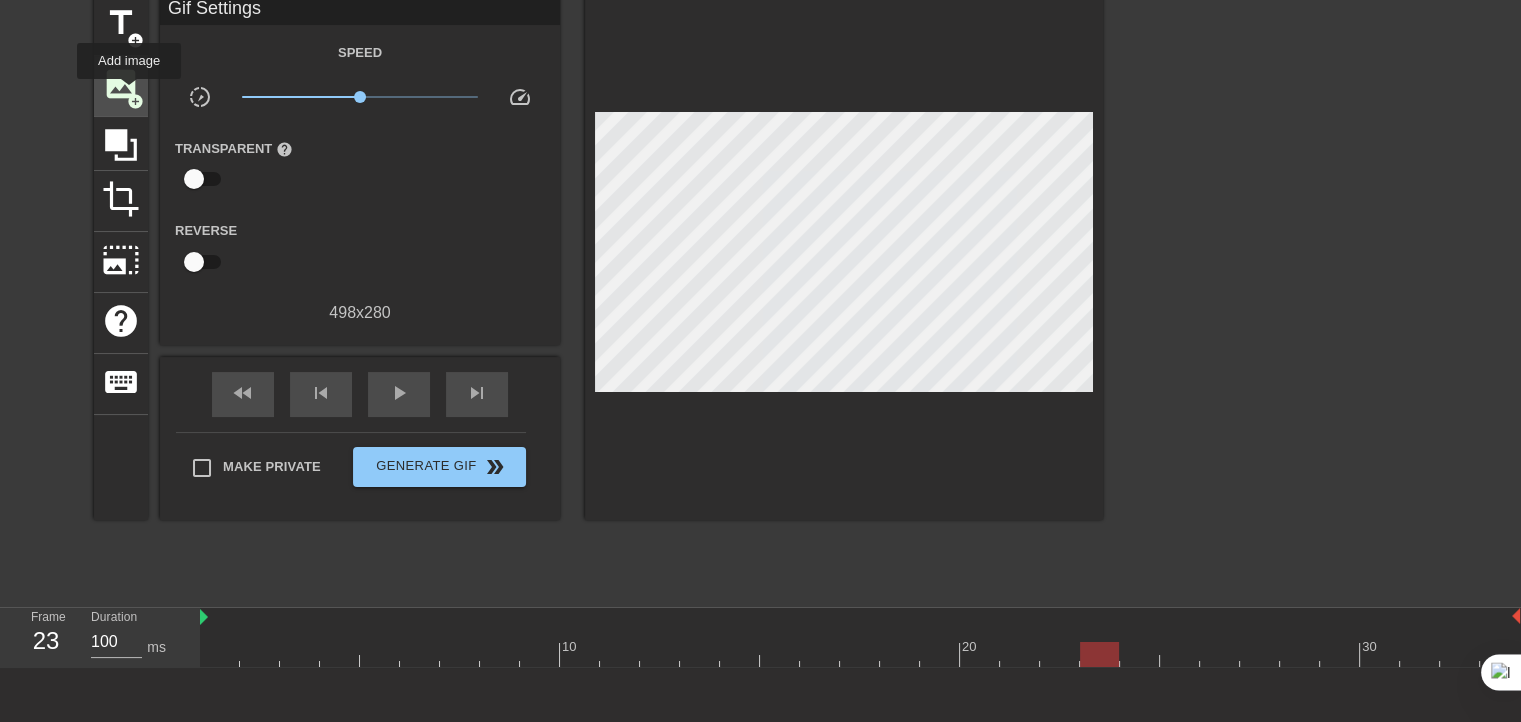 click on "add_circle" at bounding box center (135, 101) 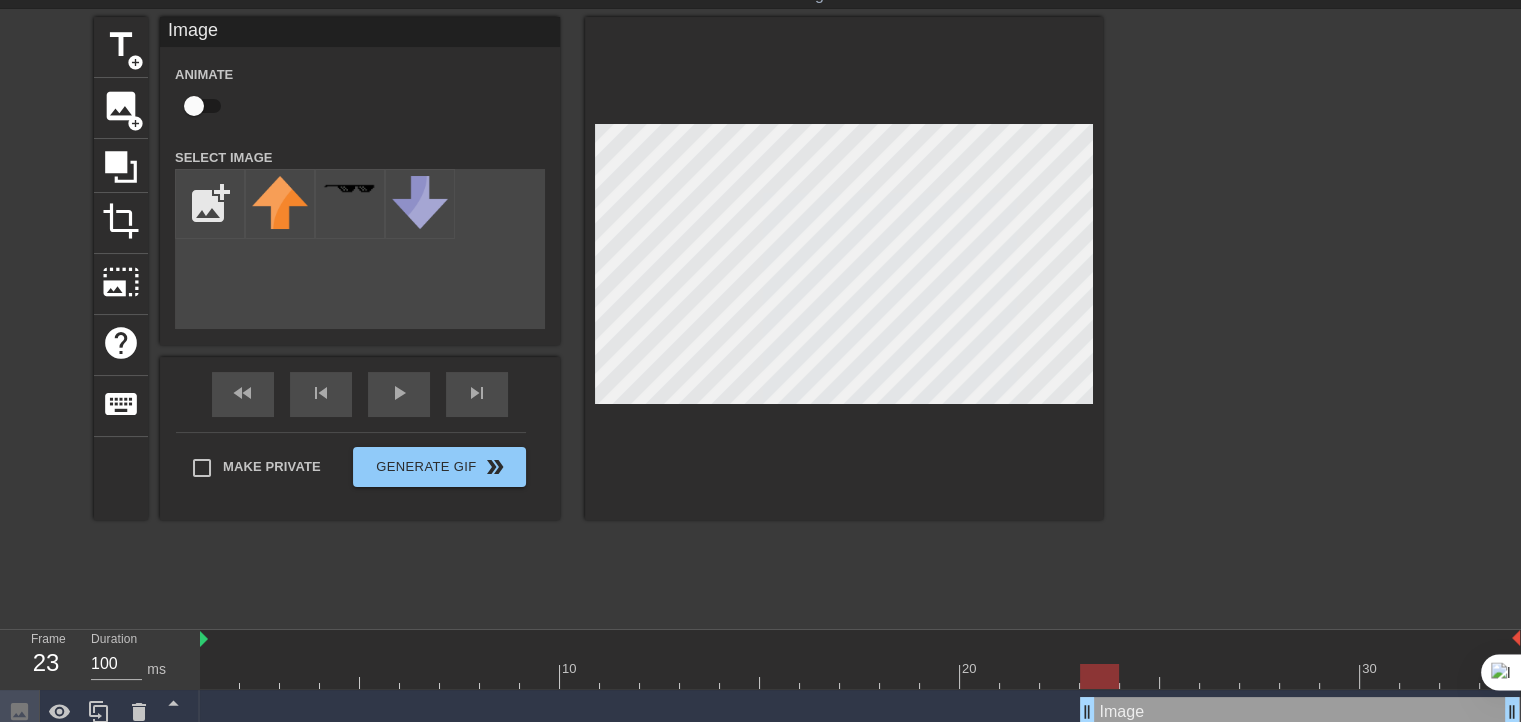 scroll, scrollTop: 78, scrollLeft: 0, axis: vertical 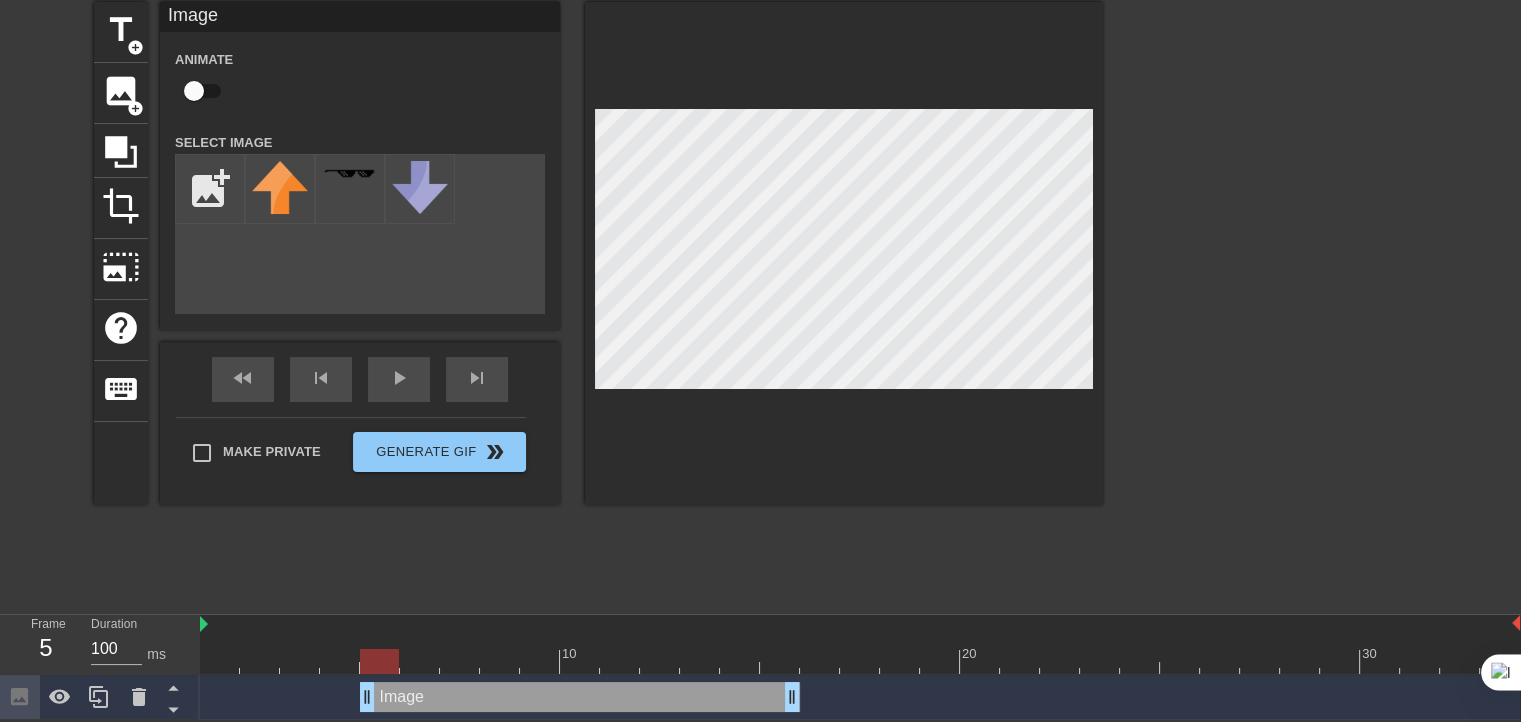 drag, startPoint x: 1216, startPoint y: 696, endPoint x: 488, endPoint y: 698, distance: 728.00275 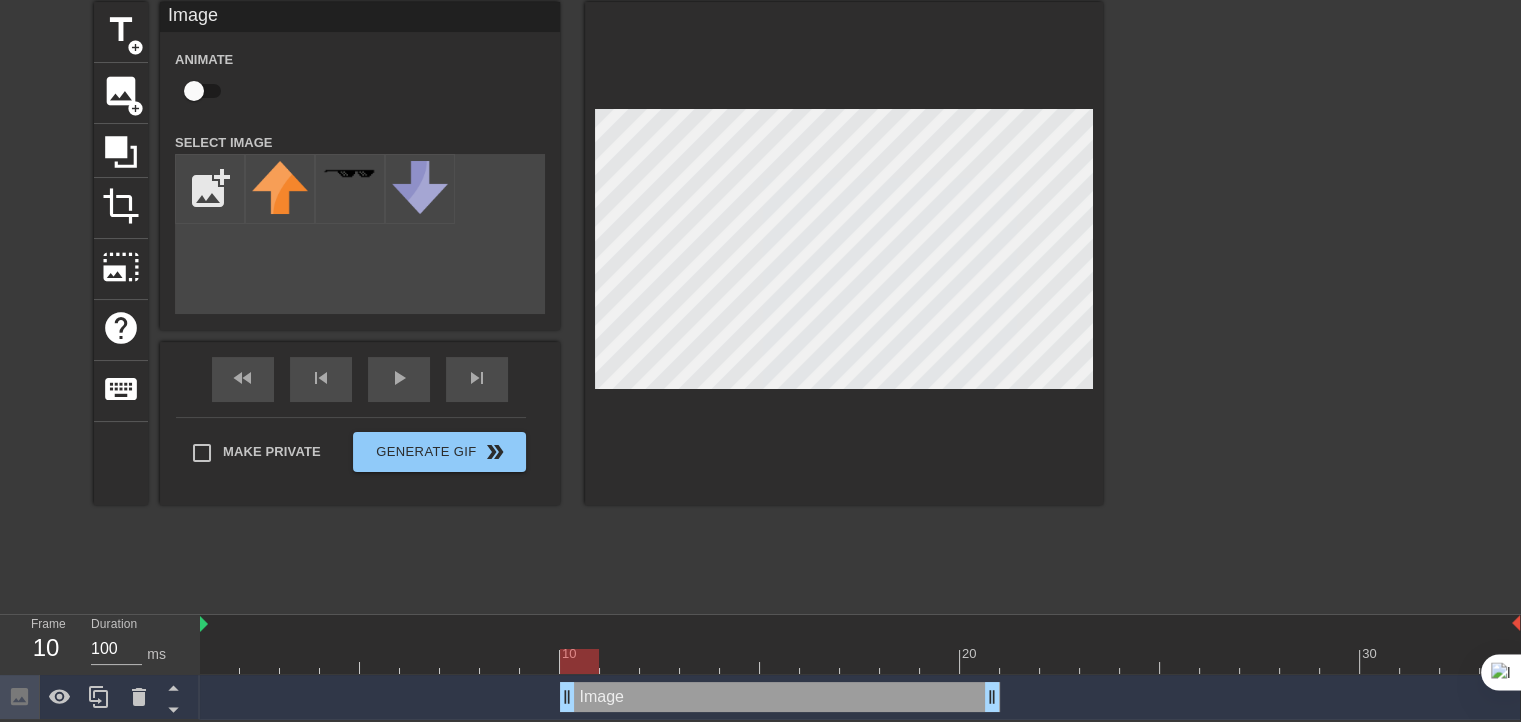 drag, startPoint x: 682, startPoint y: 695, endPoint x: 877, endPoint y: 686, distance: 195.20758 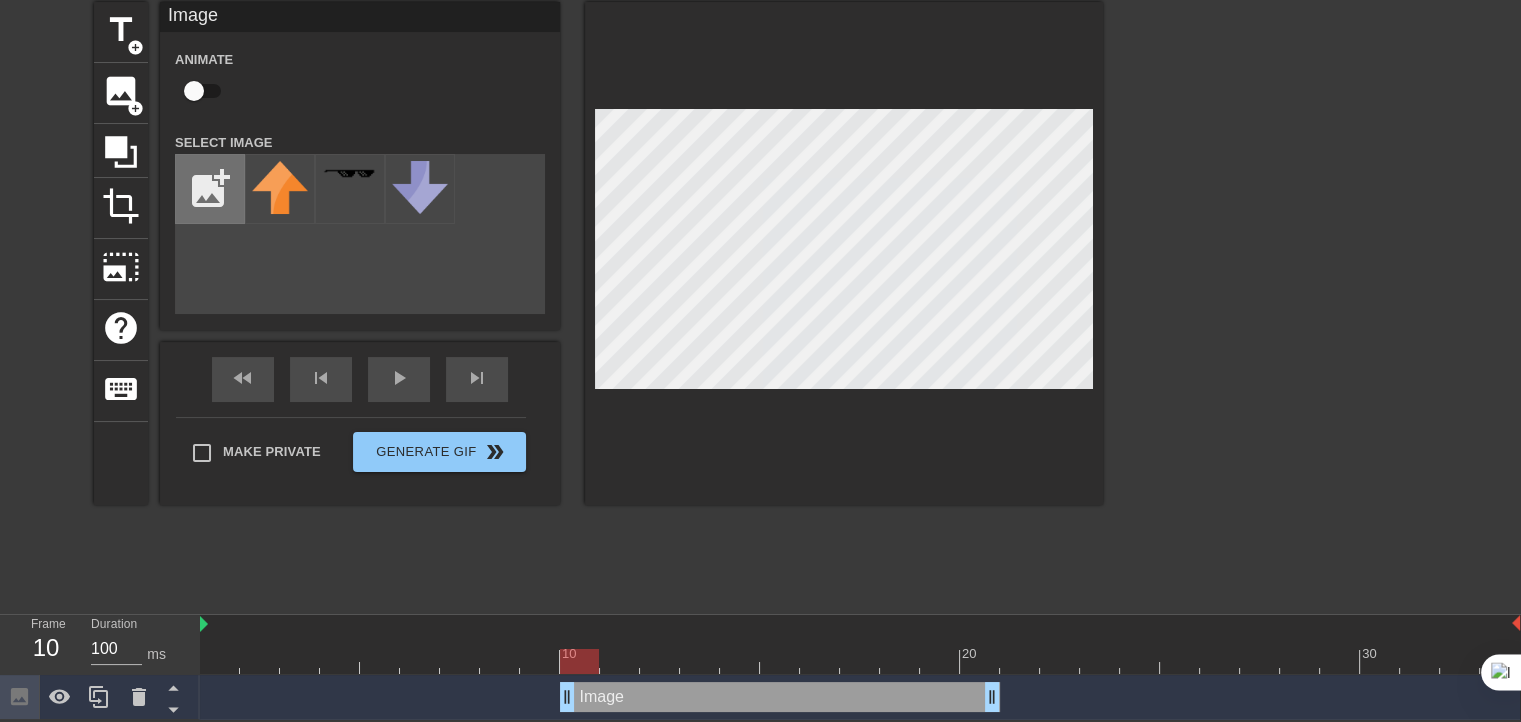 click at bounding box center [210, 189] 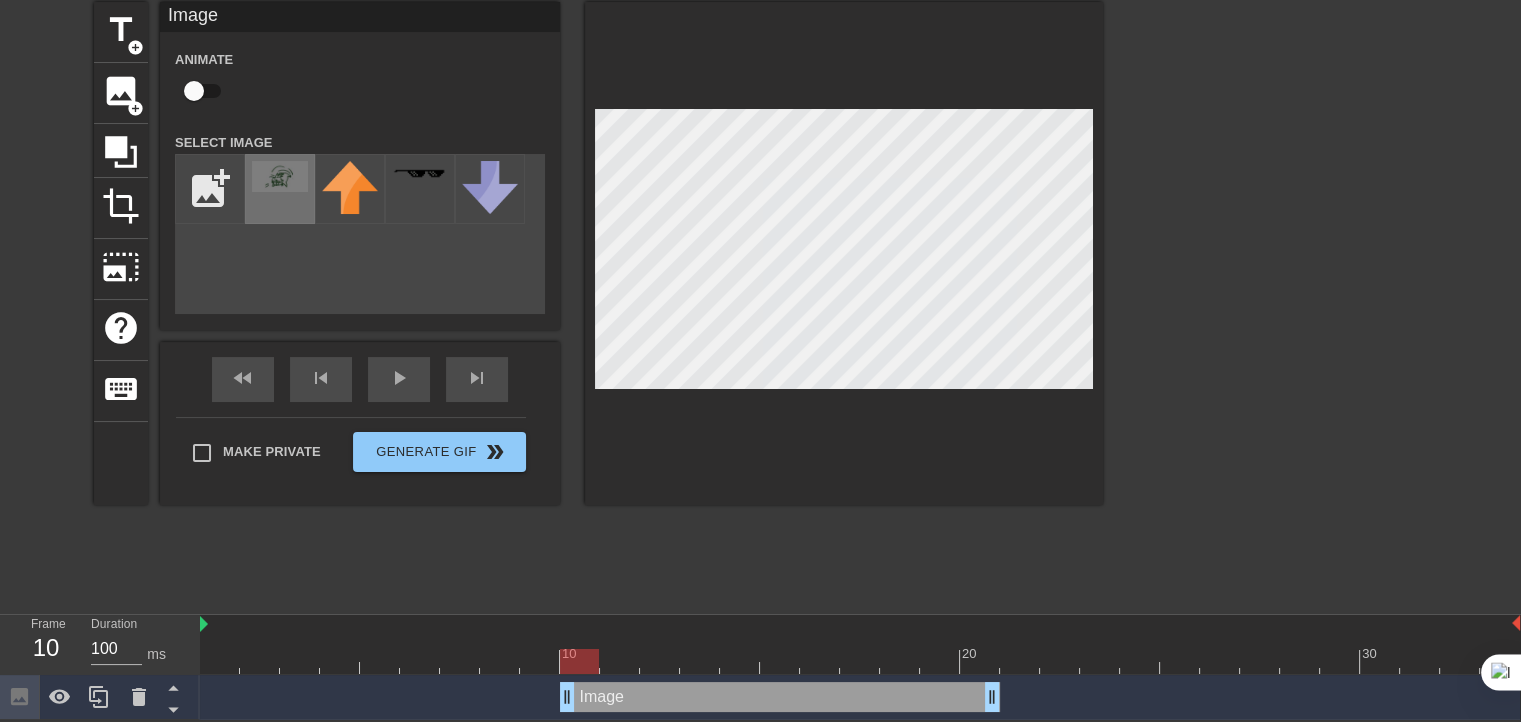 click at bounding box center (280, 189) 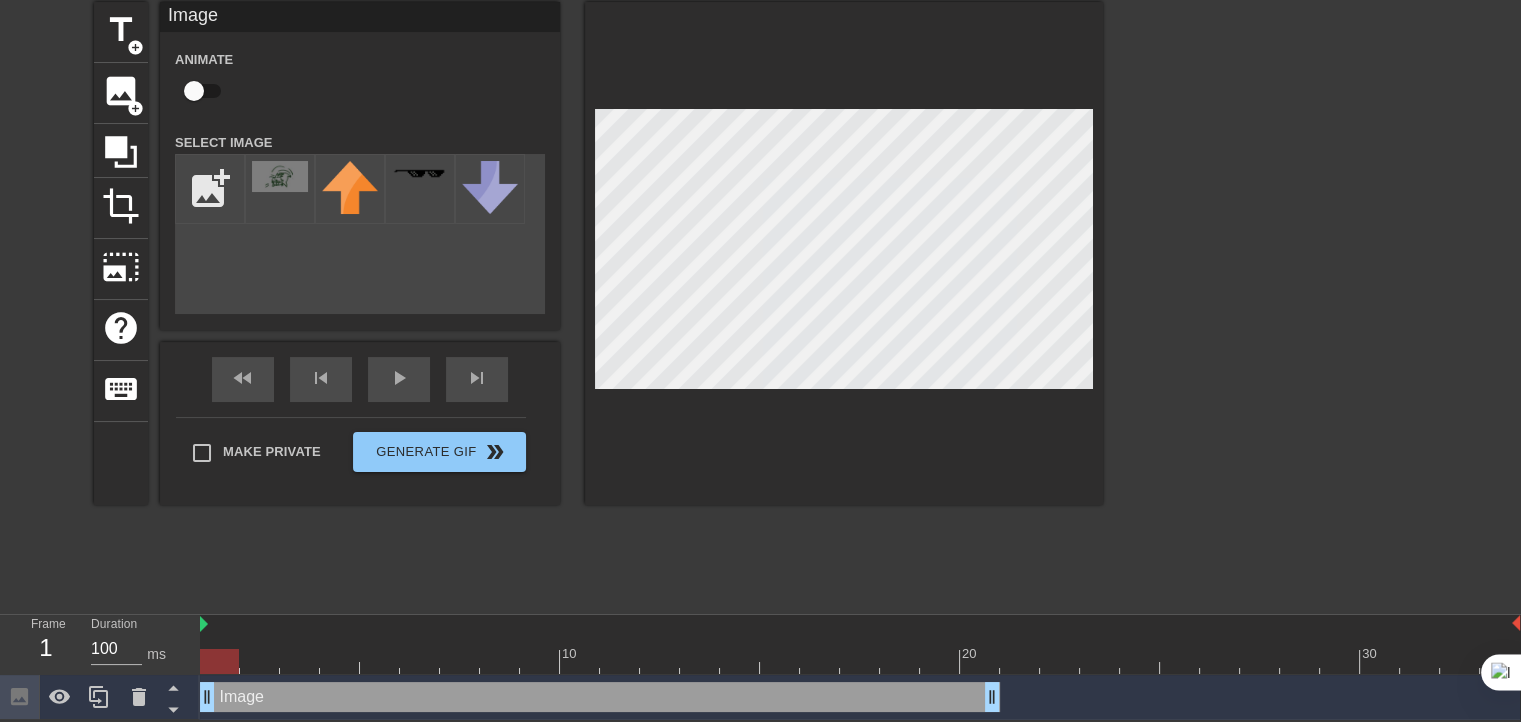 drag, startPoint x: 556, startPoint y: 693, endPoint x: 204, endPoint y: 691, distance: 352.00568 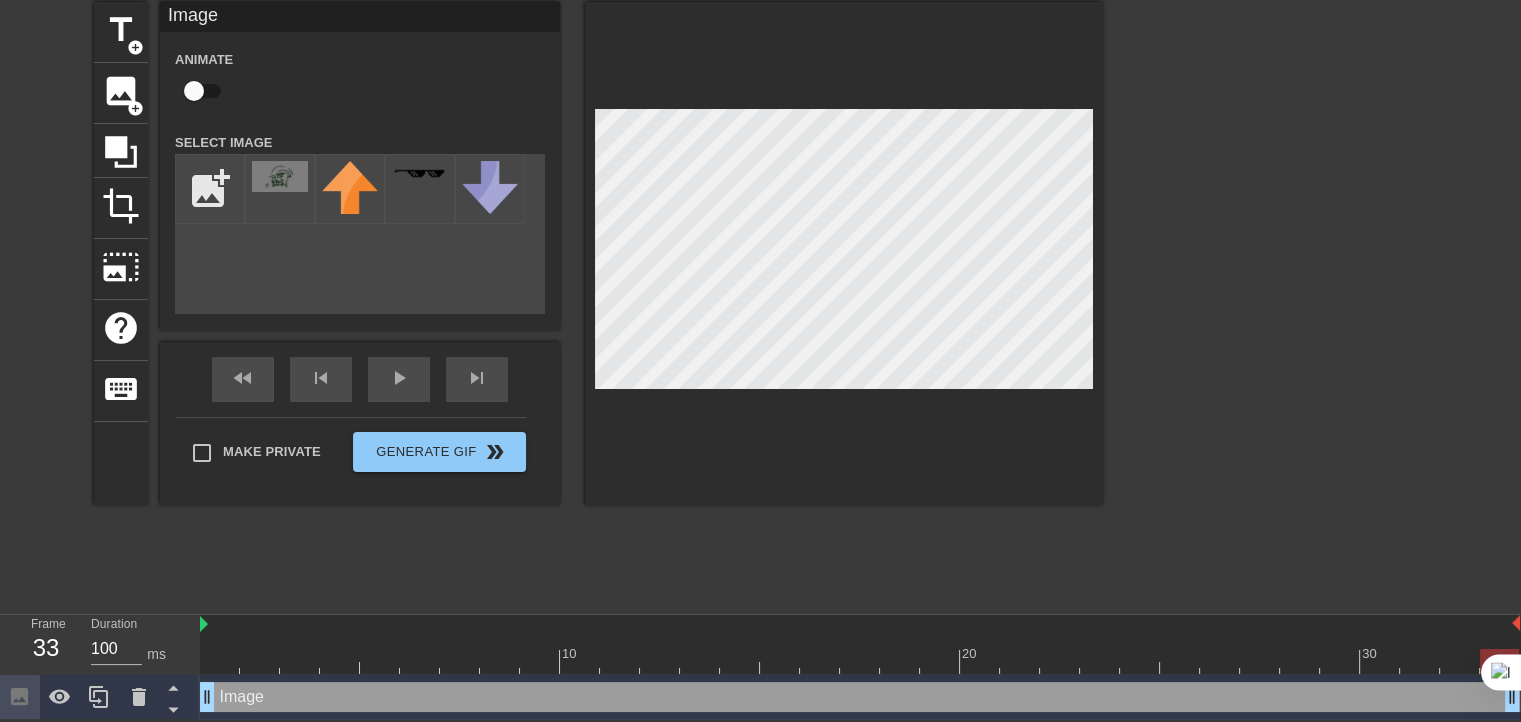 drag, startPoint x: 1105, startPoint y: 681, endPoint x: 1499, endPoint y: 693, distance: 394.1827 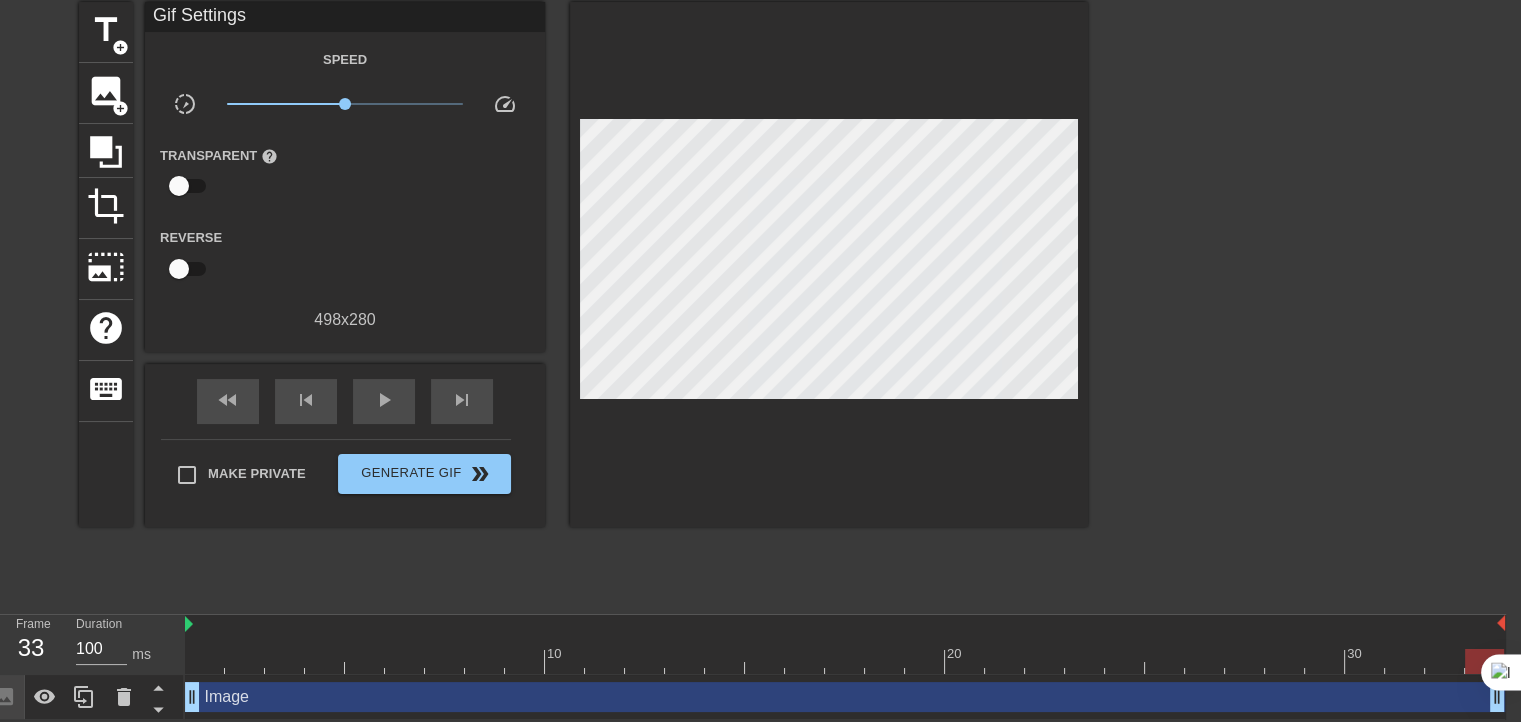 click on "Image drag_handle drag_handle" at bounding box center [845, 697] 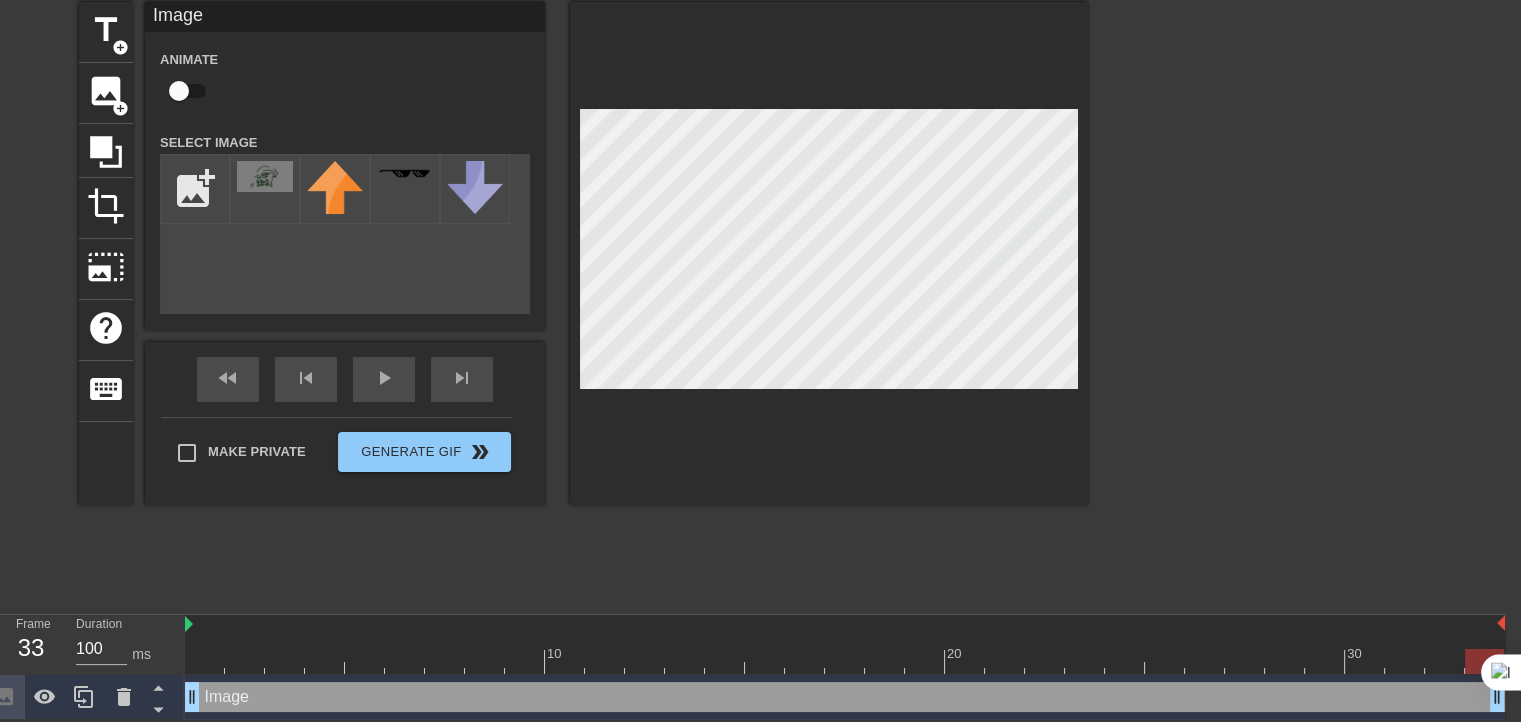 click at bounding box center [829, 253] 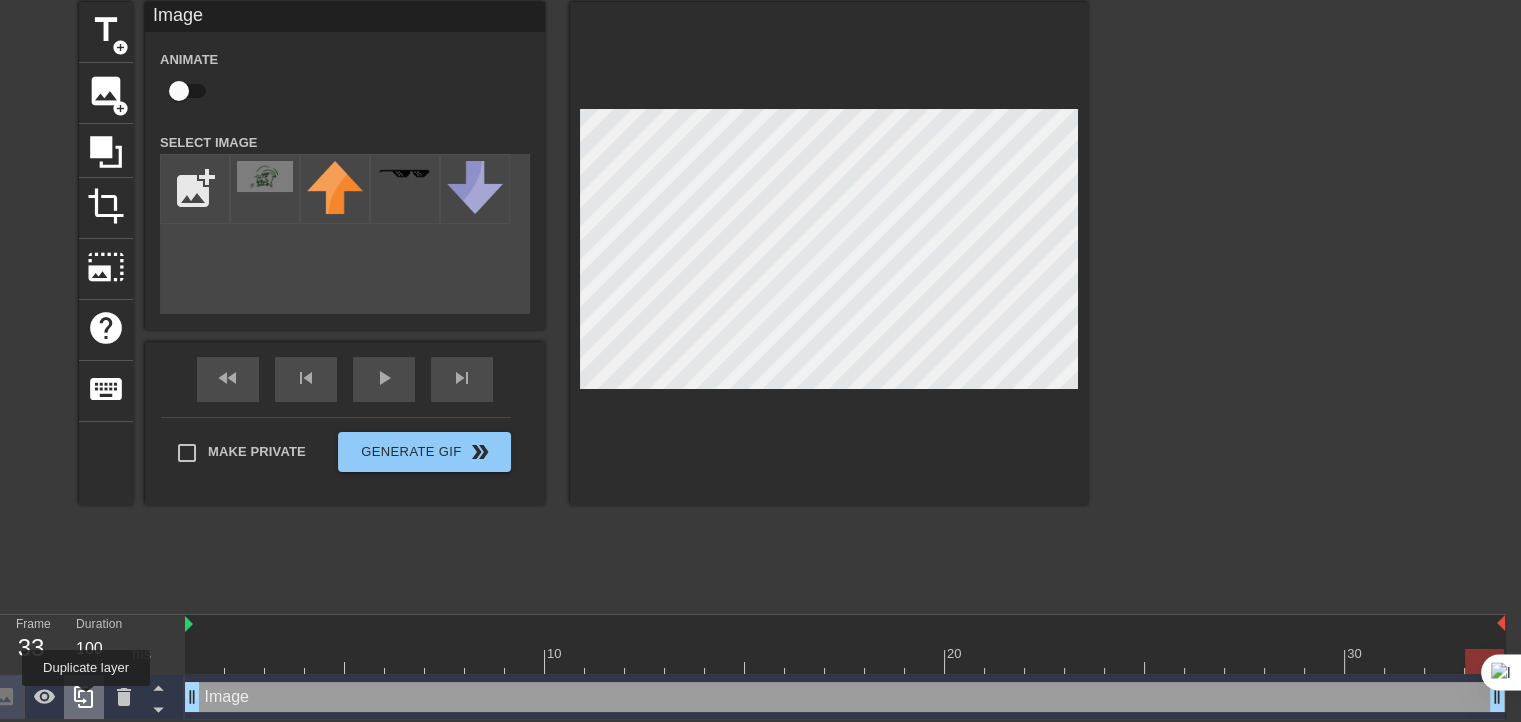 click 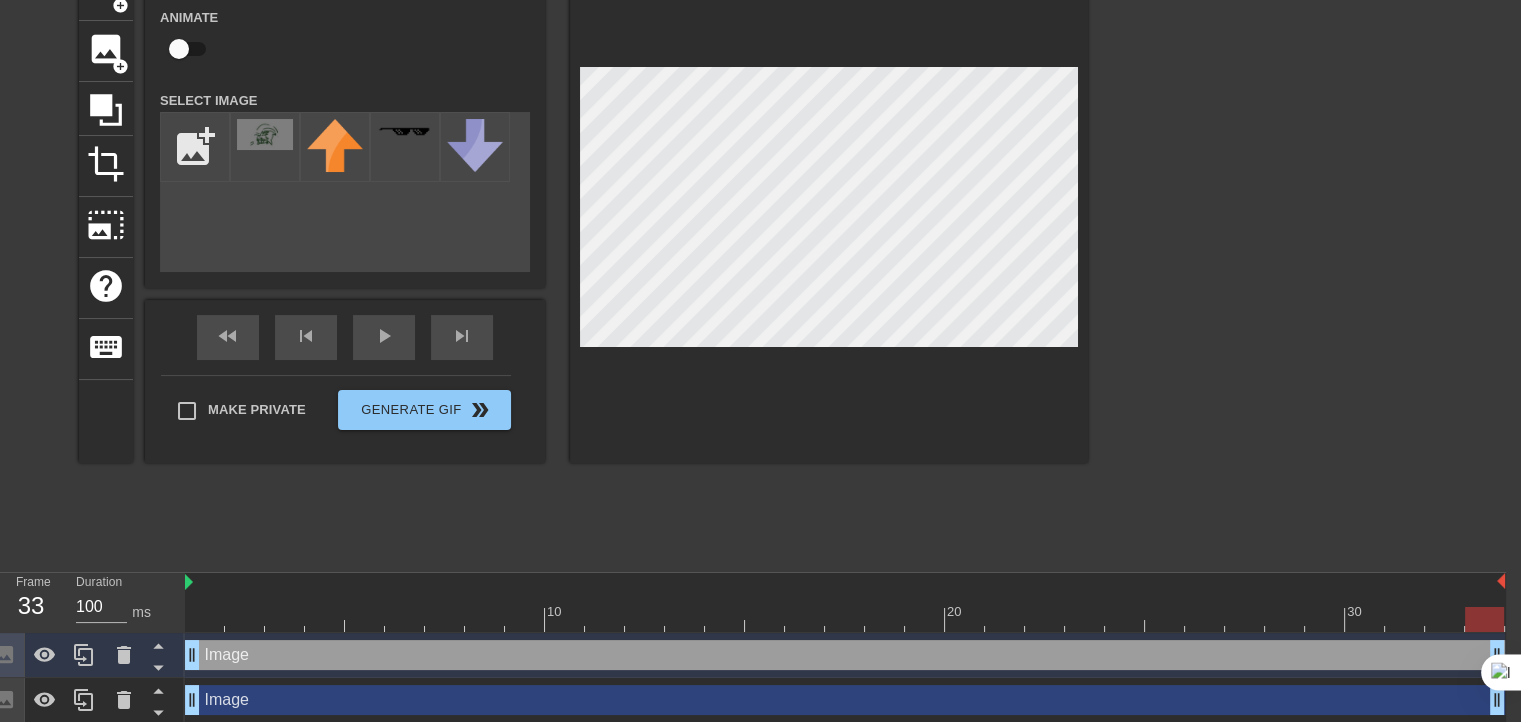scroll, scrollTop: 123, scrollLeft: 15, axis: both 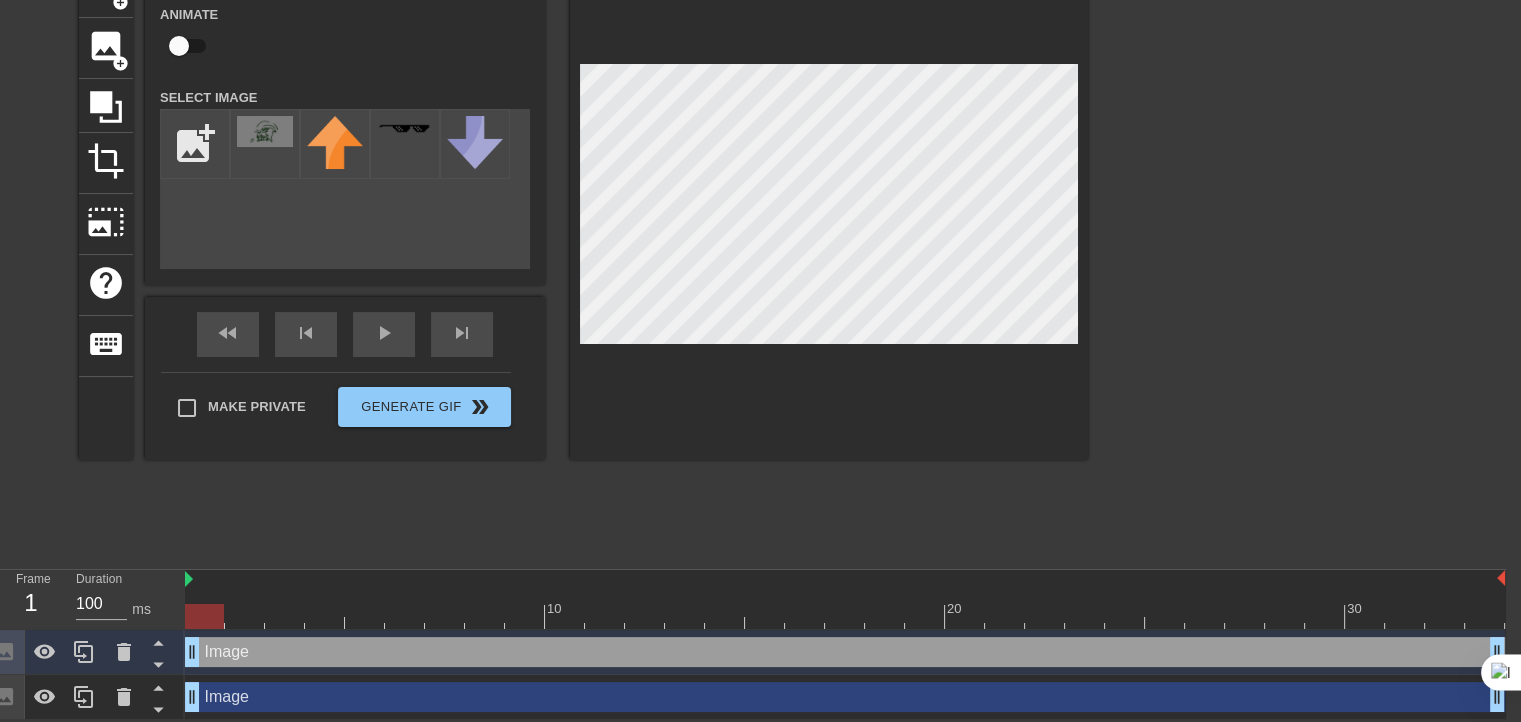 drag, startPoint x: 237, startPoint y: 655, endPoint x: 178, endPoint y: 655, distance: 59 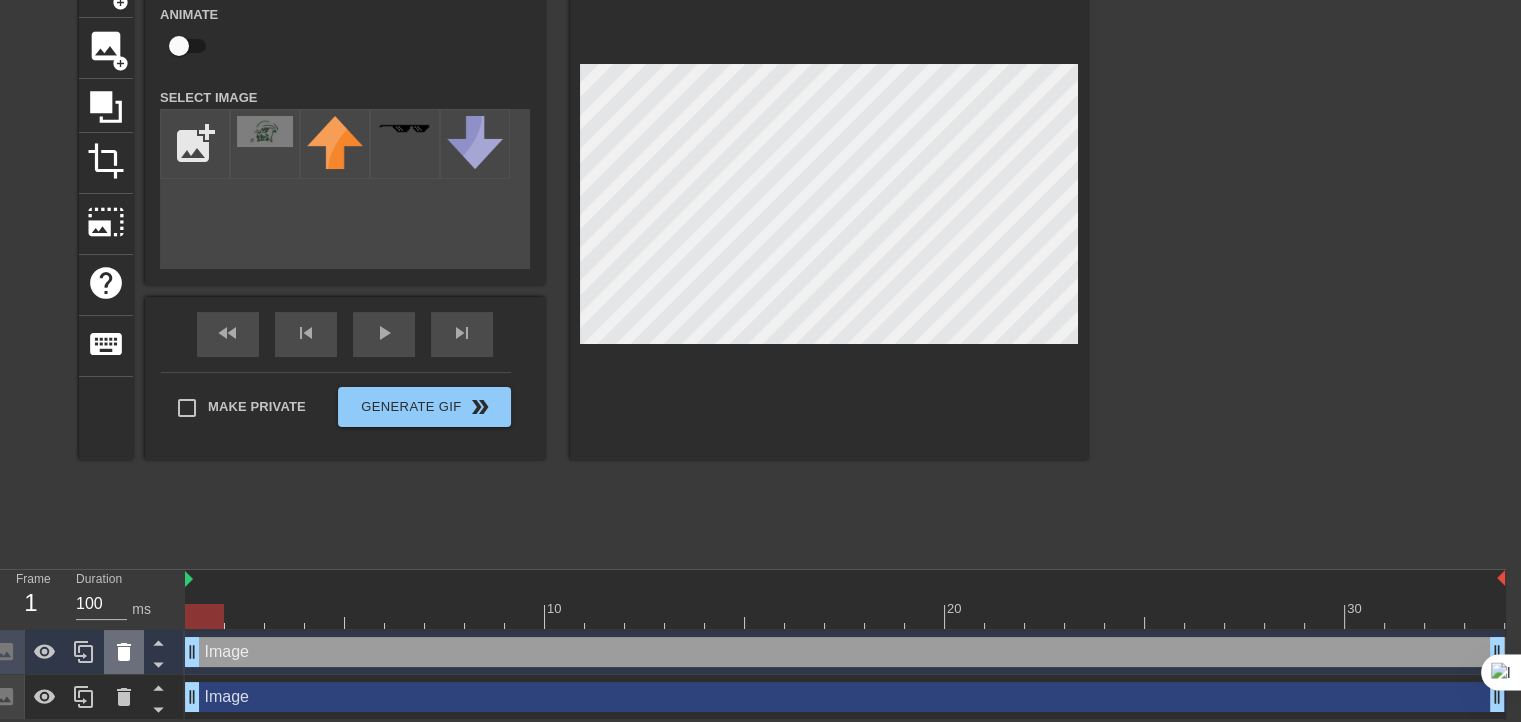 click 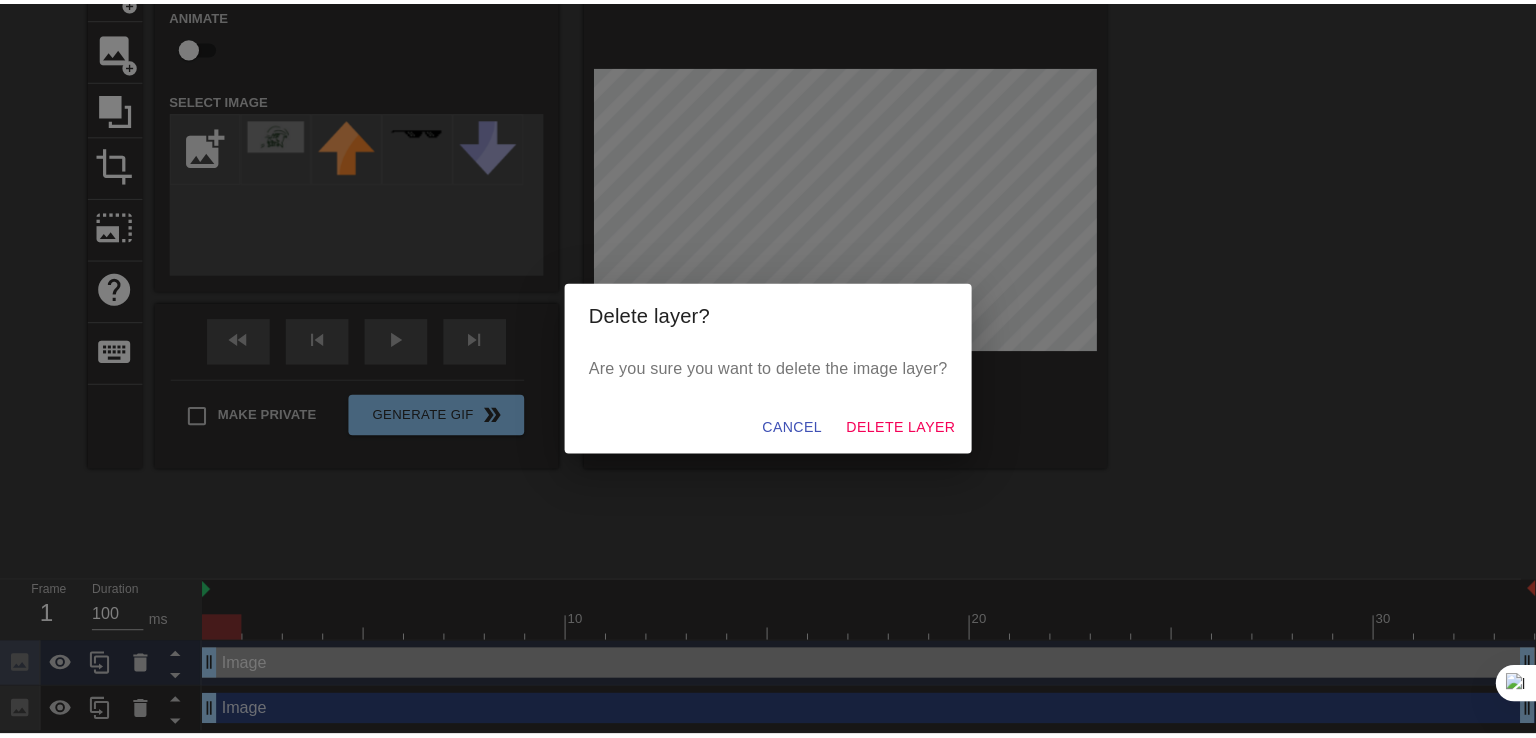 scroll, scrollTop: 108, scrollLeft: 0, axis: vertical 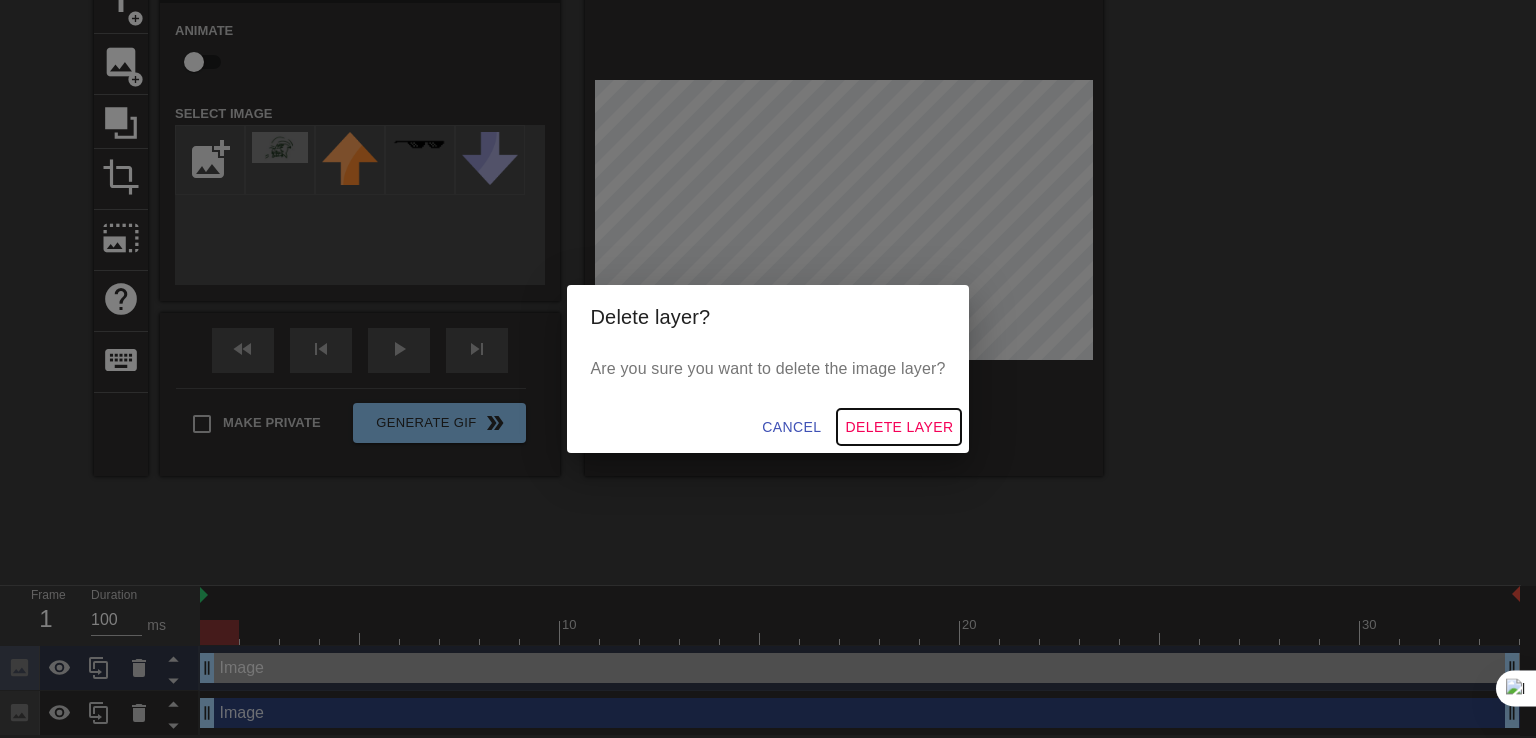 click on "Delete Layer" at bounding box center (899, 427) 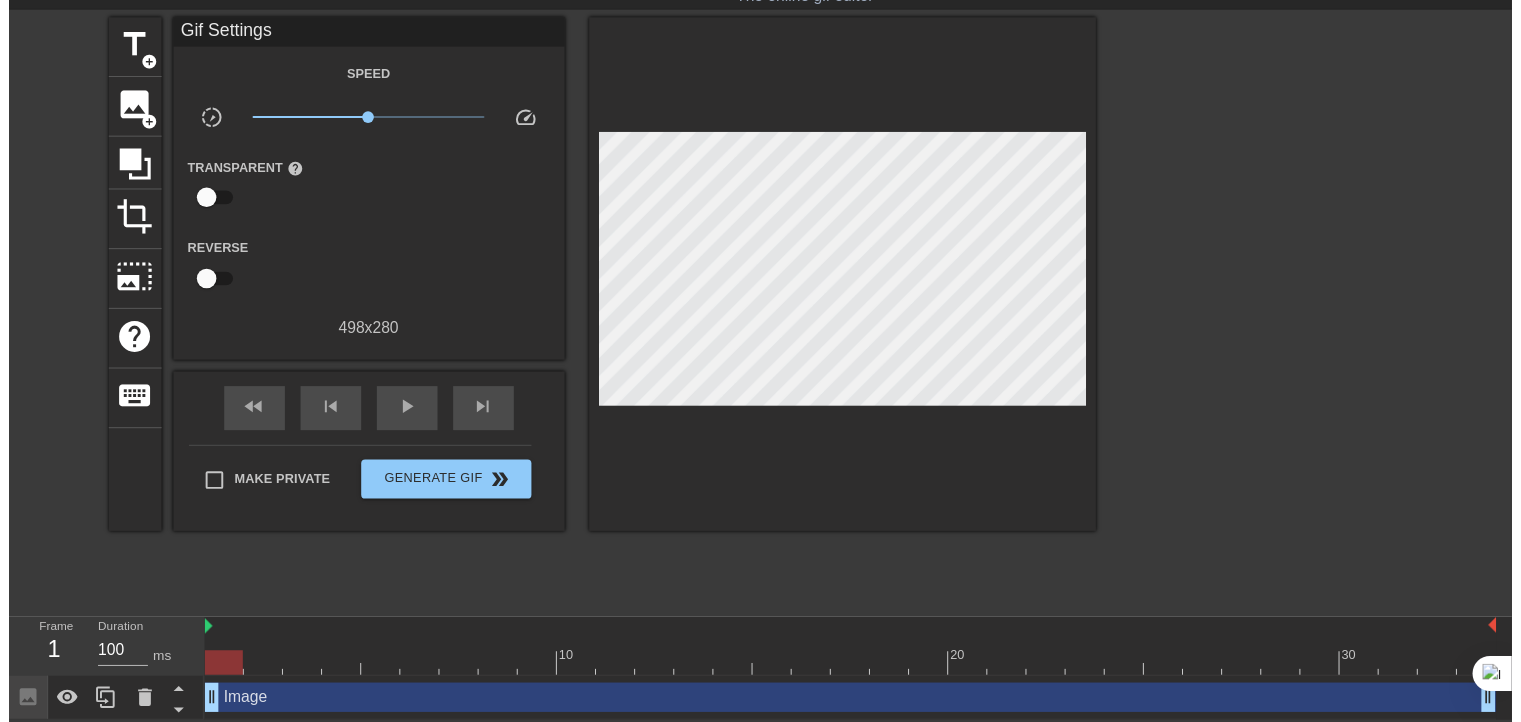 scroll, scrollTop: 78, scrollLeft: 0, axis: vertical 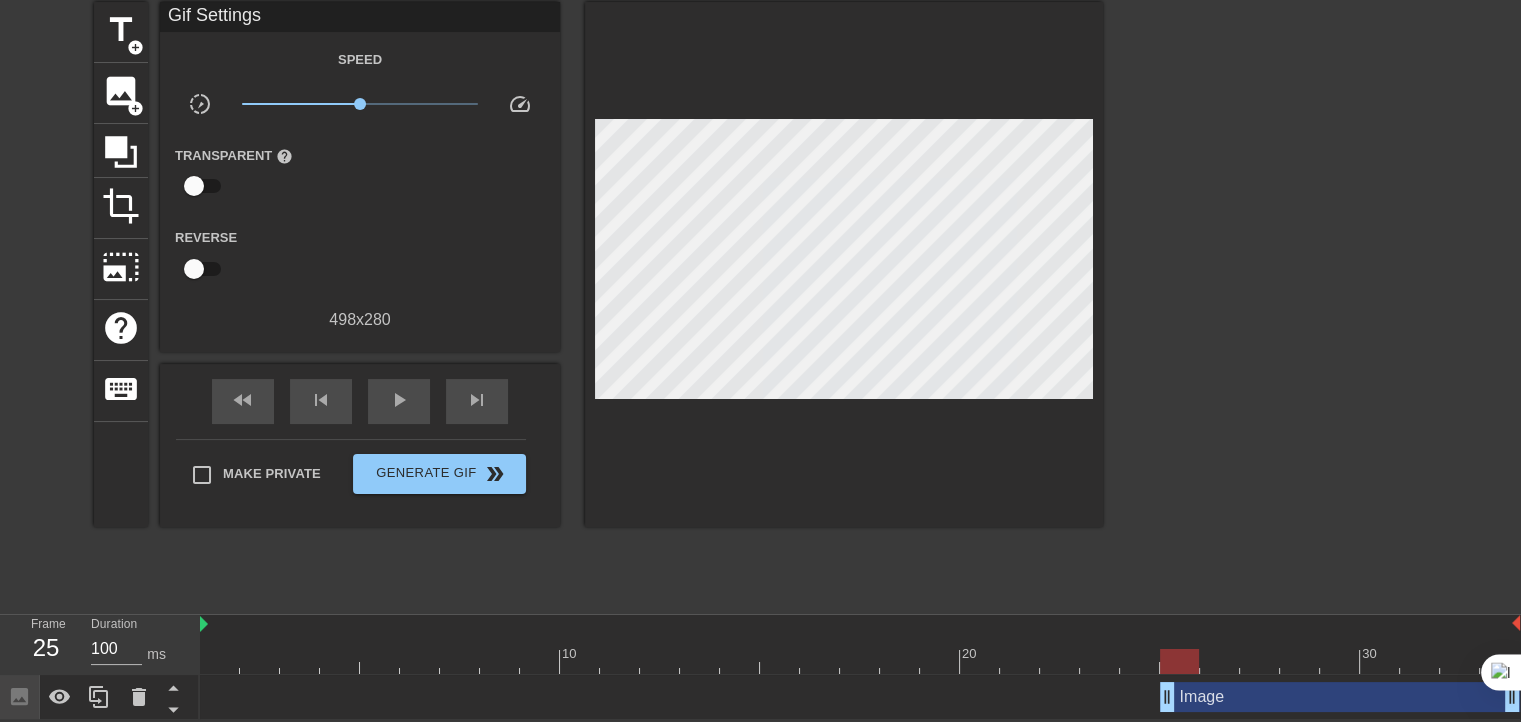 drag, startPoint x: 213, startPoint y: 695, endPoint x: 1222, endPoint y: 673, distance: 1009.2398 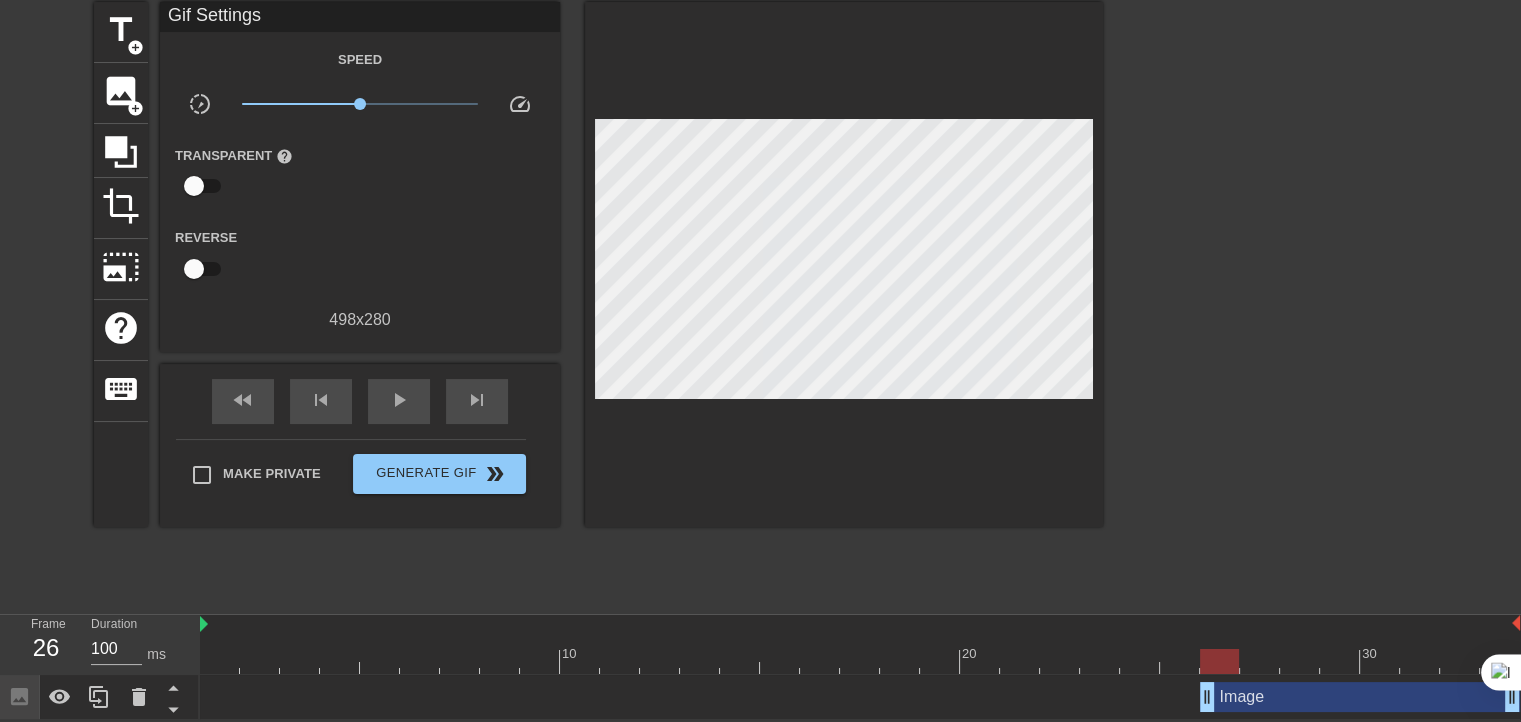 click on "Image drag_handle drag_handle" at bounding box center (860, 697) 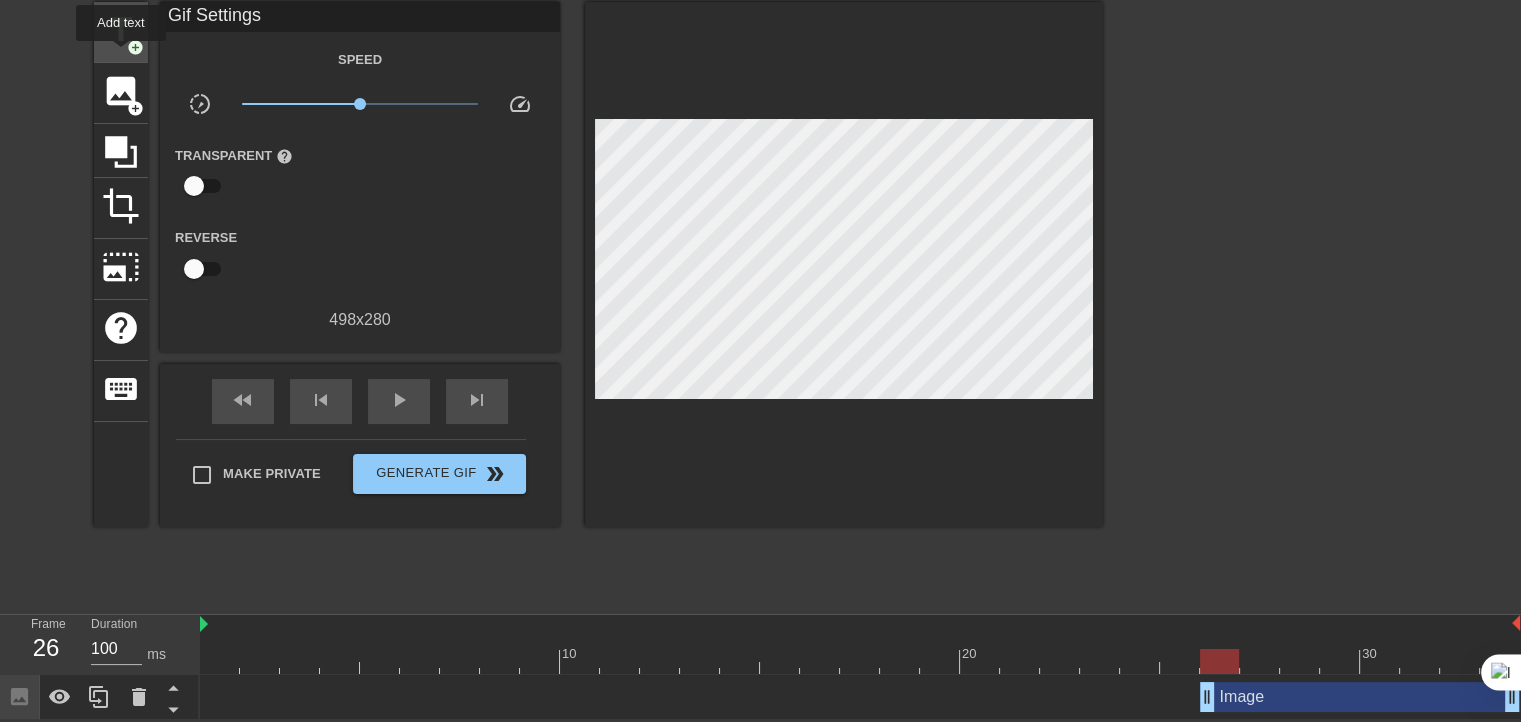 click on "title add_circle" at bounding box center (121, 32) 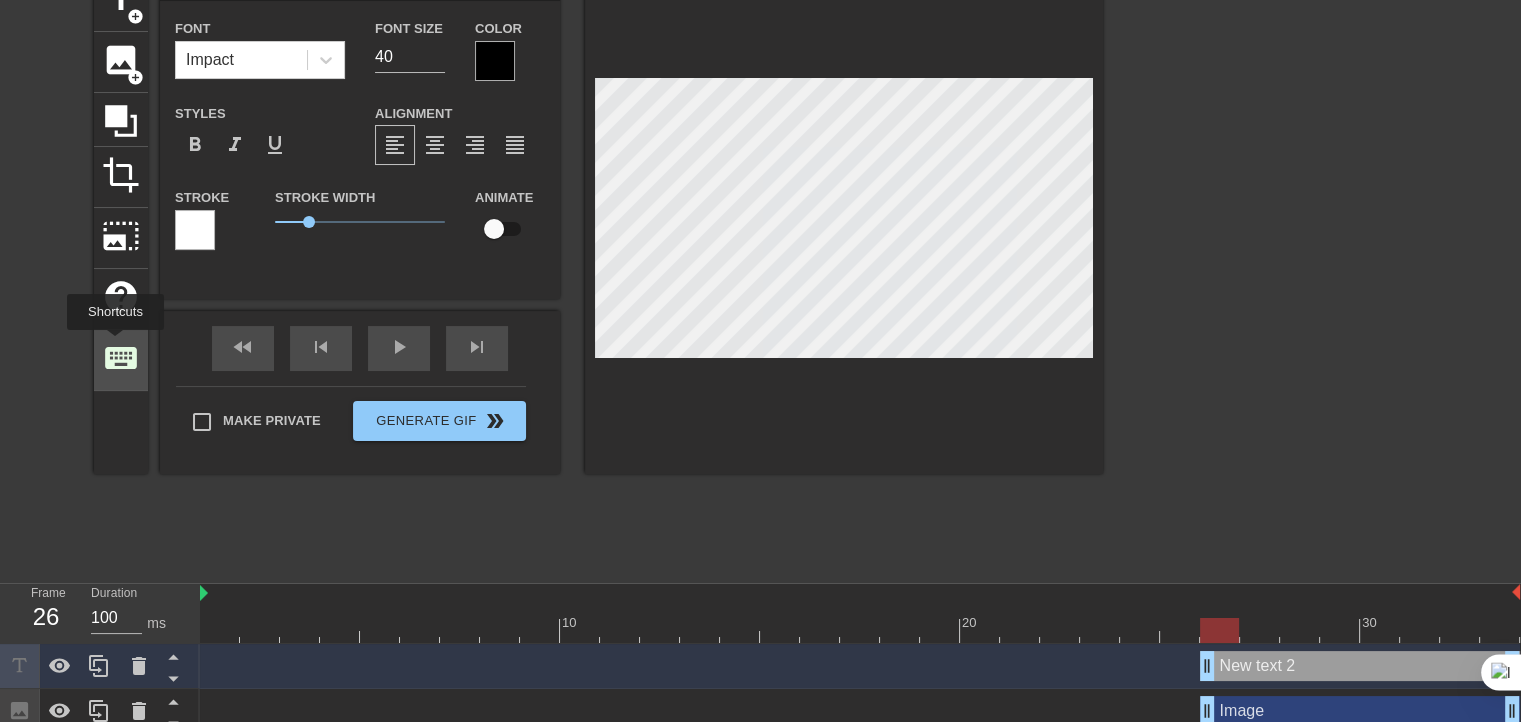 click on "keyboard" at bounding box center [121, 358] 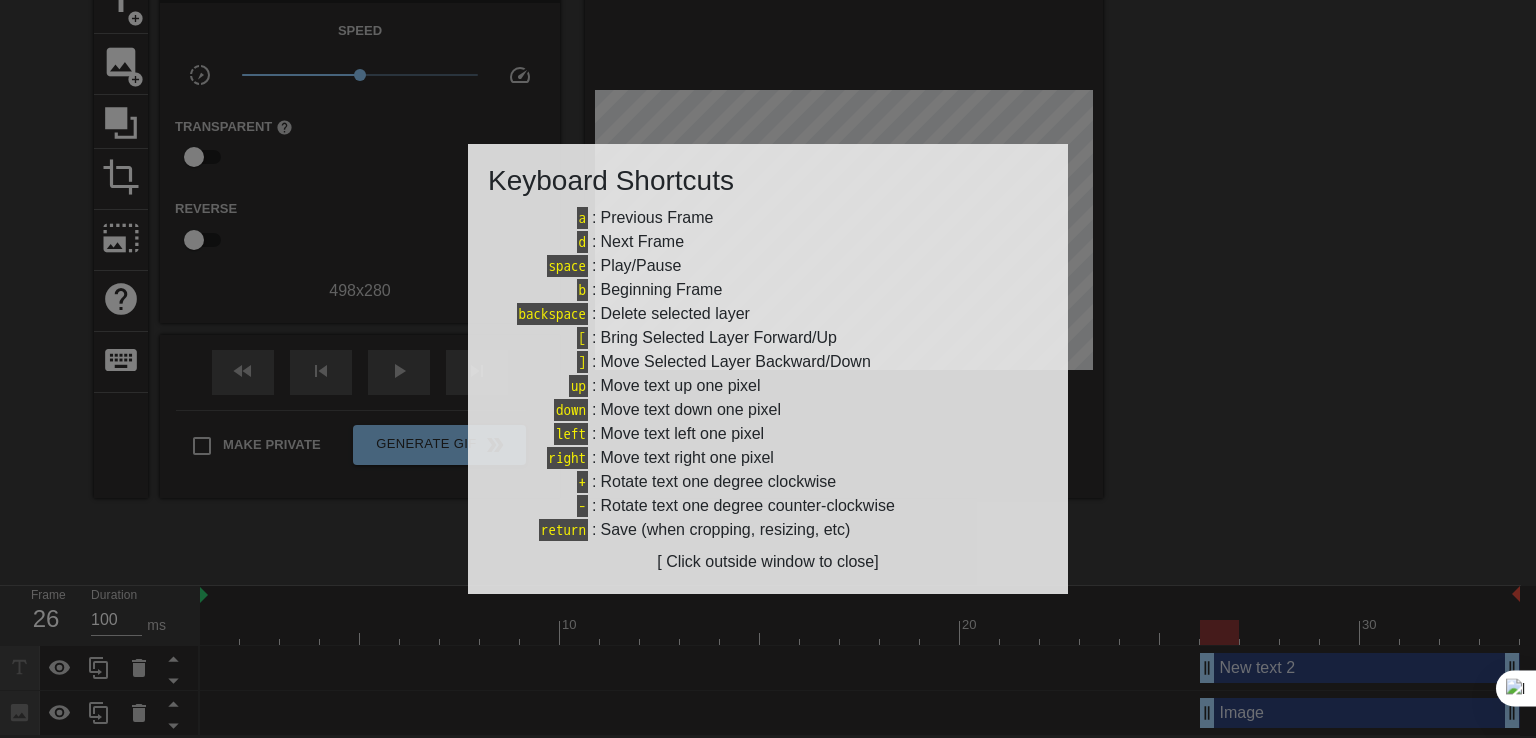 click at bounding box center (768, 369) 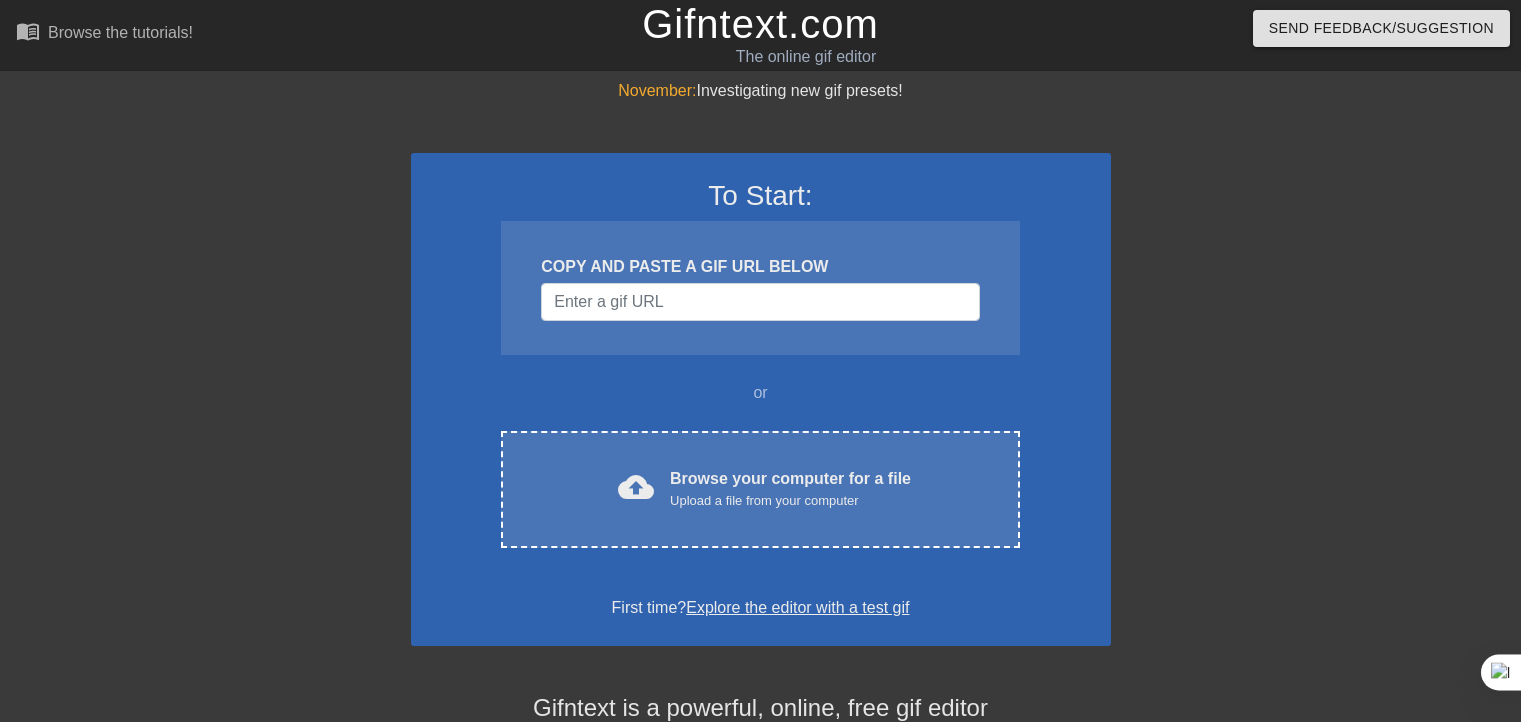 scroll, scrollTop: 0, scrollLeft: 0, axis: both 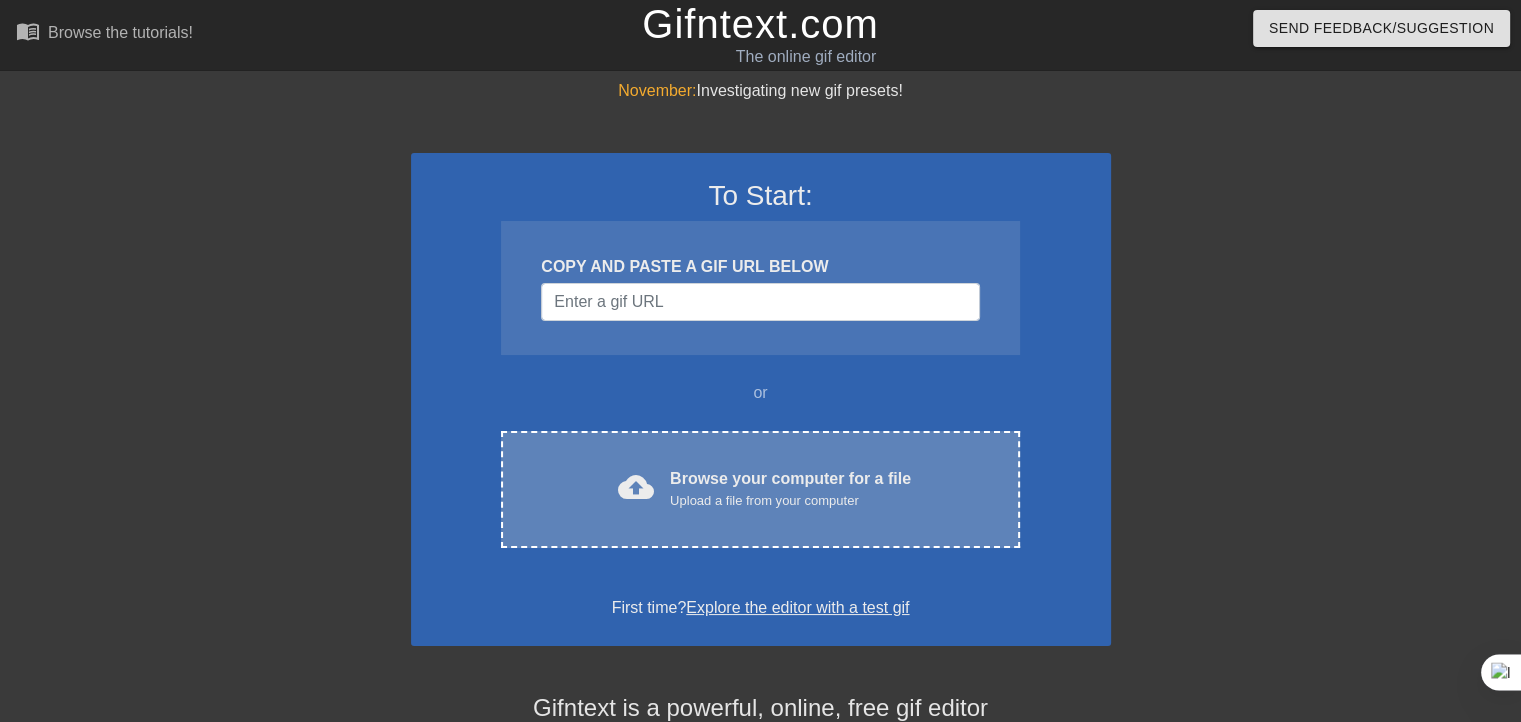 click on "cloud_upload Browse your computer for a file Upload a file from your computer Choose files" at bounding box center (760, 489) 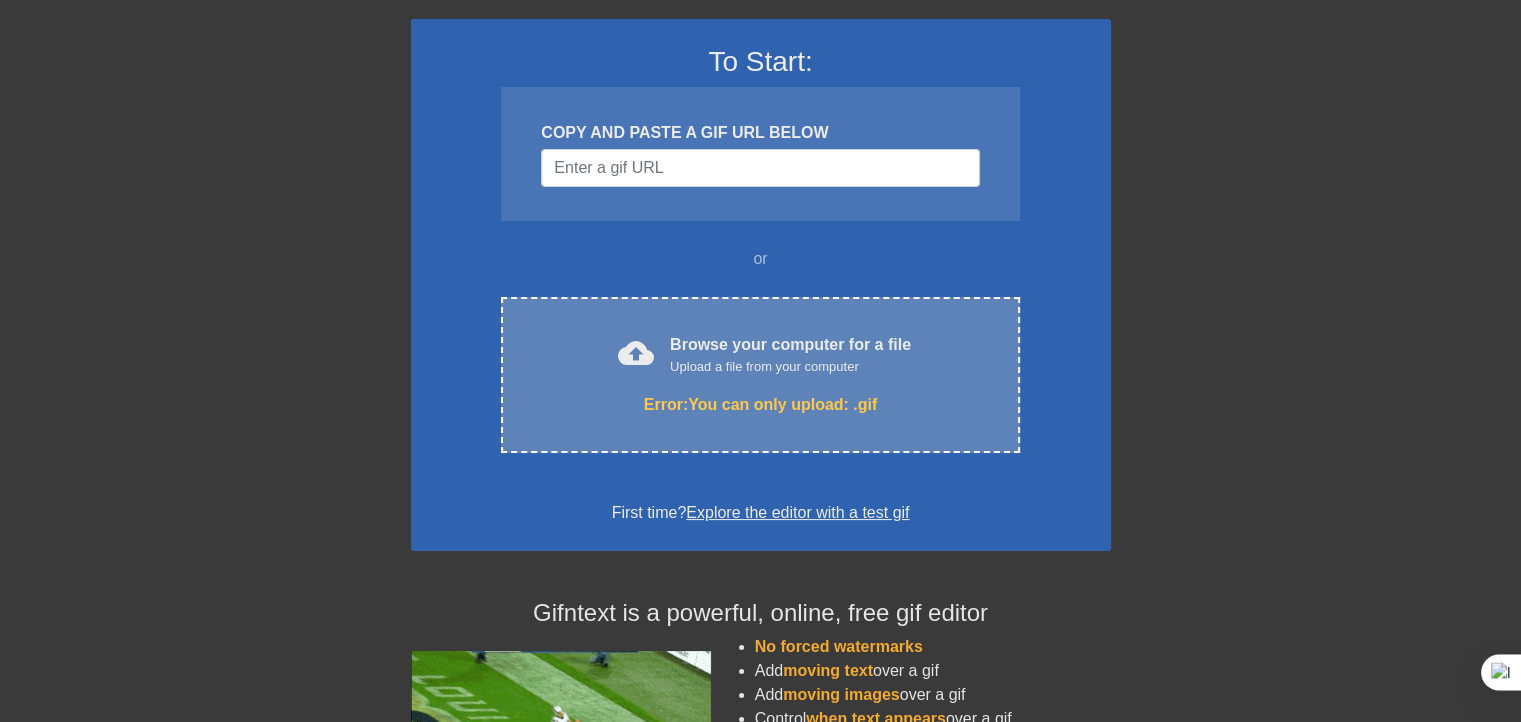 scroll, scrollTop: 100, scrollLeft: 0, axis: vertical 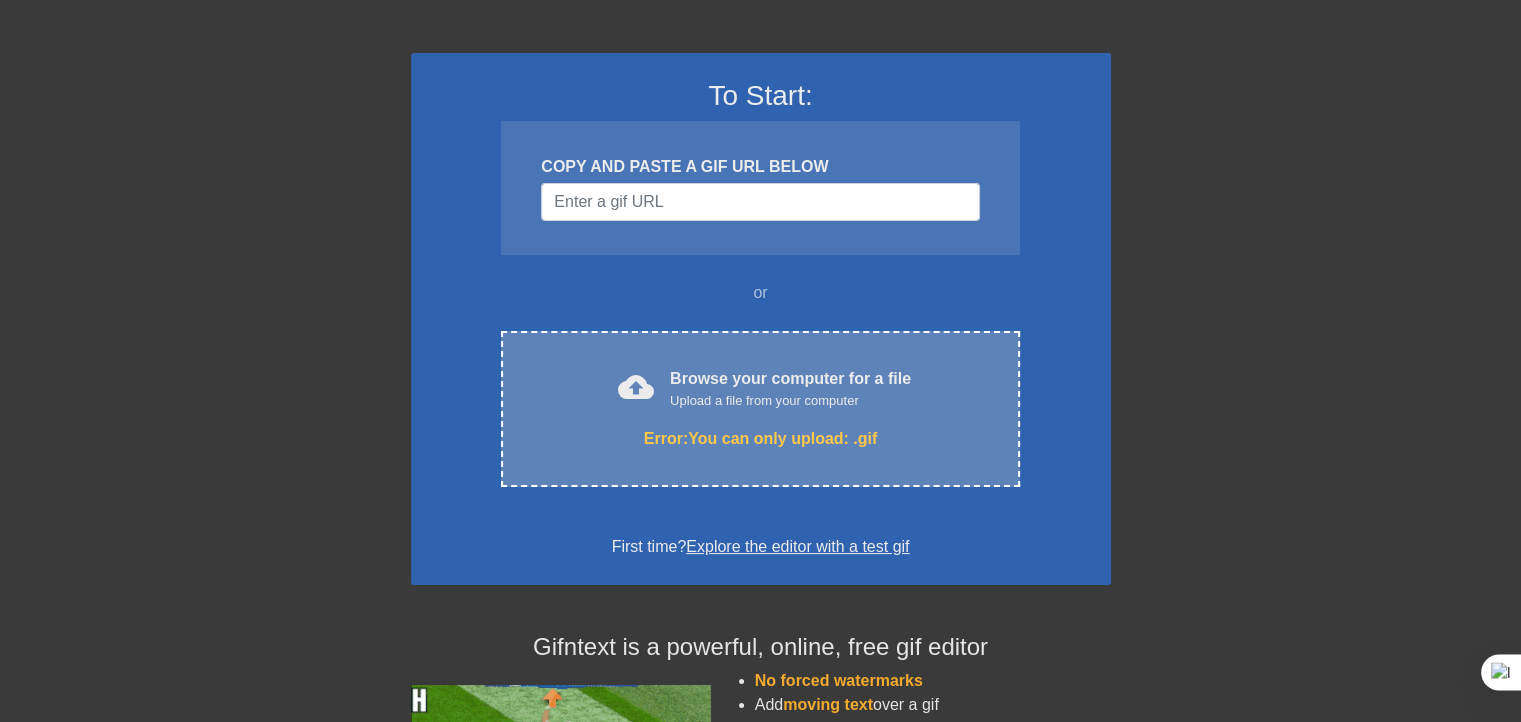 click on "cloud_upload Browse your computer for a file Upload a file from your computer Error:  You can only upload: .gif Choose files" at bounding box center (760, 409) 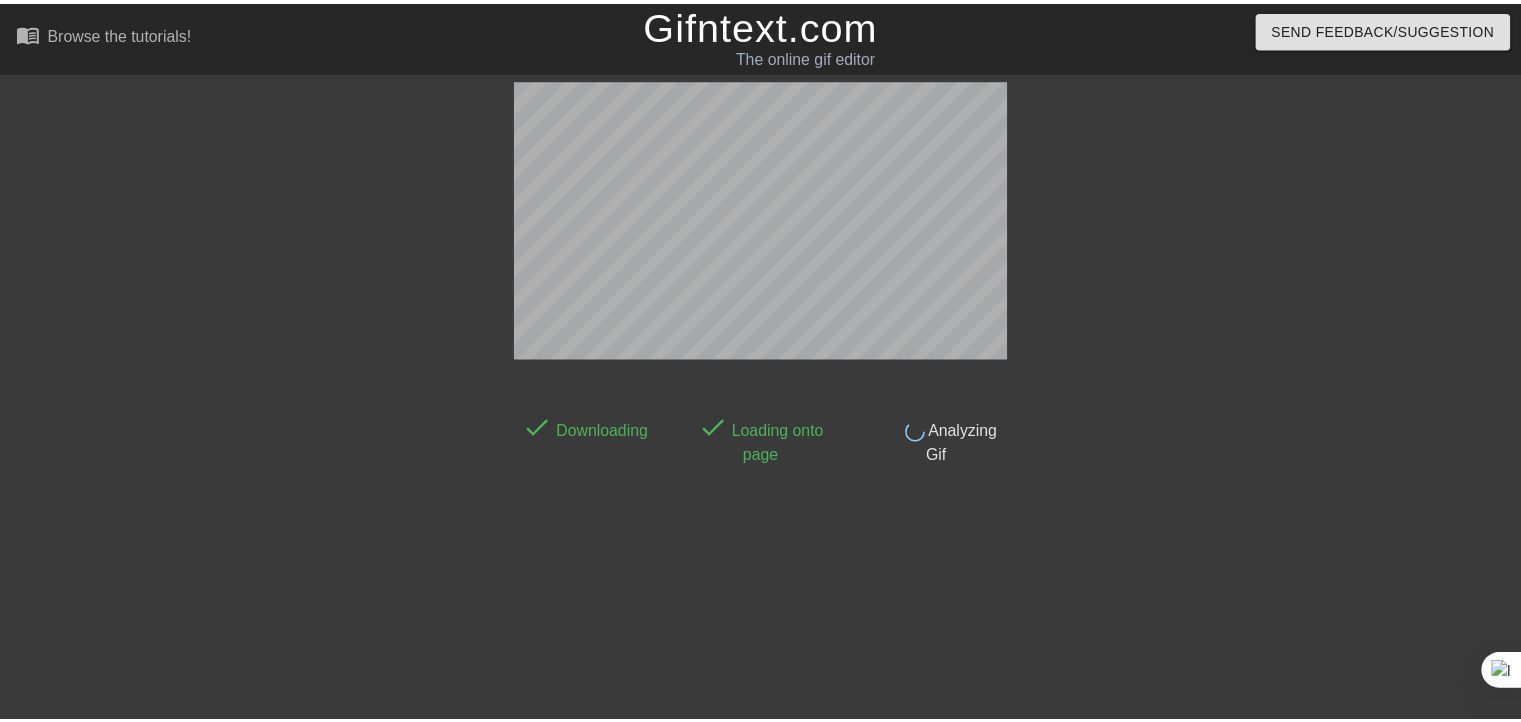 scroll, scrollTop: 48, scrollLeft: 0, axis: vertical 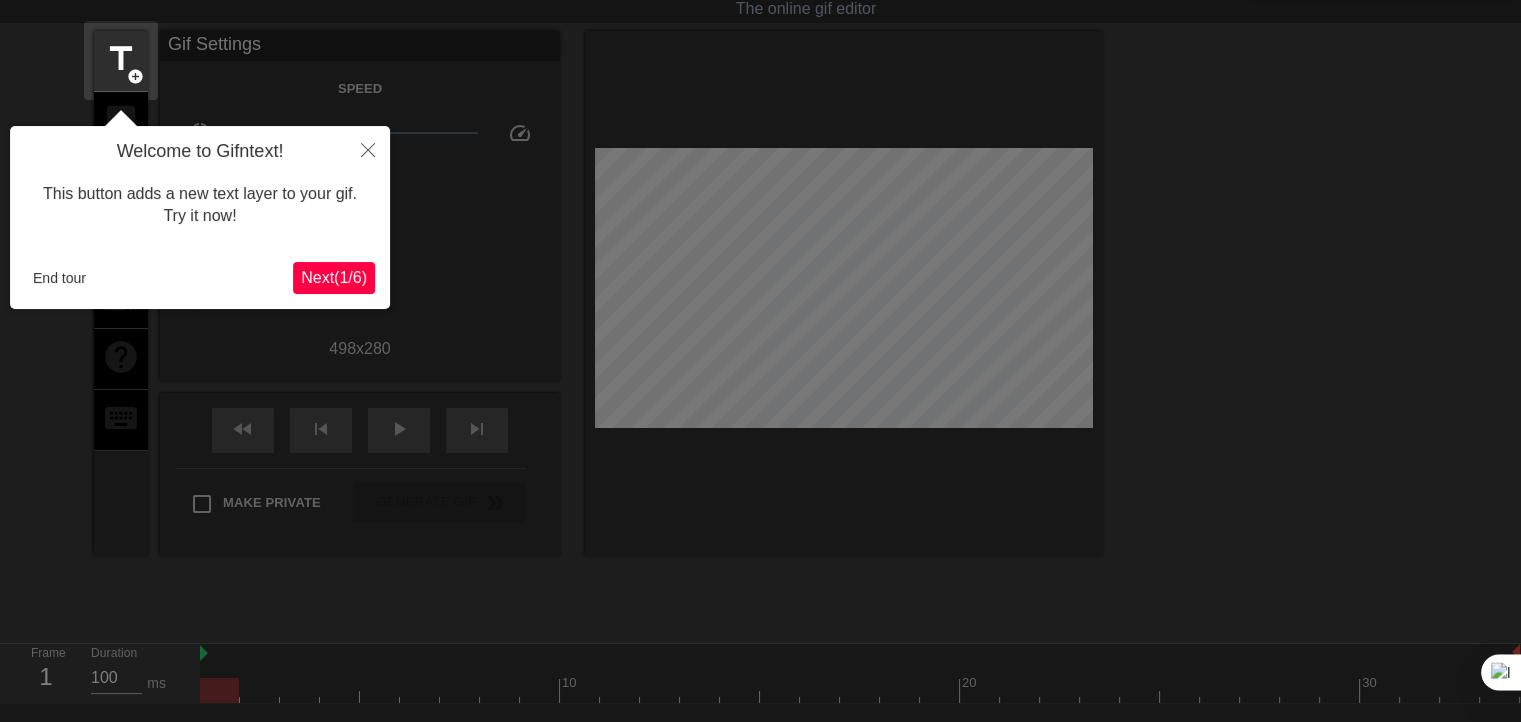 click on "Next  ( 1 / 6 )" at bounding box center [334, 277] 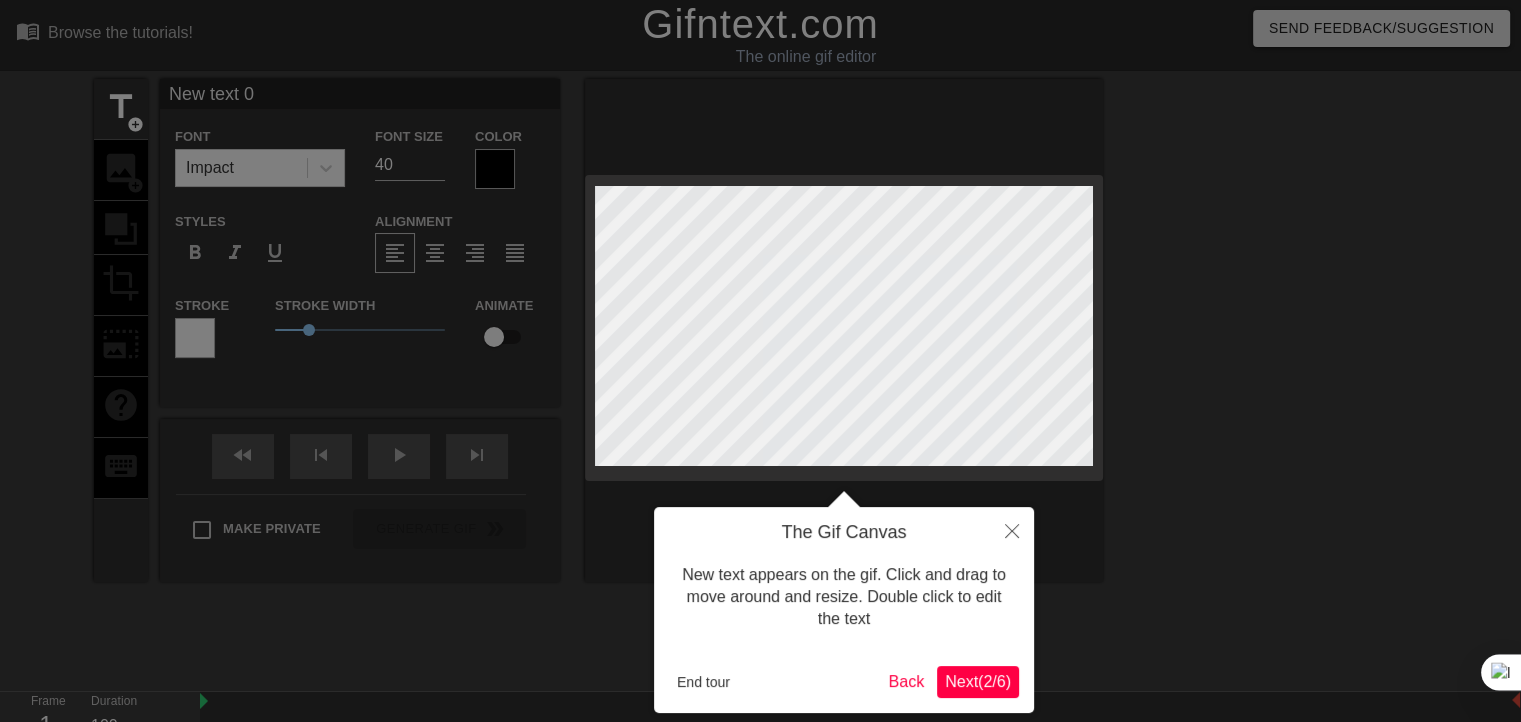 click on "Next  ( 2 / 6 )" at bounding box center [978, 682] 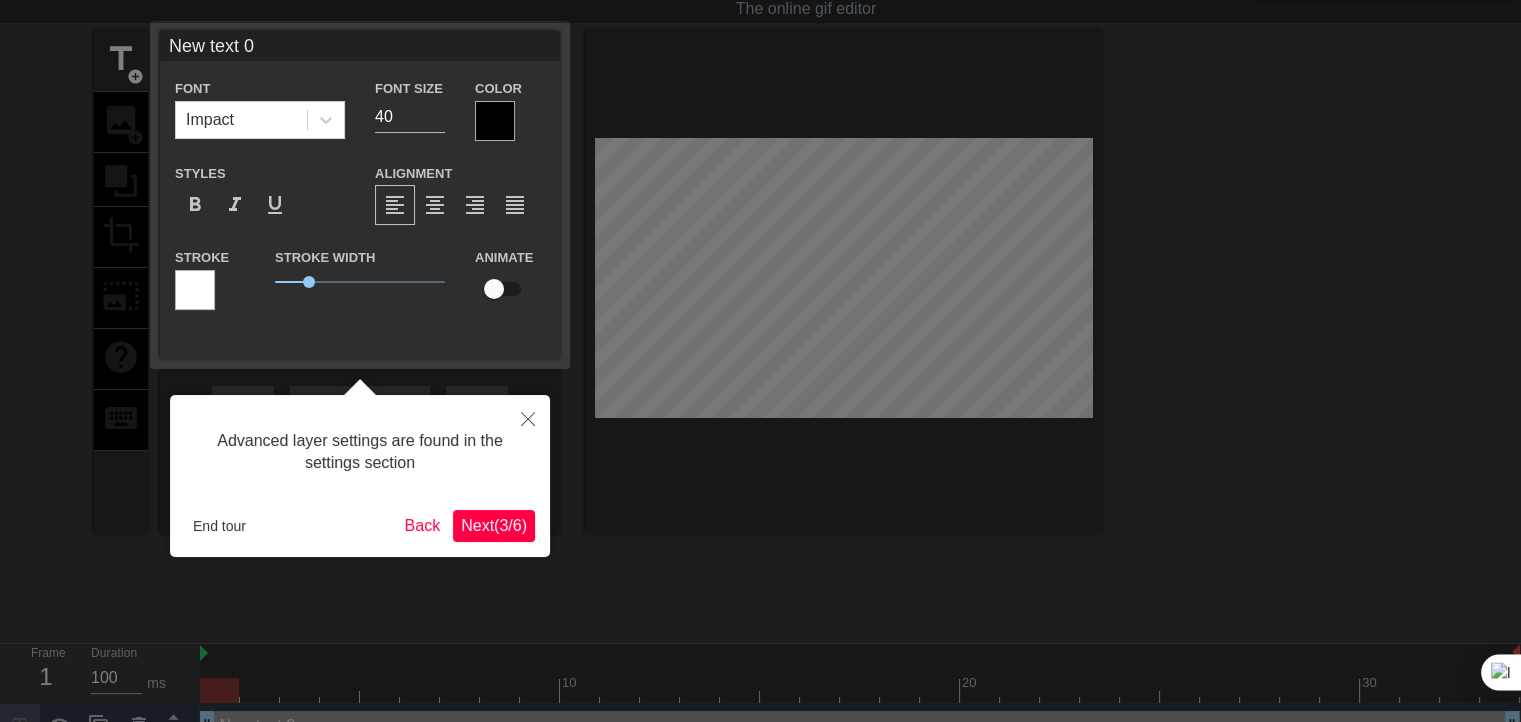 click on "Next  ( 3 / 6 )" at bounding box center (494, 525) 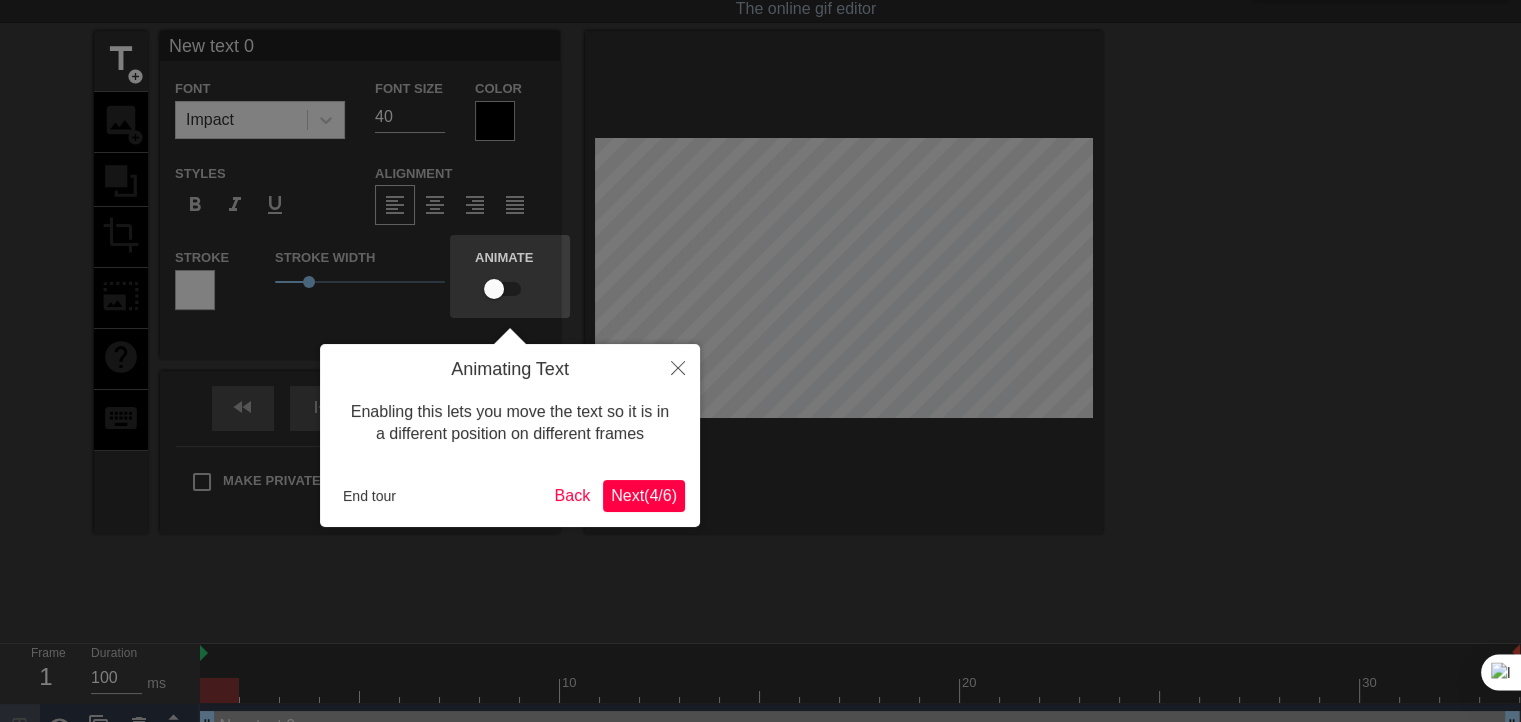 scroll, scrollTop: 0, scrollLeft: 0, axis: both 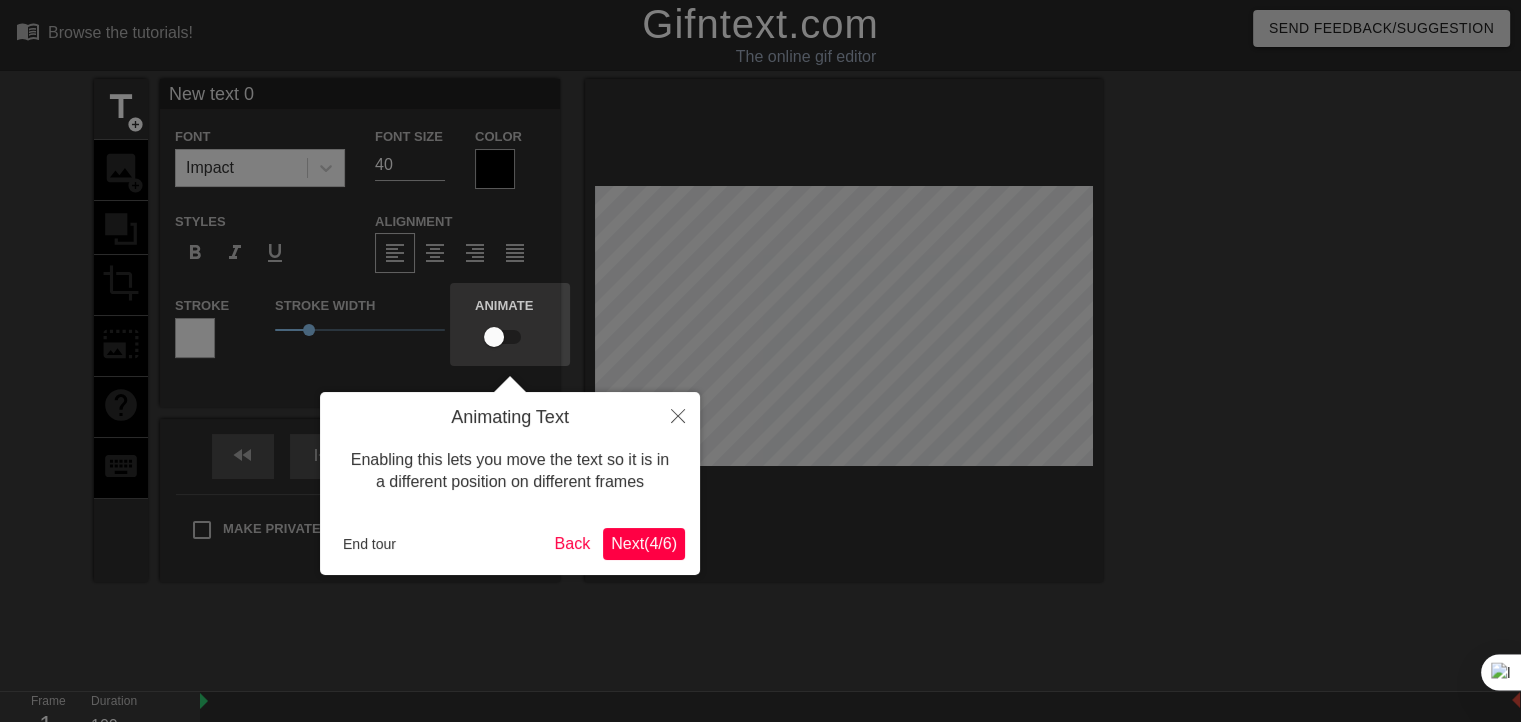 click on "Next  ( 4 / 6 )" at bounding box center [644, 543] 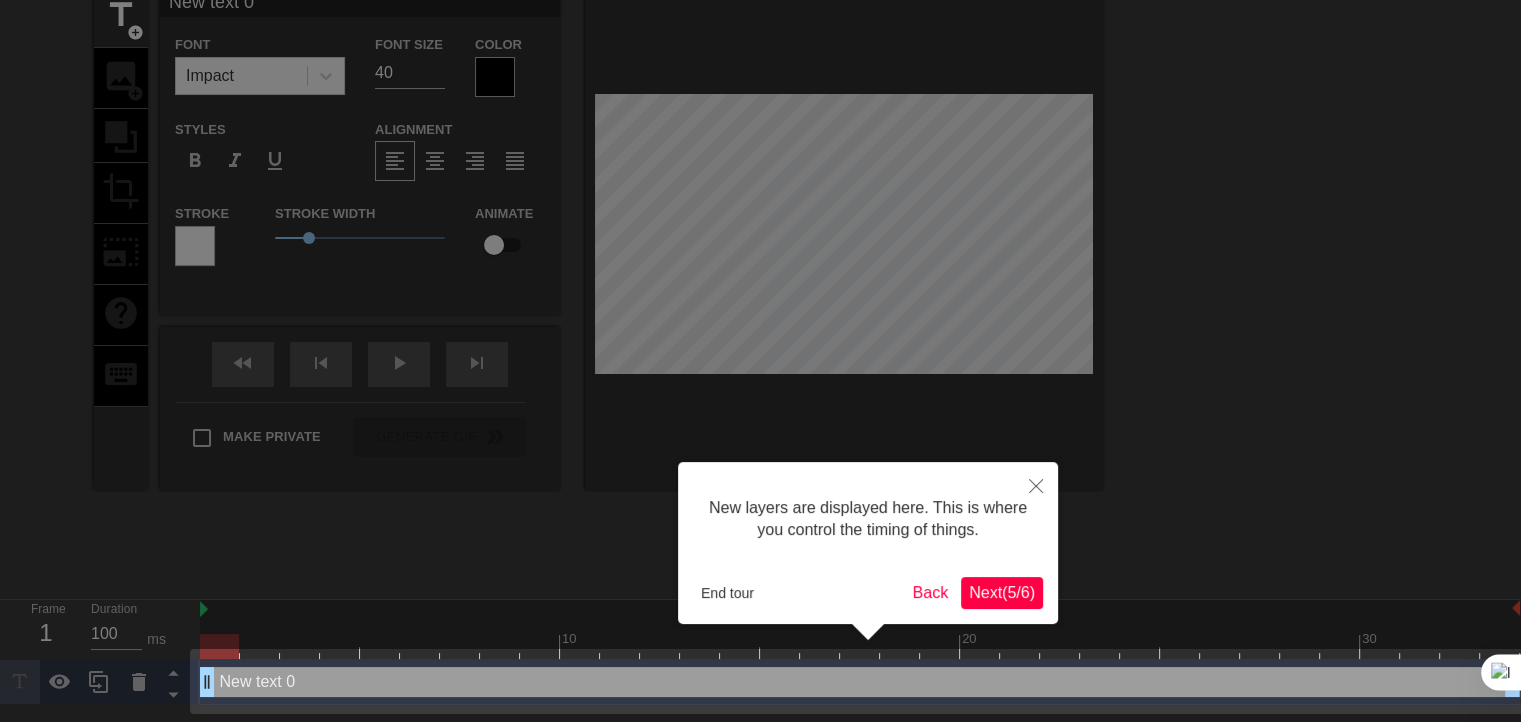 click on "Next  ( 5 / 6 )" at bounding box center (1002, 593) 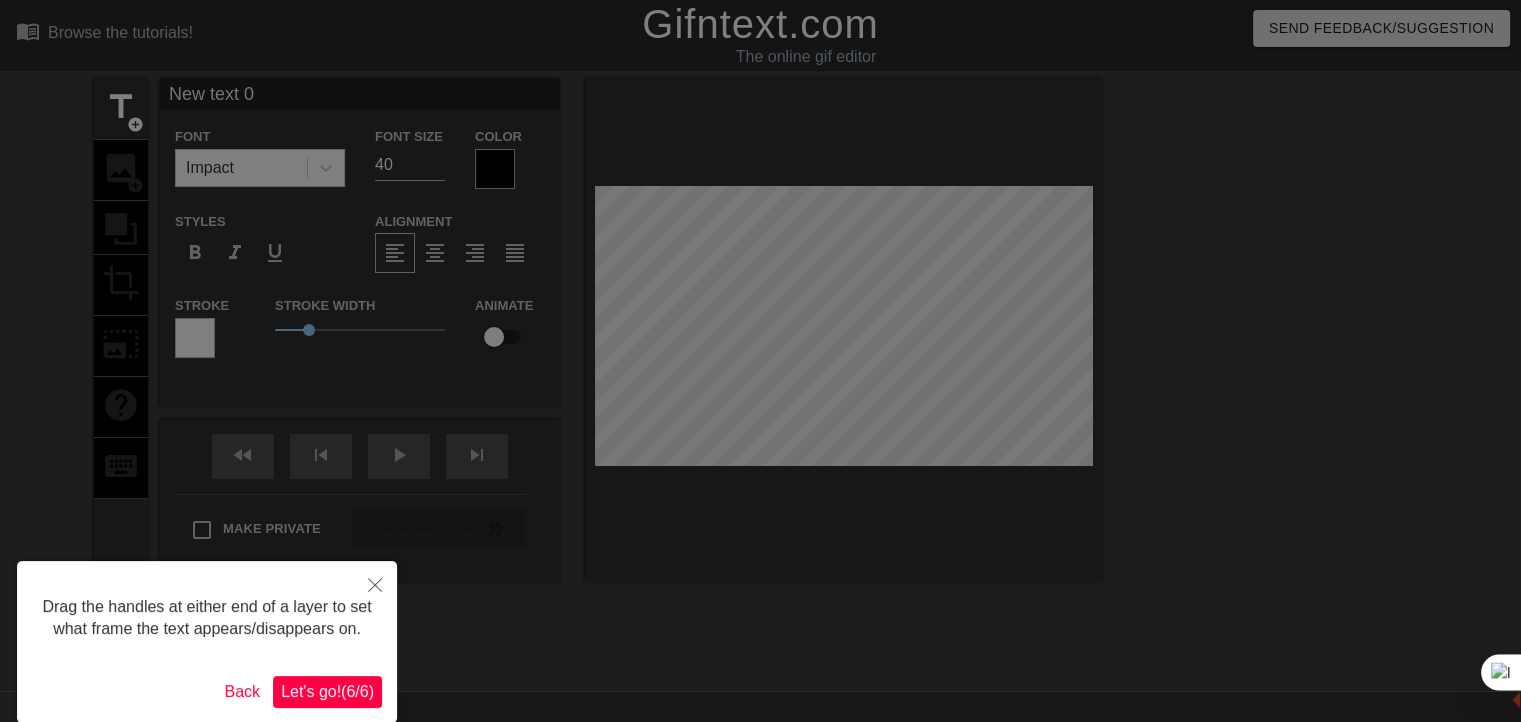 click on "Let's go!  ( 6 / 6 )" at bounding box center [327, 692] 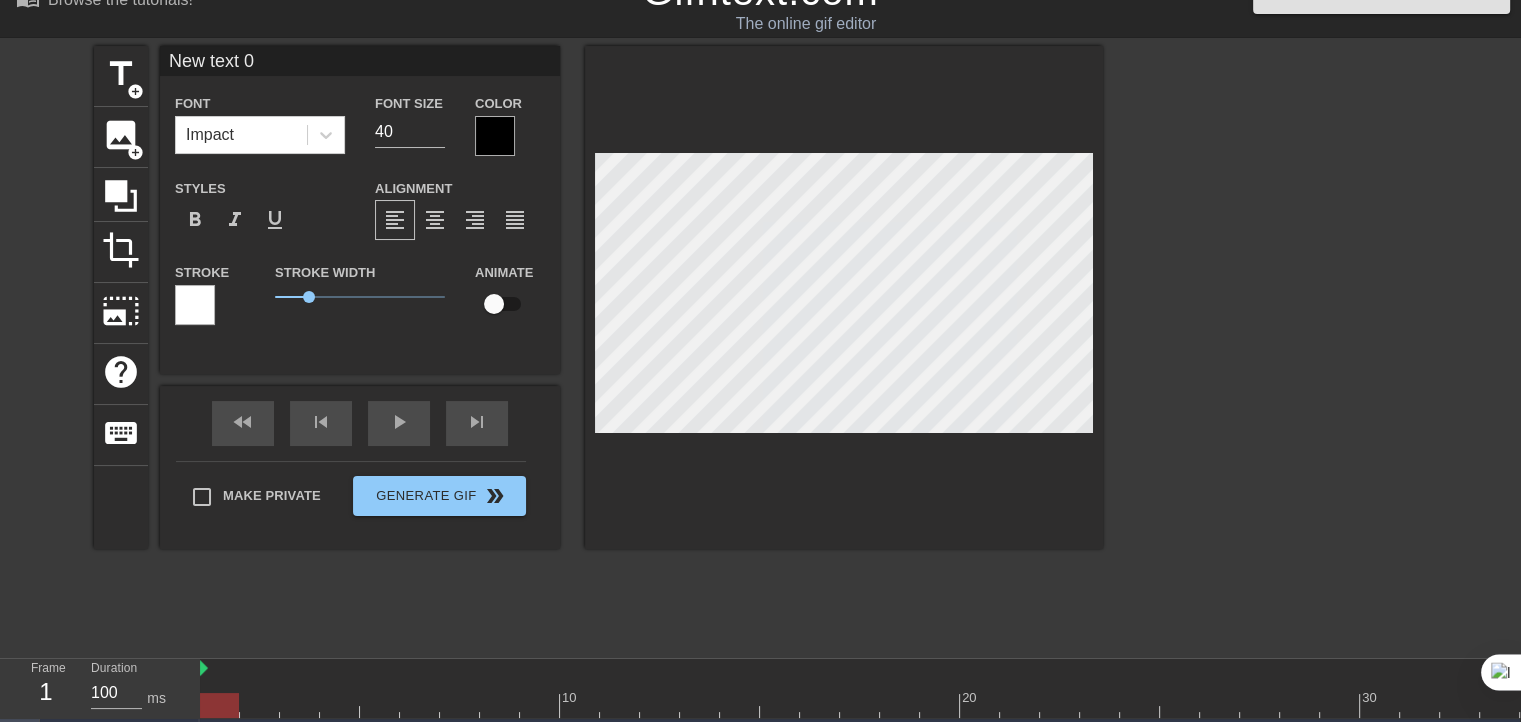 scroll, scrollTop: 78, scrollLeft: 0, axis: vertical 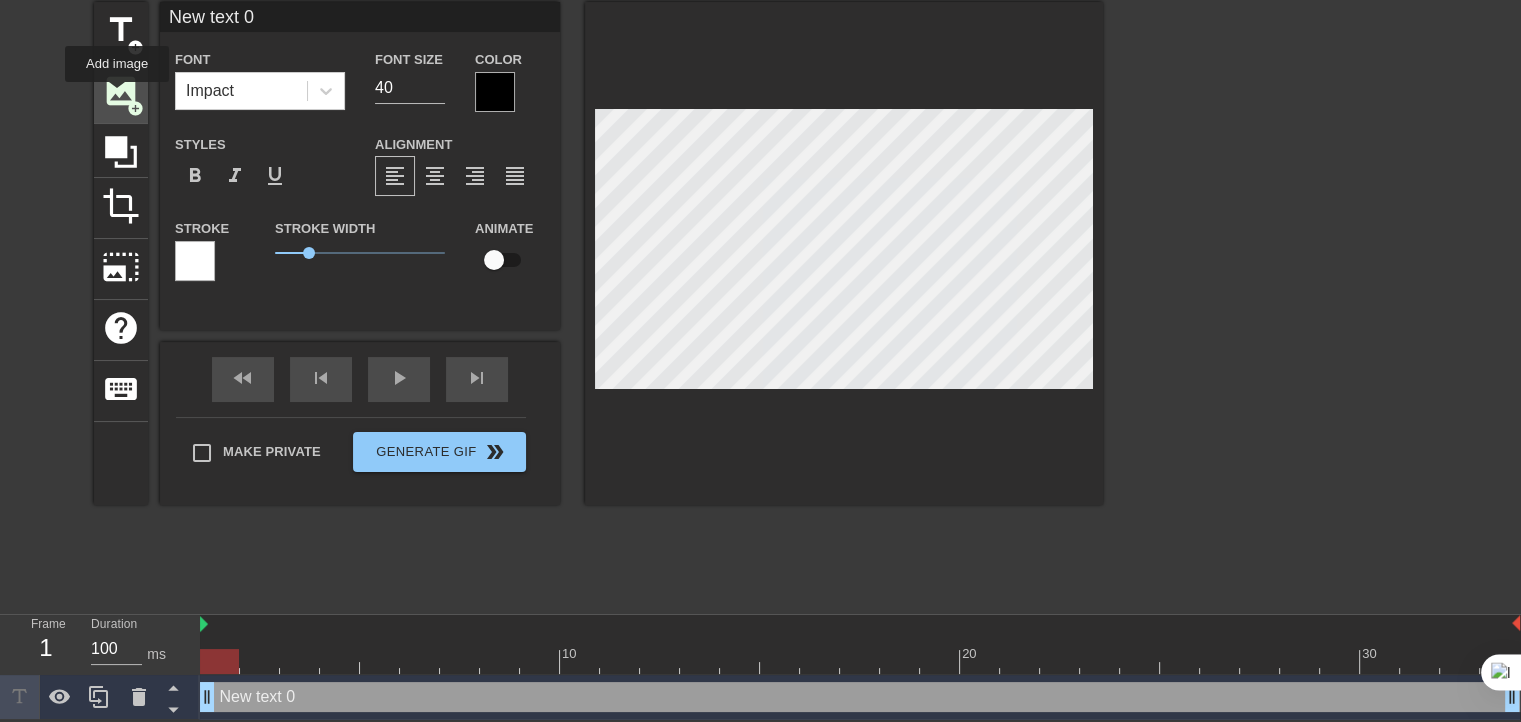 click on "image" at bounding box center (121, 91) 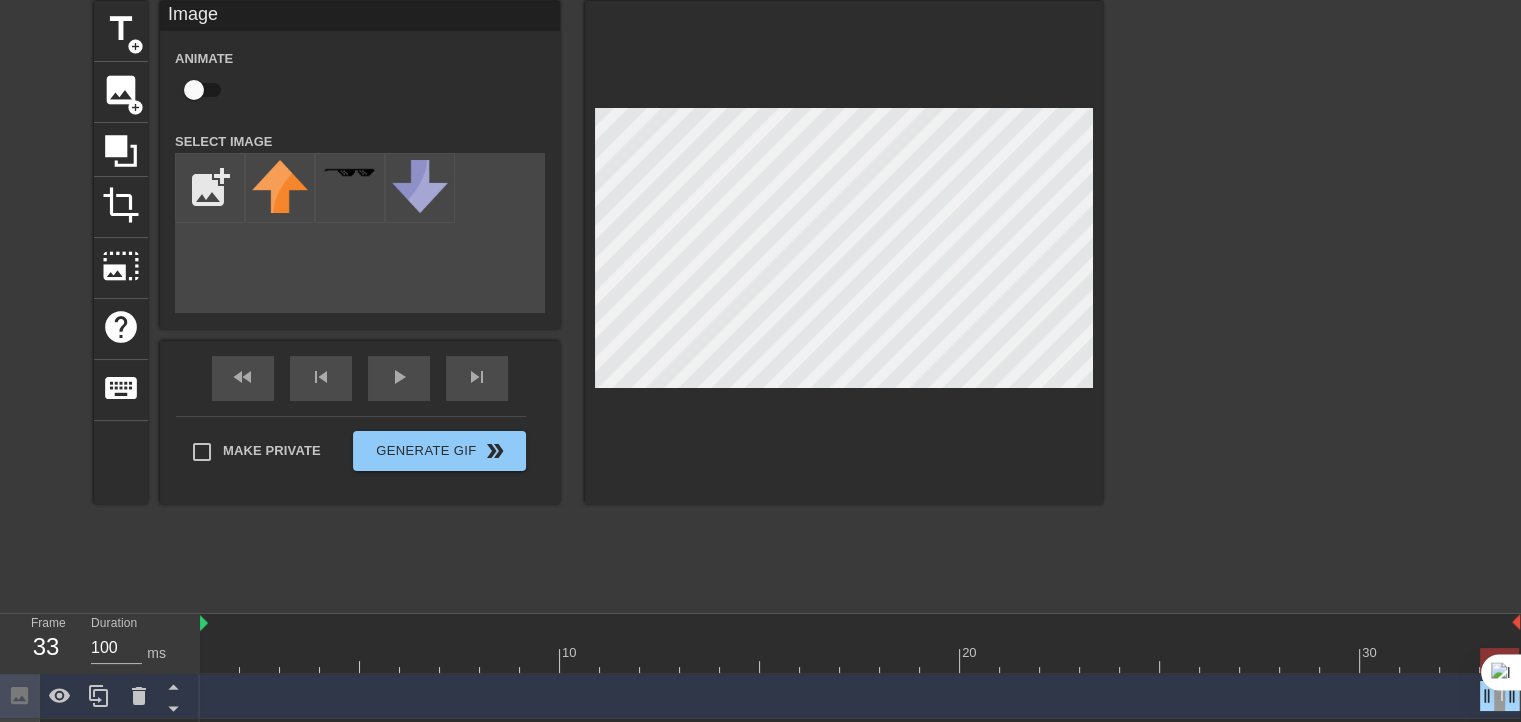 drag, startPoint x: 204, startPoint y: 693, endPoint x: 1368, endPoint y: 627, distance: 1165.8696 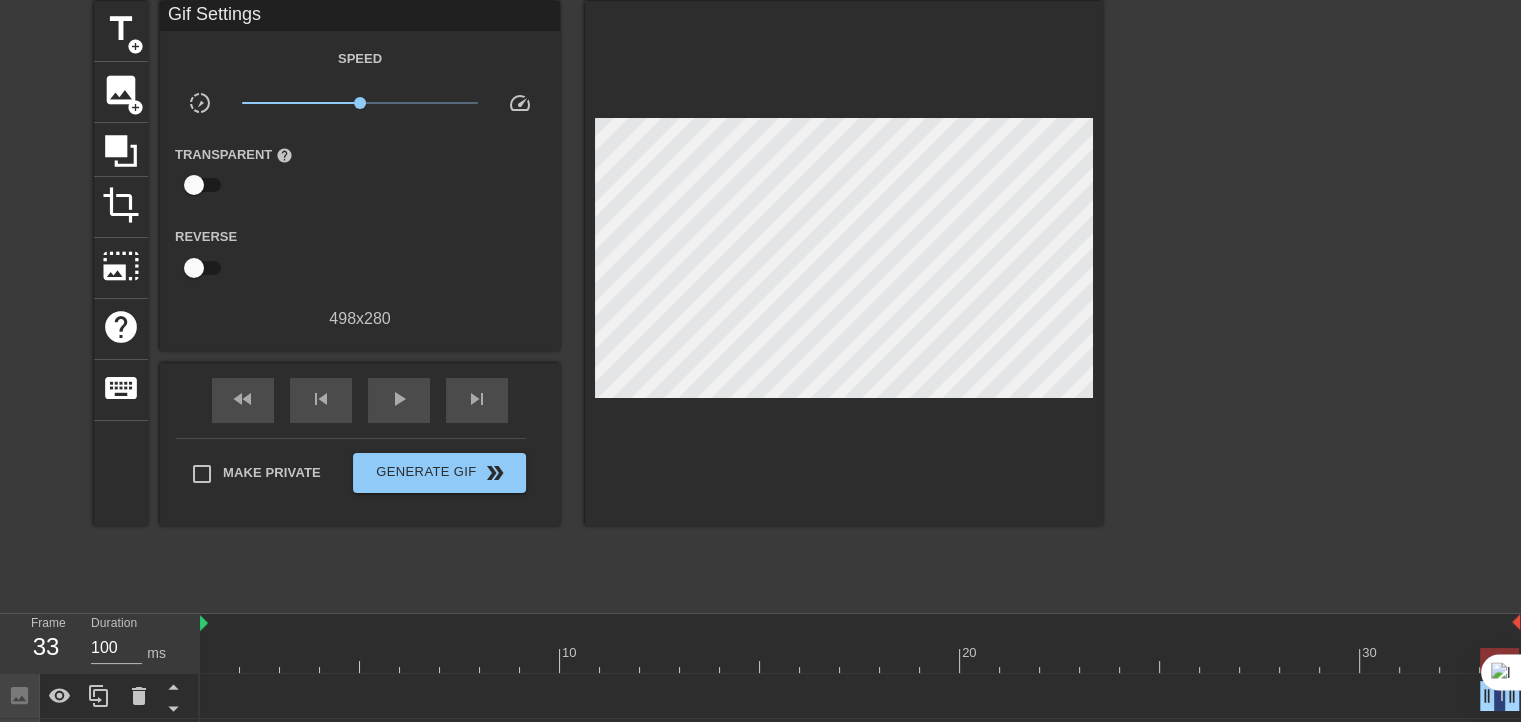 scroll, scrollTop: 78, scrollLeft: 15, axis: both 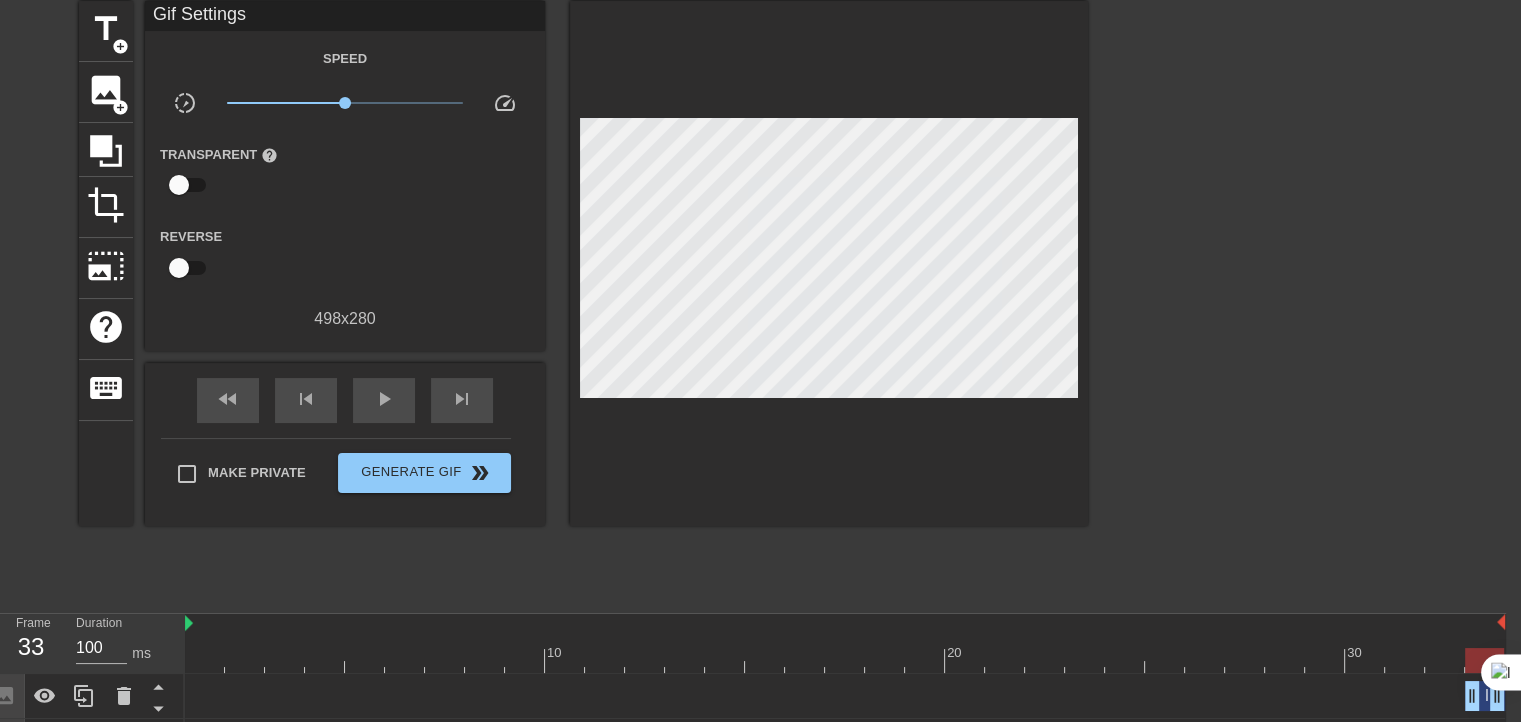 drag, startPoint x: 1466, startPoint y: 697, endPoint x: 1488, endPoint y: 701, distance: 22.36068 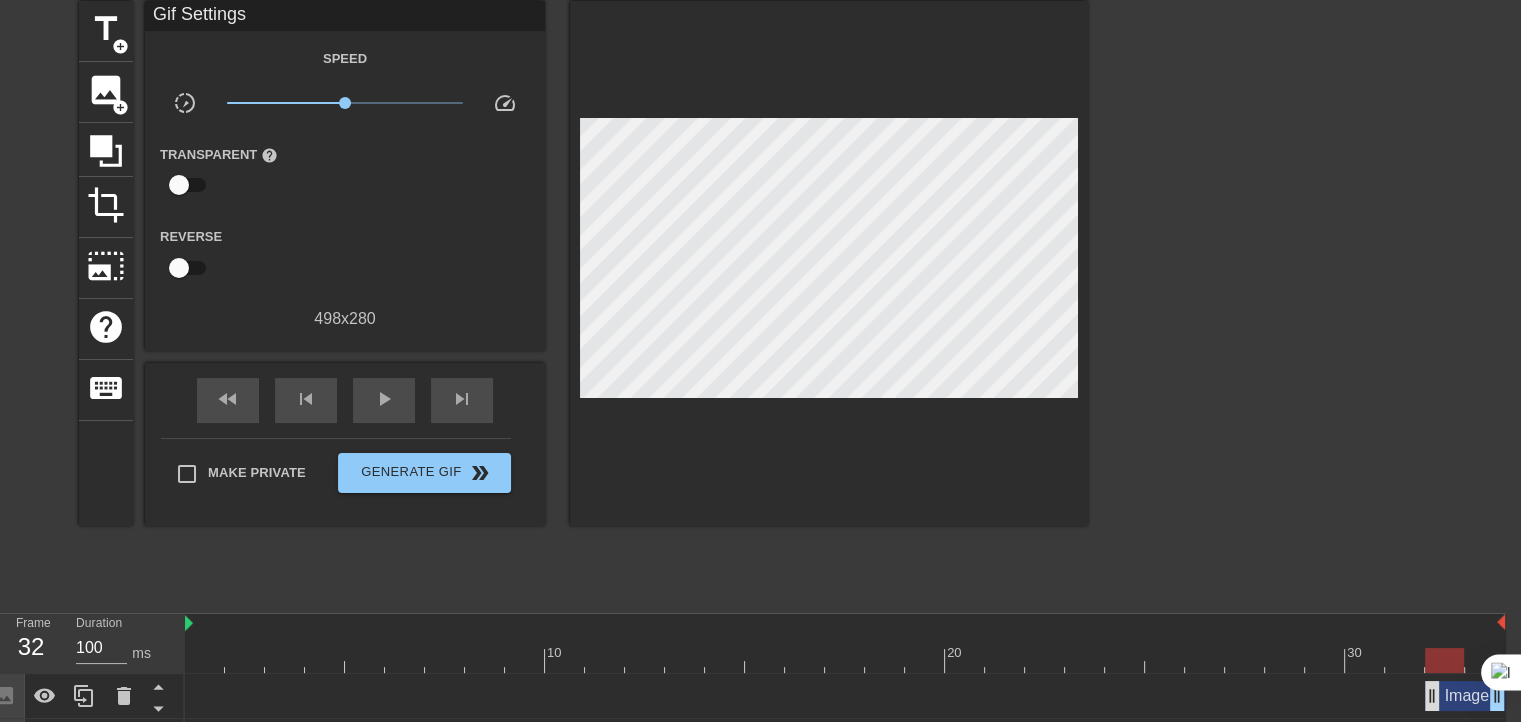 drag, startPoint x: 1473, startPoint y: 697, endPoint x: 1431, endPoint y: 700, distance: 42.107006 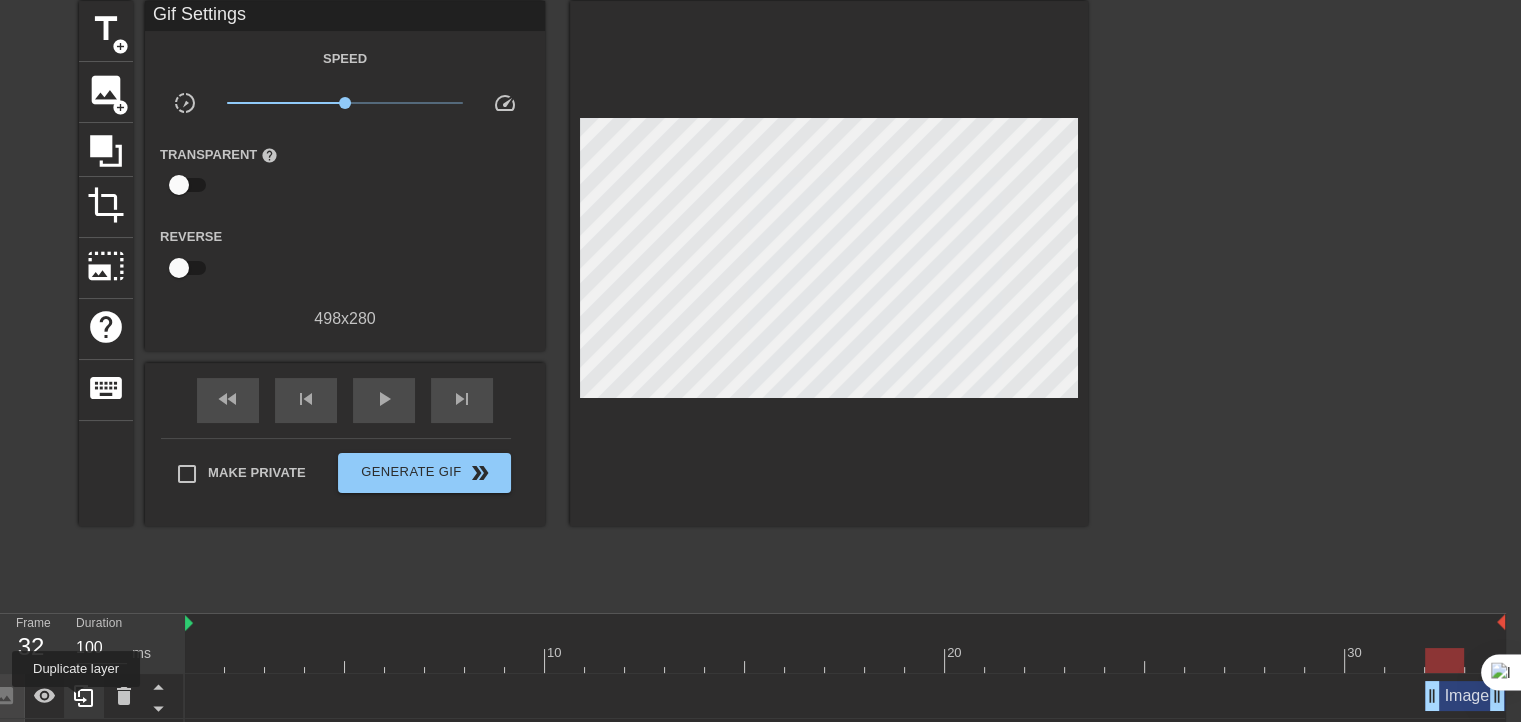 click 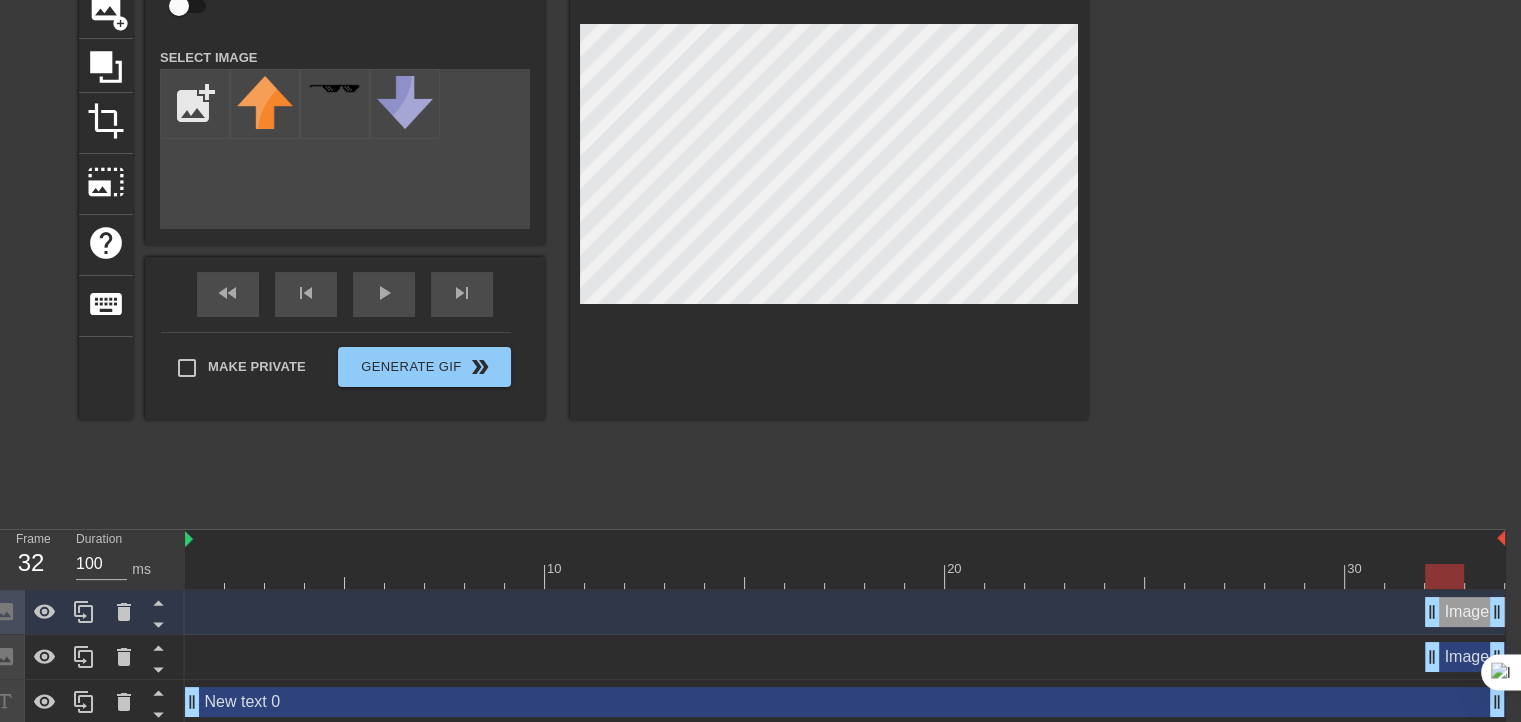 scroll, scrollTop: 168, scrollLeft: 15, axis: both 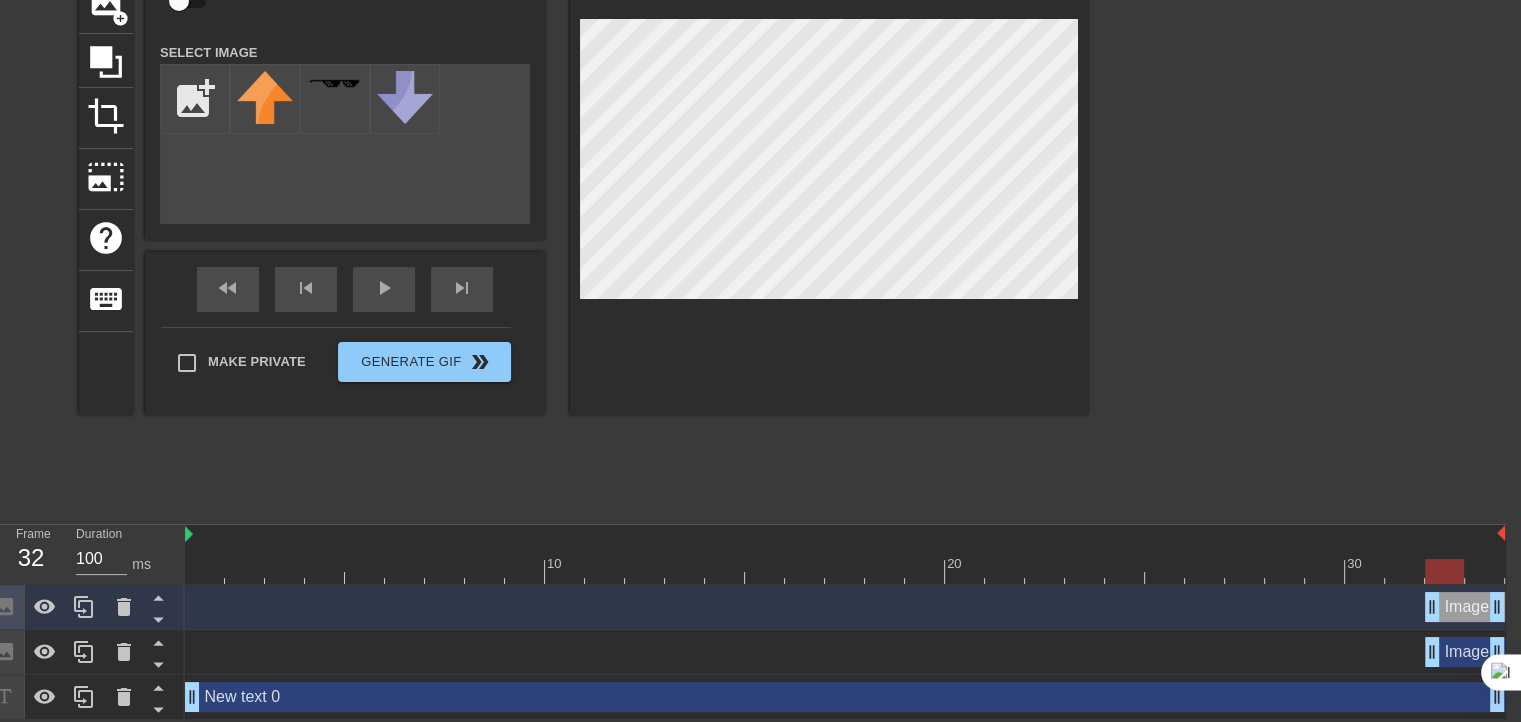 click on "Image drag_handle drag_handle" at bounding box center [845, 652] 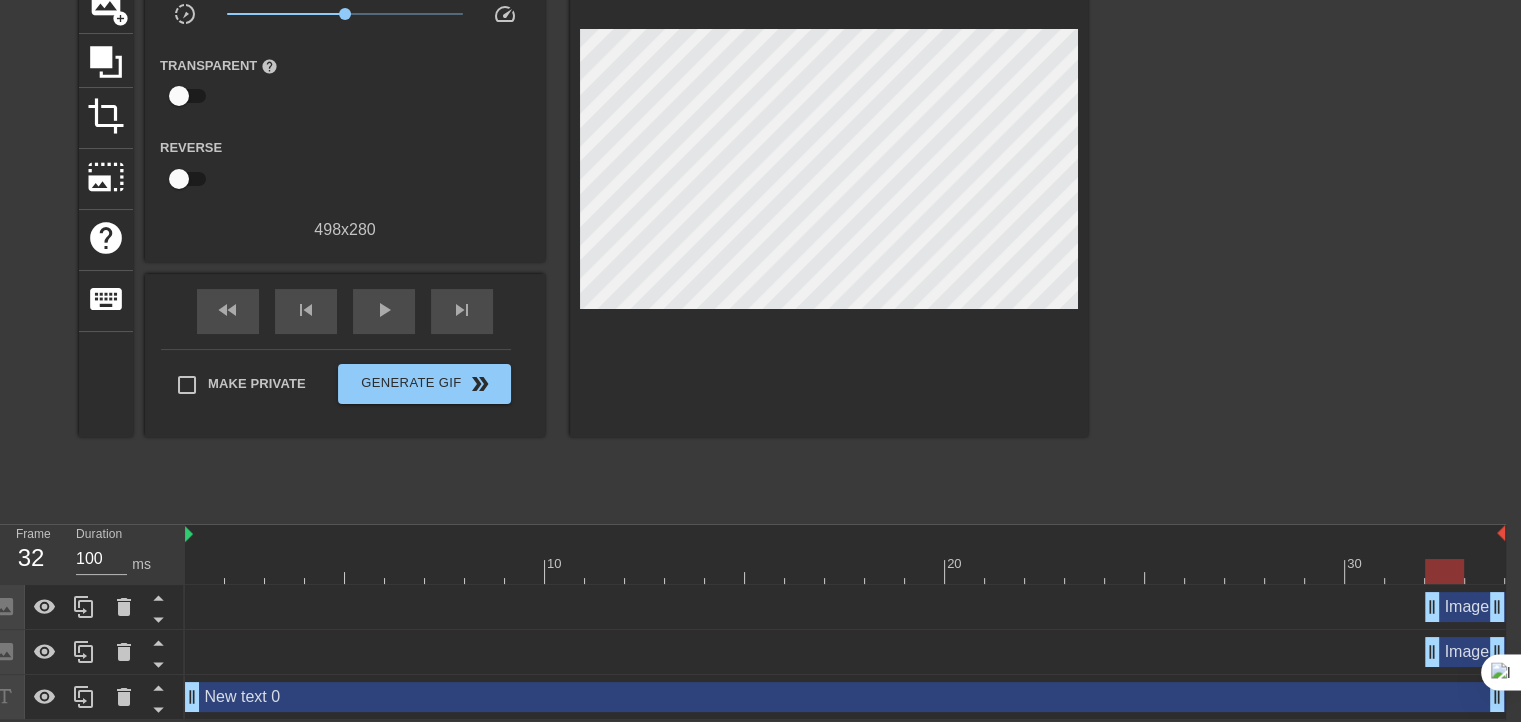 click on "Image drag_handle drag_handle" at bounding box center [845, 652] 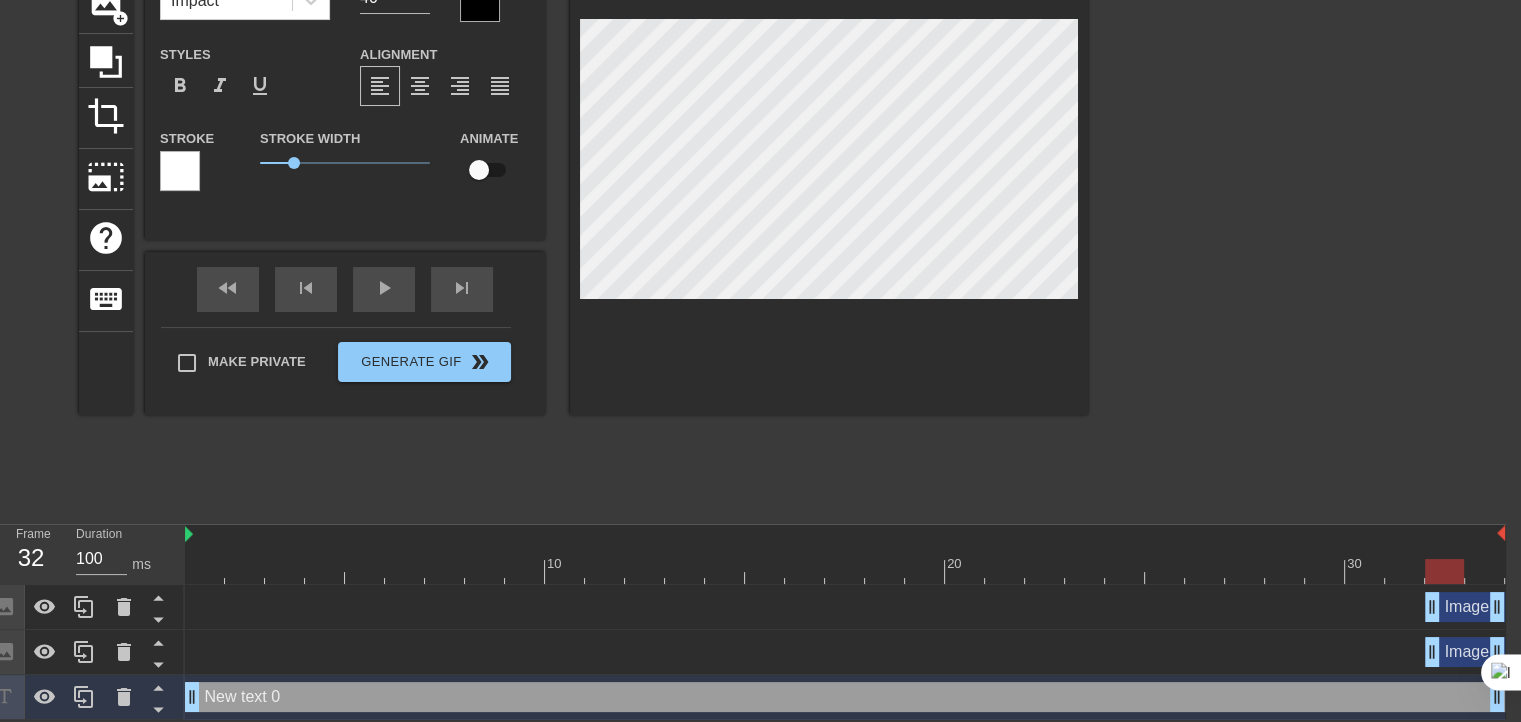 click on "Image drag_handle drag_handle" at bounding box center [845, 652] 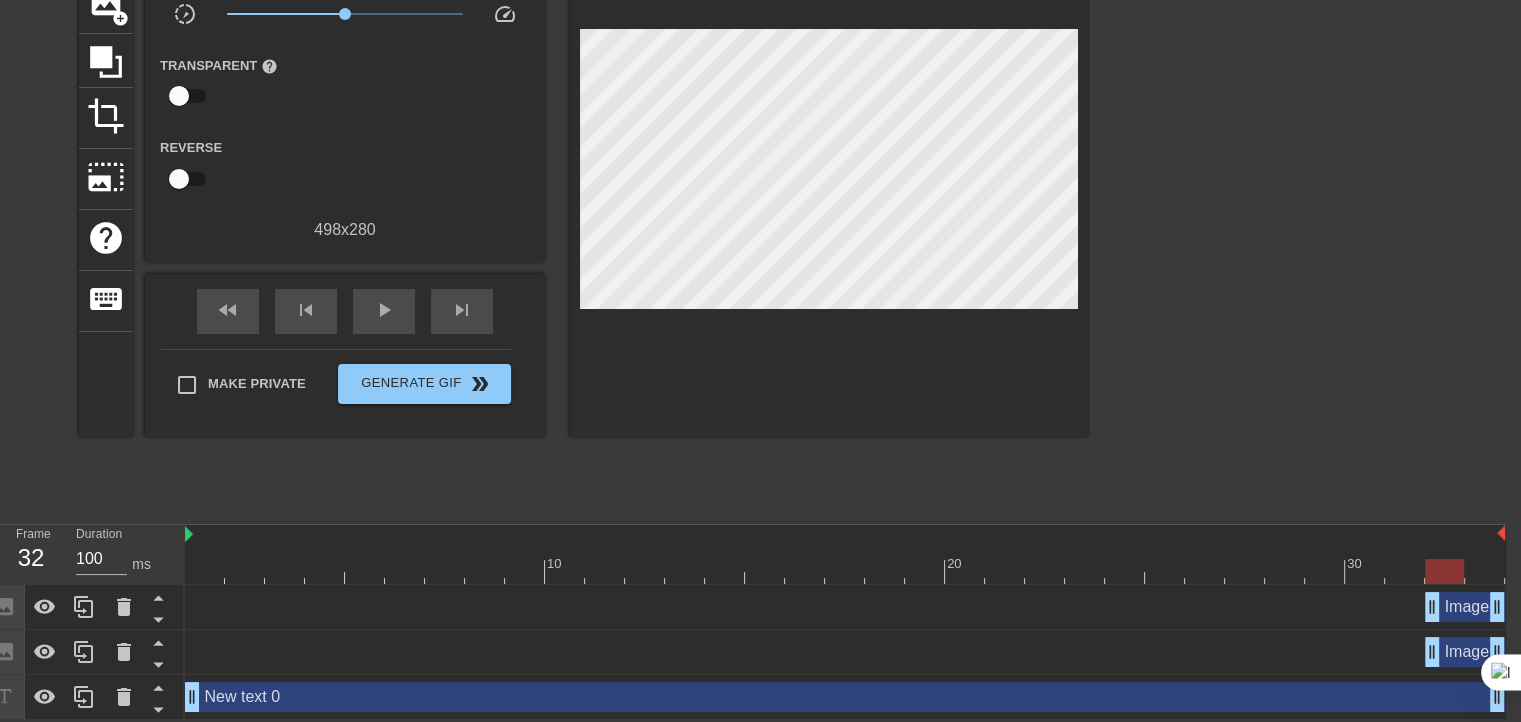 click on "Image drag_handle drag_handle" at bounding box center [845, 607] 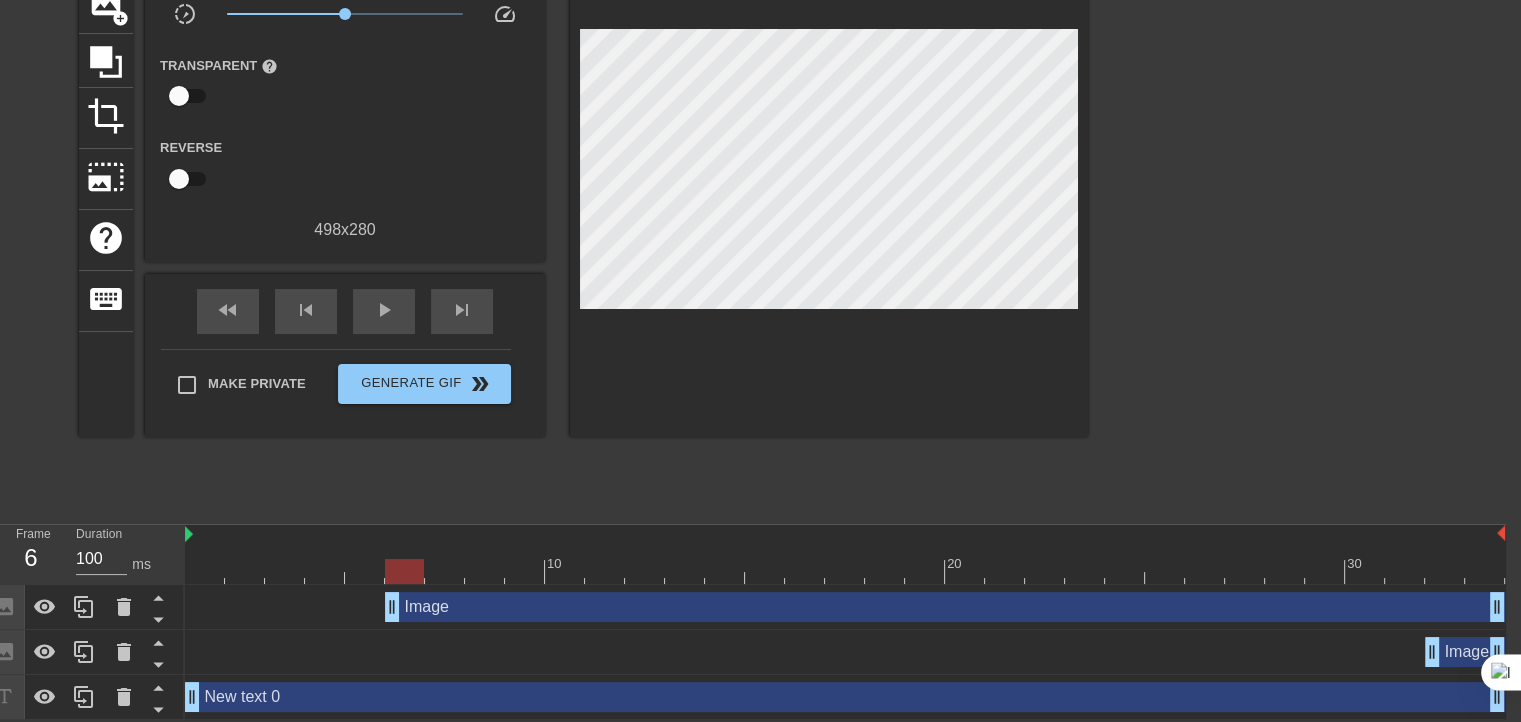 drag, startPoint x: 1416, startPoint y: 610, endPoint x: 403, endPoint y: 594, distance: 1013.12634 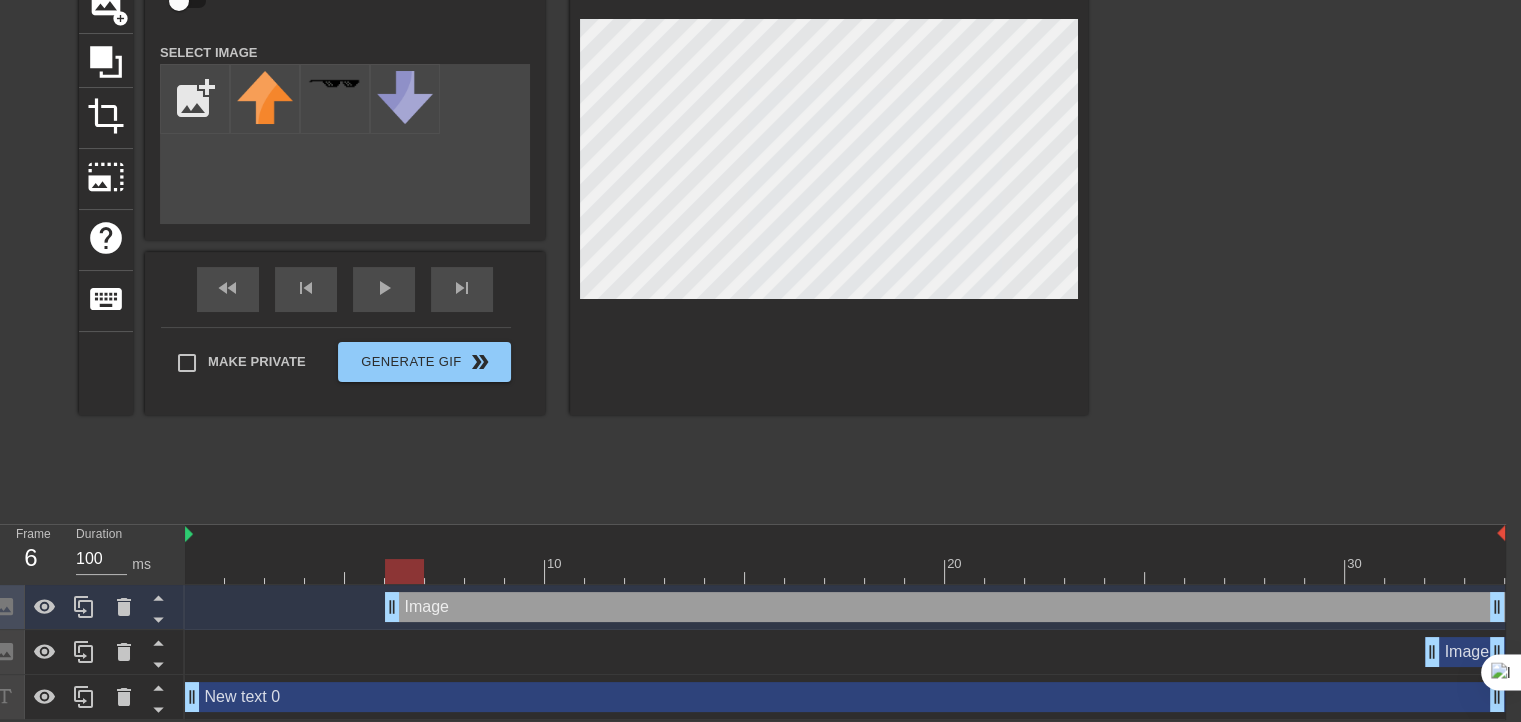 click on "Image drag_handle drag_handle" at bounding box center [845, 607] 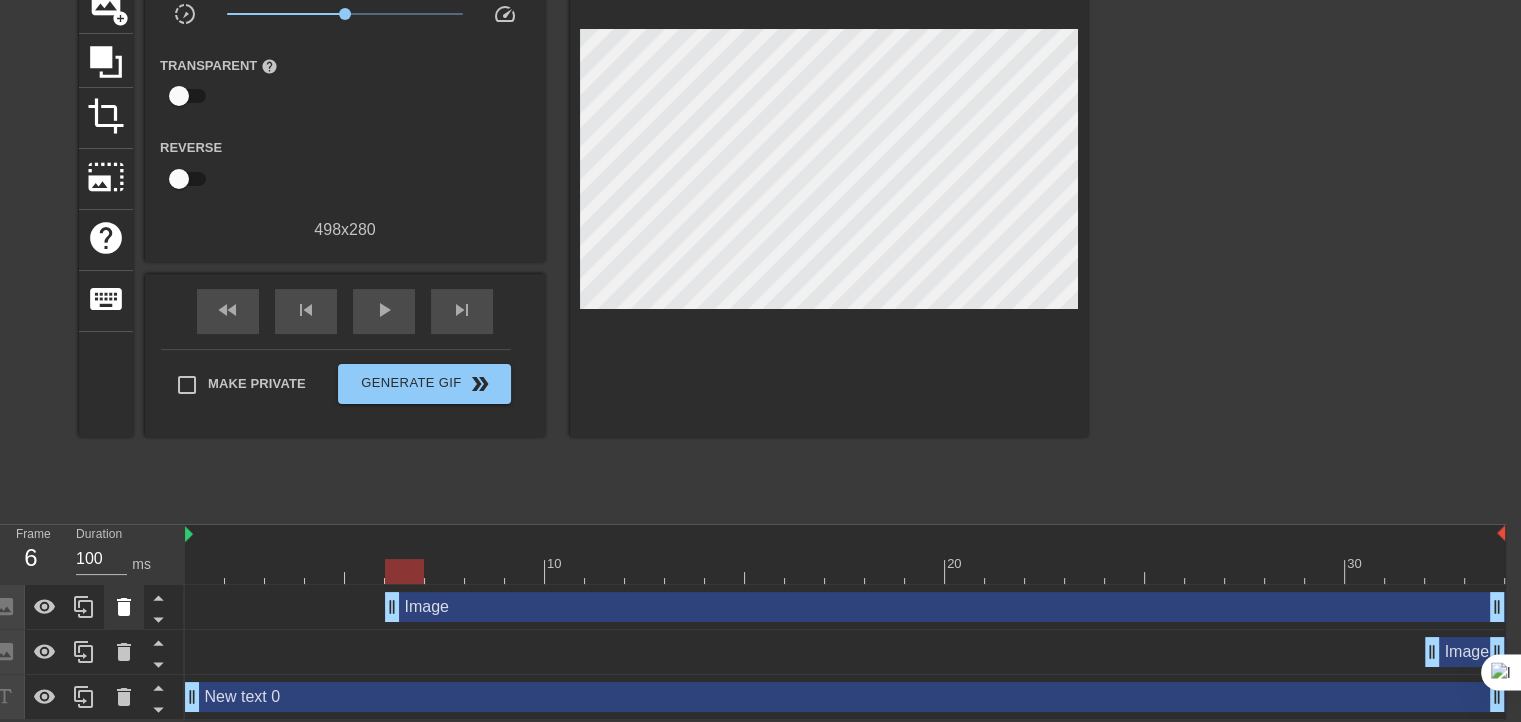 click at bounding box center [124, 607] 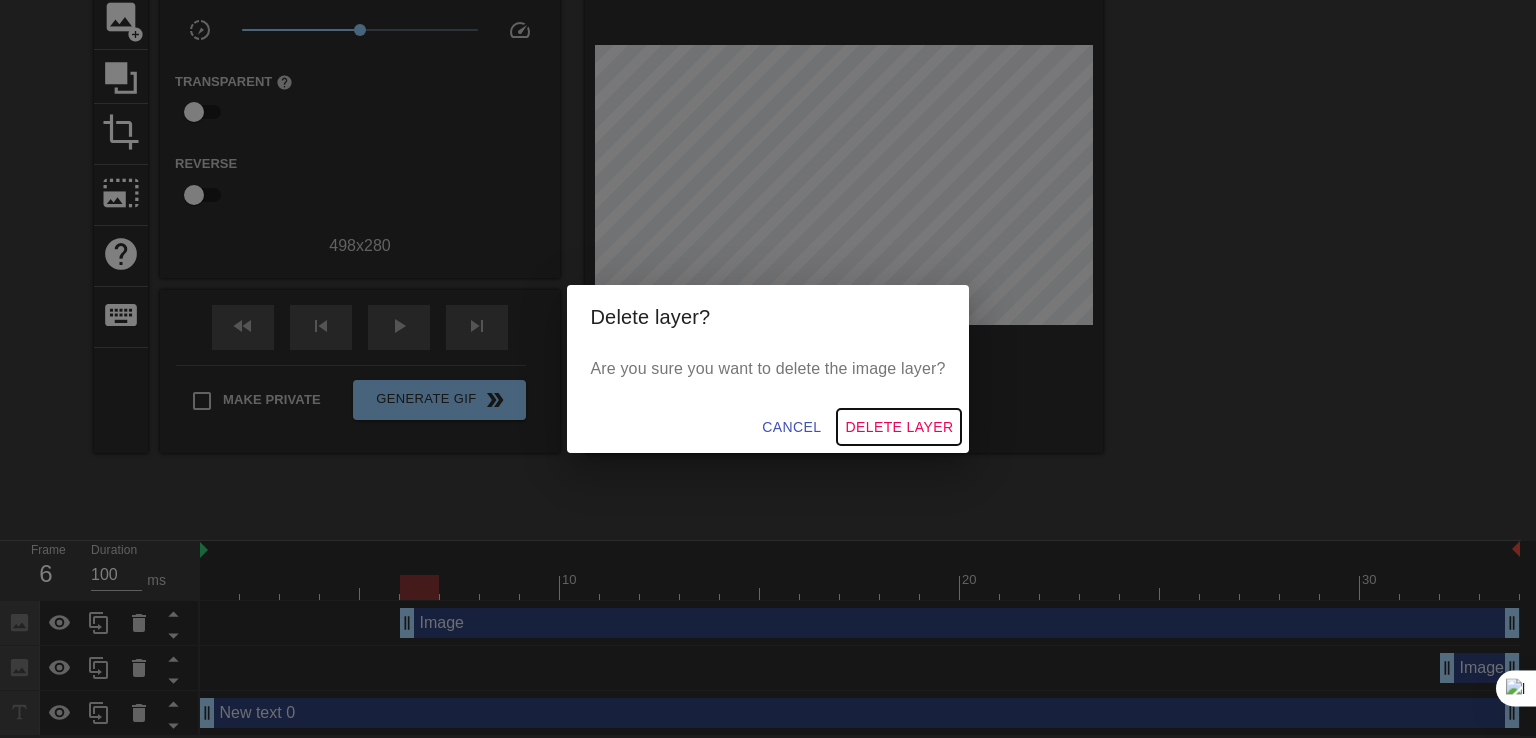 click on "Delete Layer" at bounding box center (899, 427) 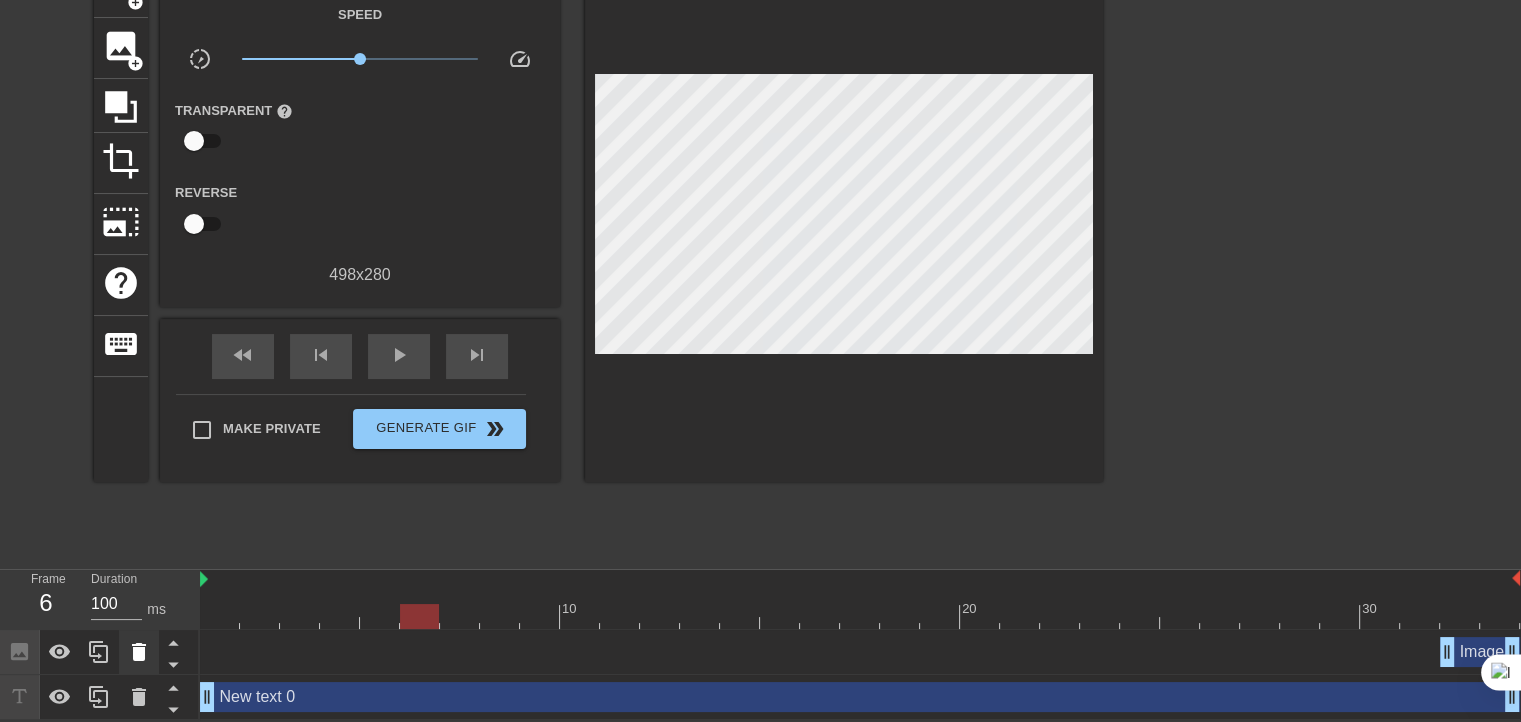 click 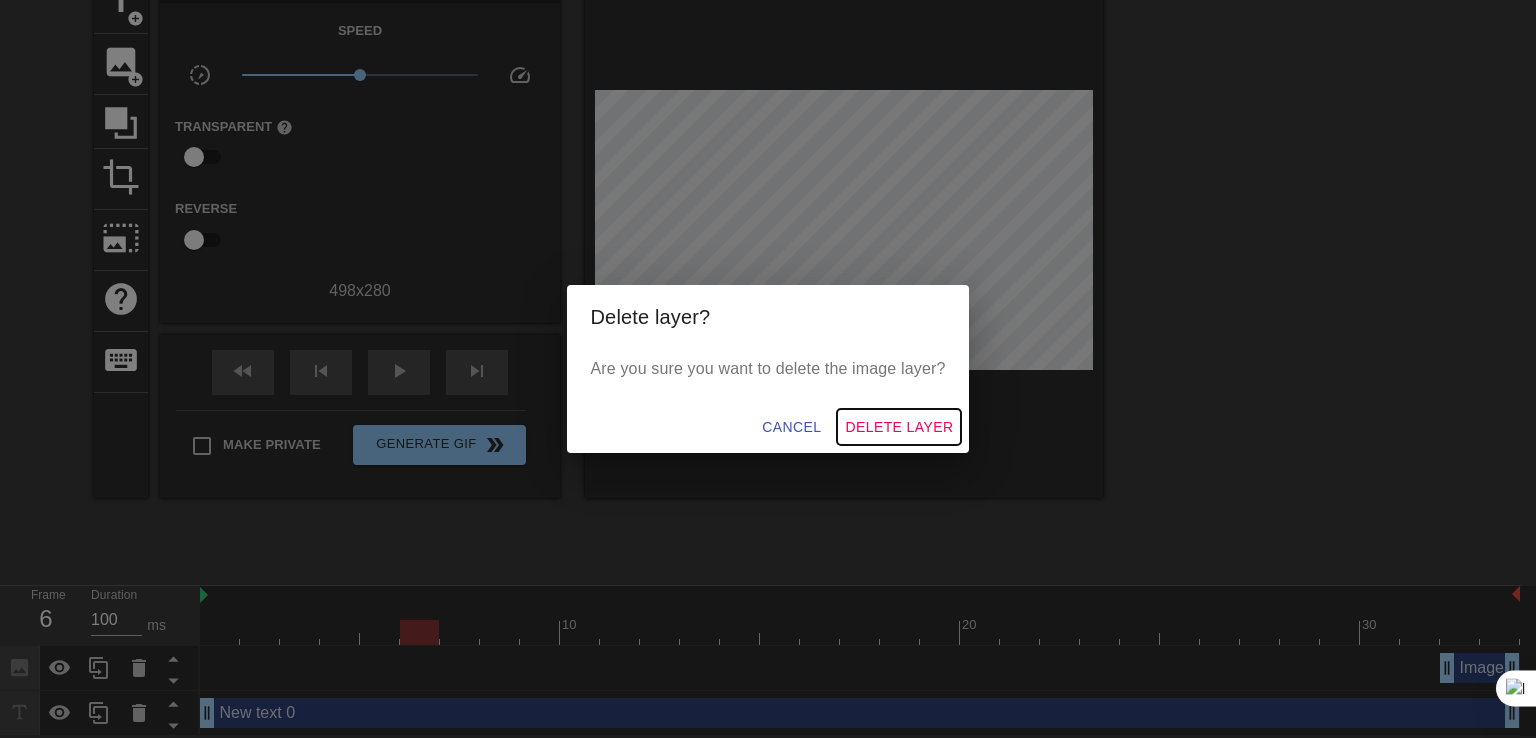 click on "Delete Layer" at bounding box center [899, 427] 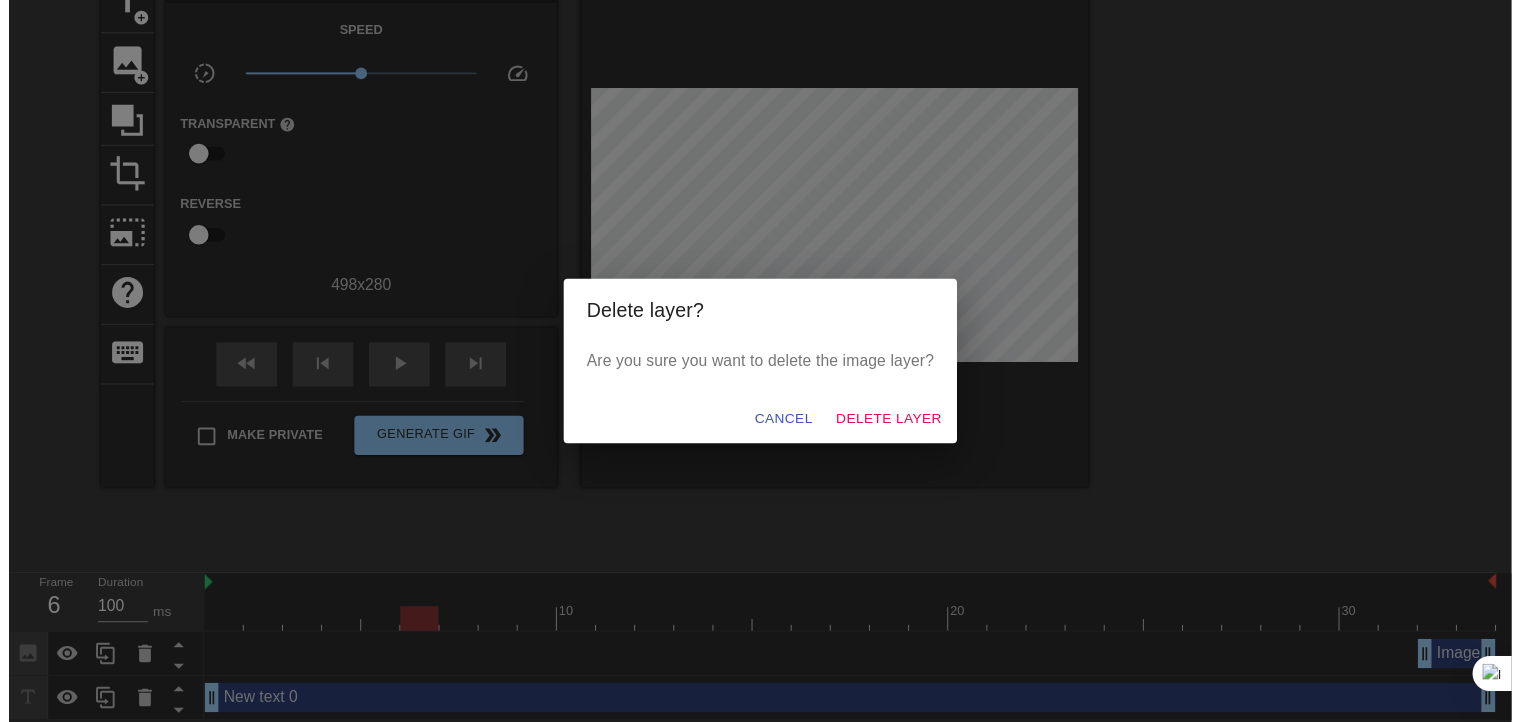 scroll, scrollTop: 78, scrollLeft: 0, axis: vertical 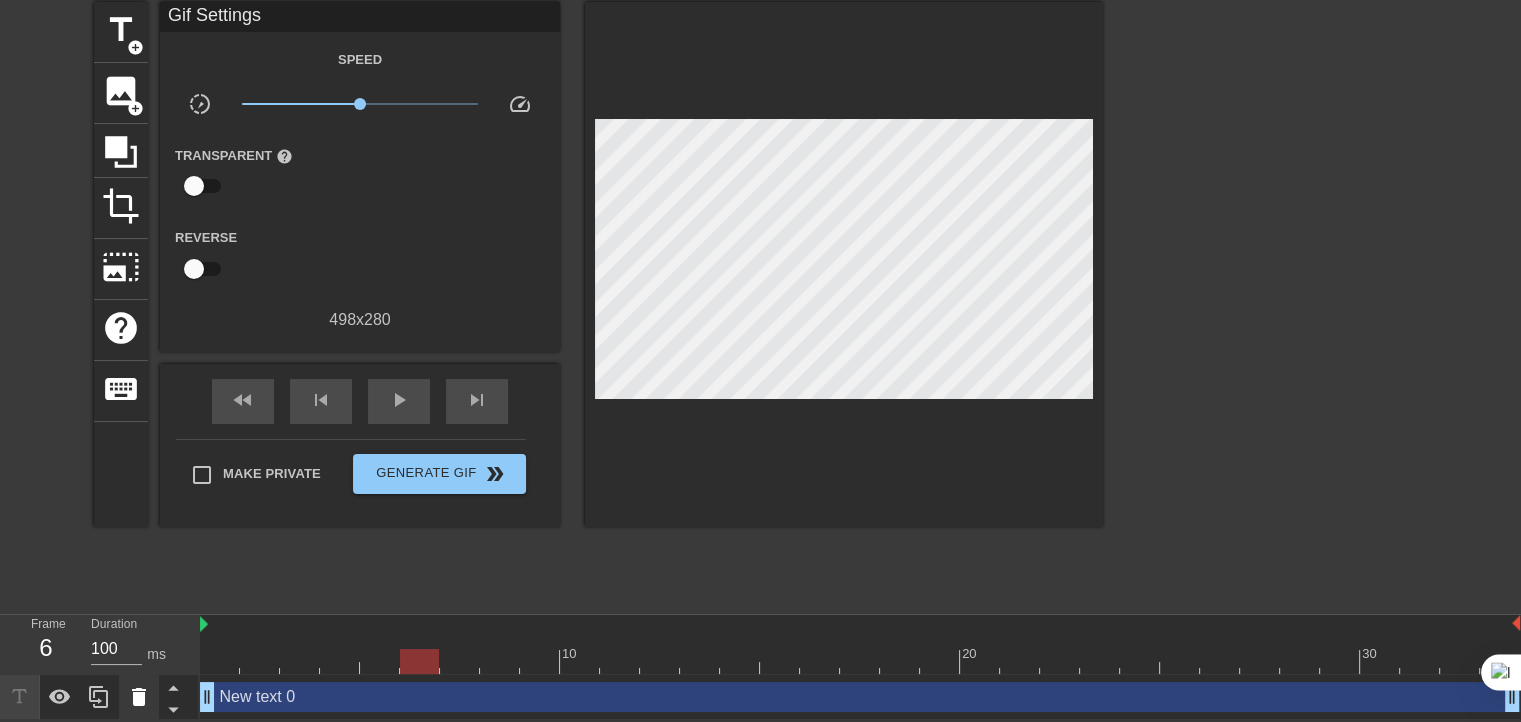 click 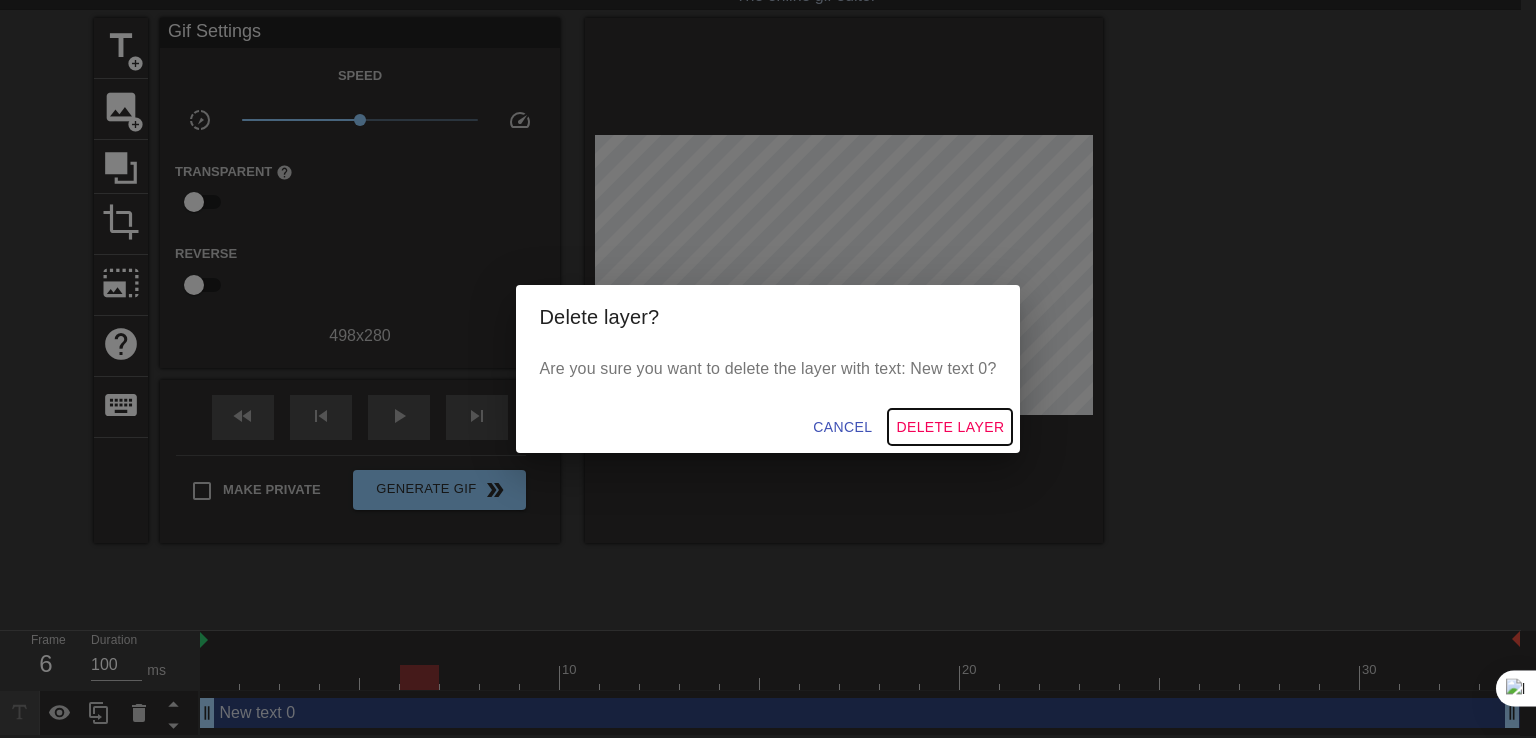 click on "Delete Layer" at bounding box center (950, 427) 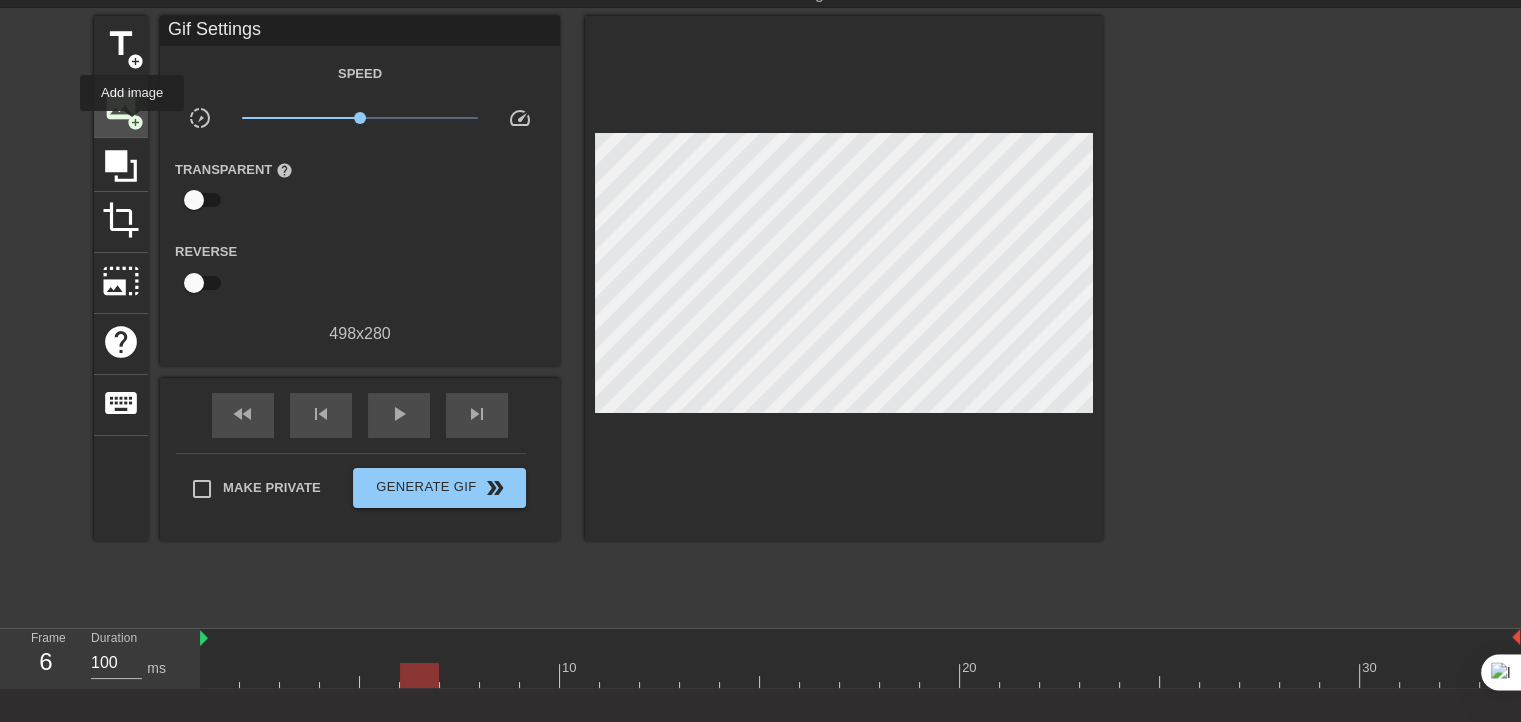 click on "add_circle" at bounding box center [135, 122] 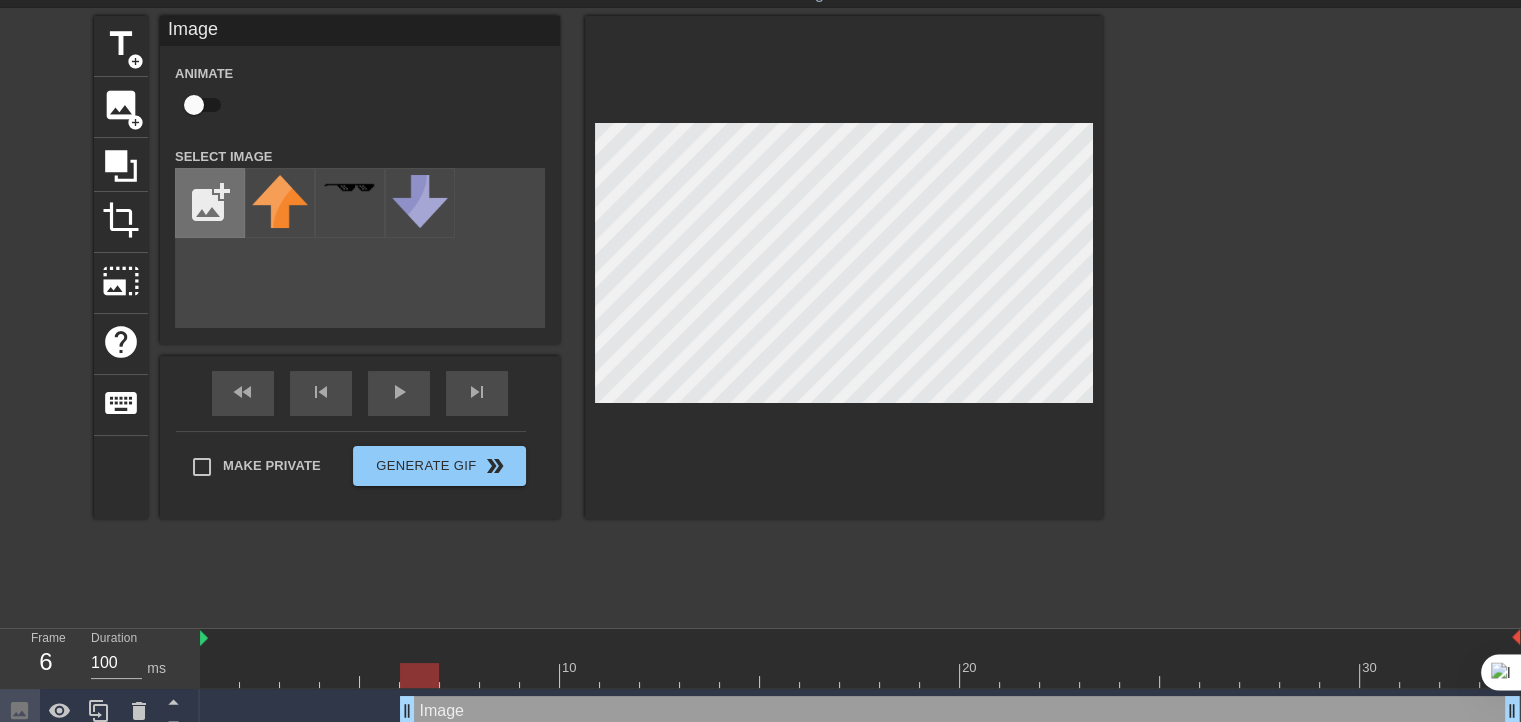 click at bounding box center (210, 203) 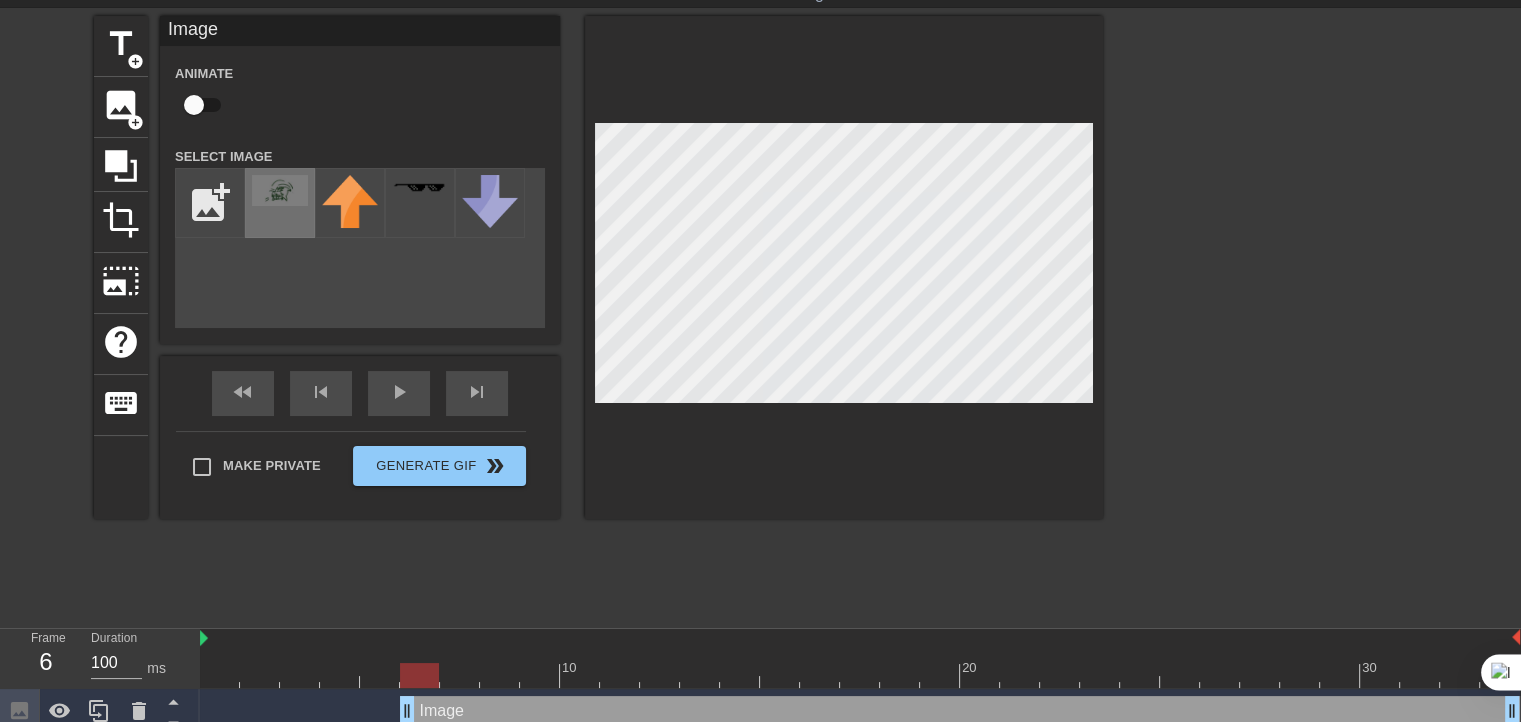 click at bounding box center (280, 203) 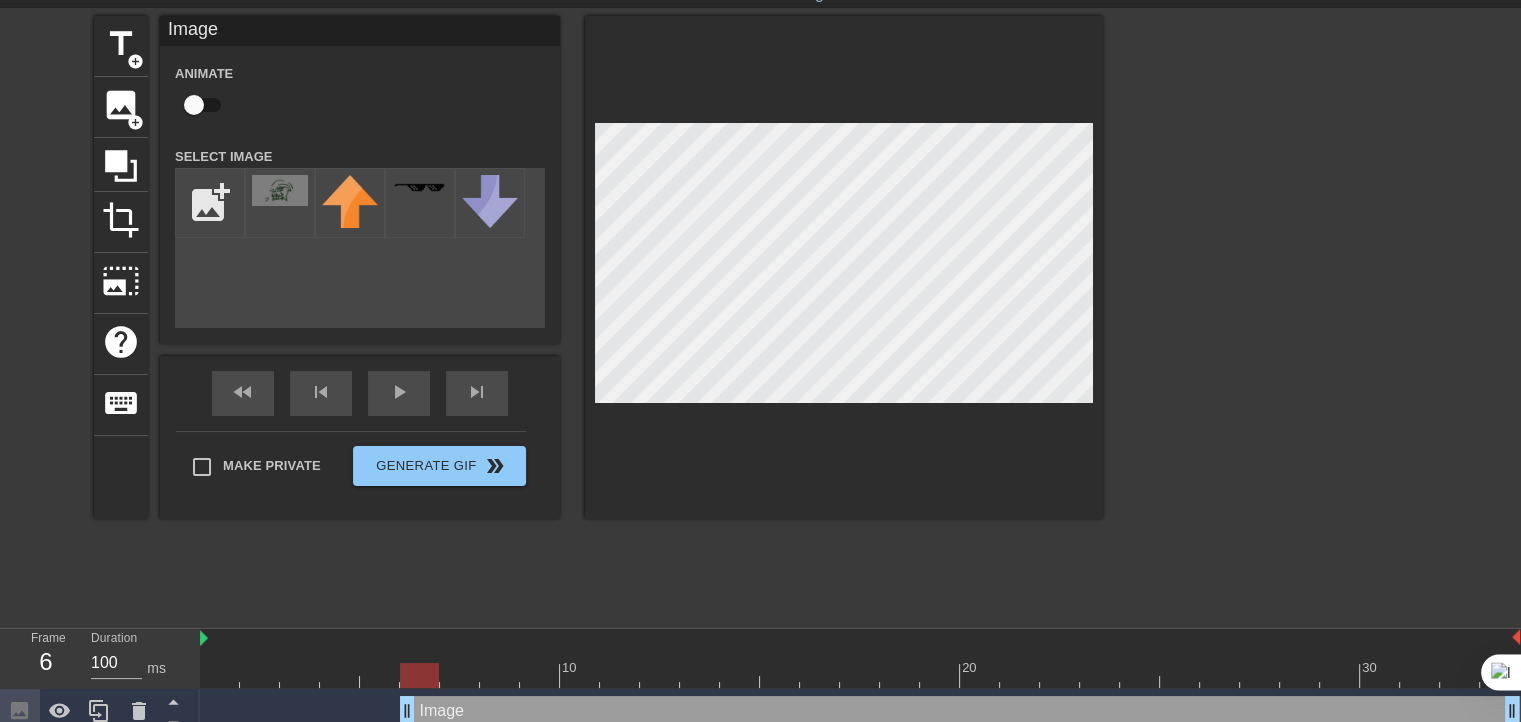 click on "title add_circle image add_circle crop photo_size_select_large help keyboard Image Animate Select Image add_photo_alternate fast_rewind skip_previous play_arrow skip_next Make Private Generate Gif double_arrow" at bounding box center [598, 267] 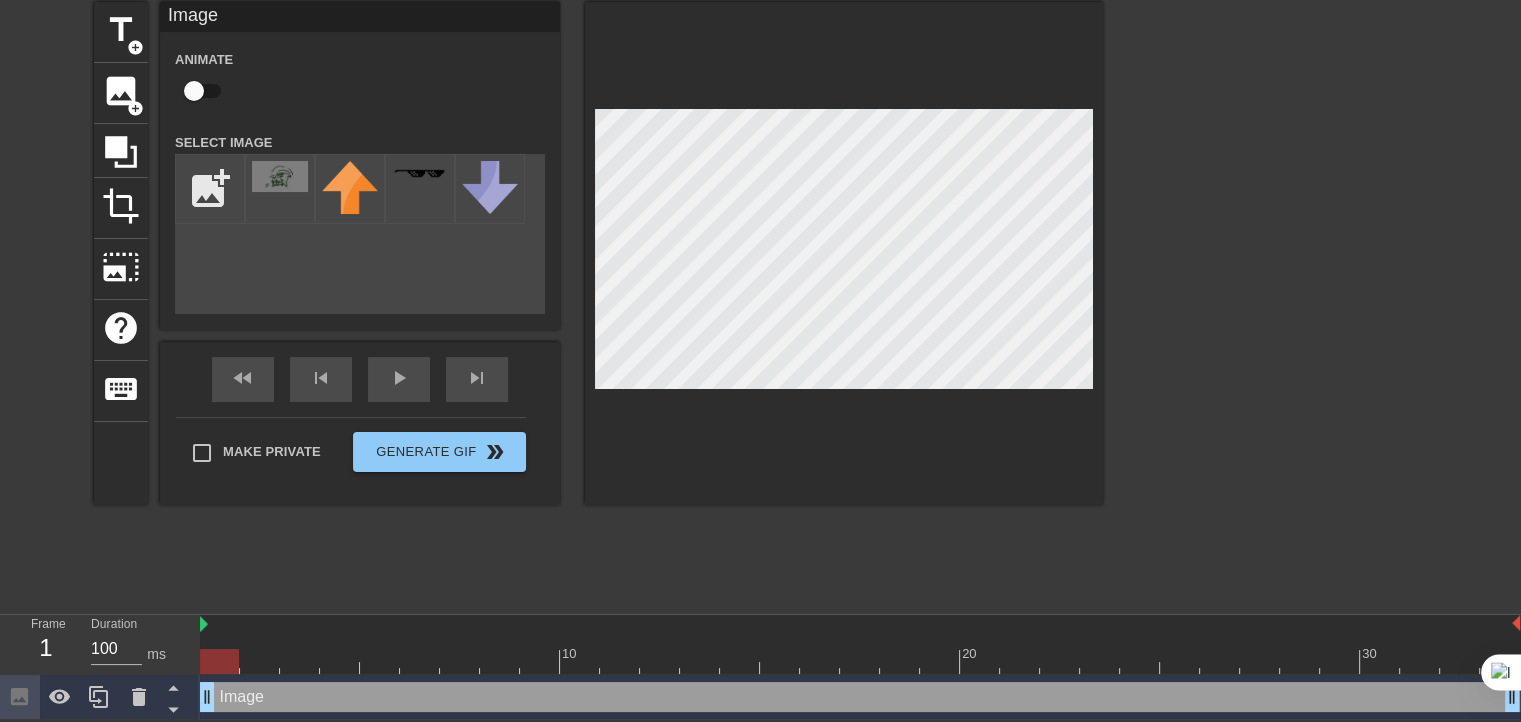 drag, startPoint x: 400, startPoint y: 694, endPoint x: 199, endPoint y: 694, distance: 201 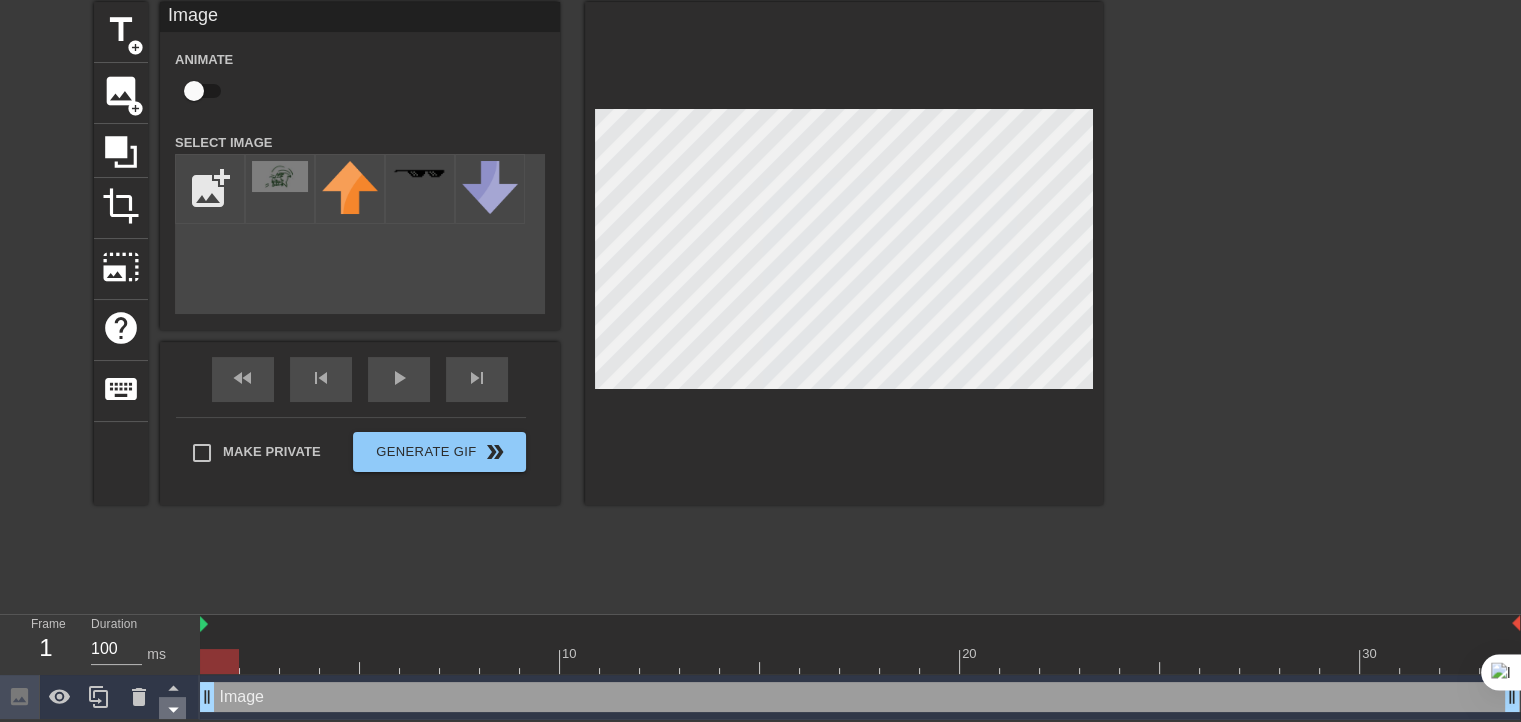 click 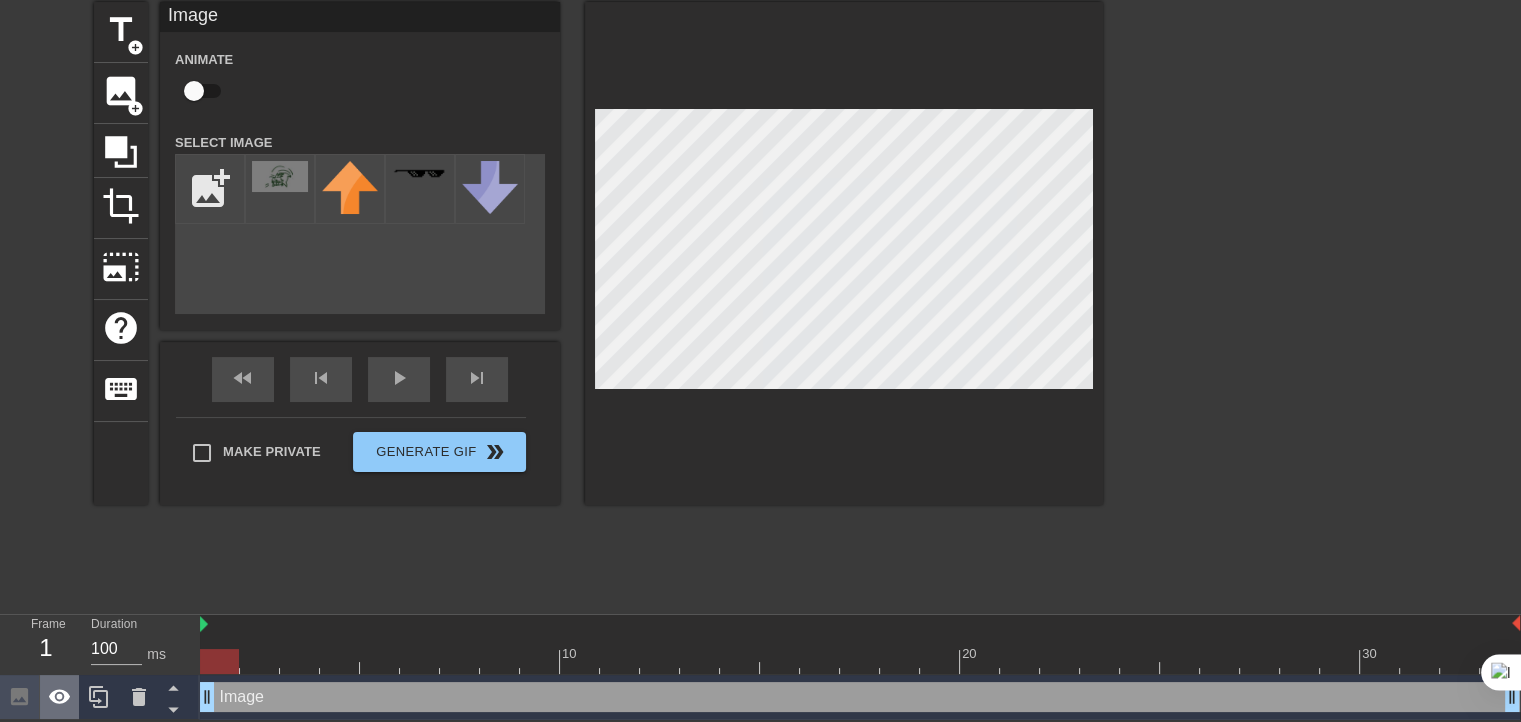 click at bounding box center (60, 697) 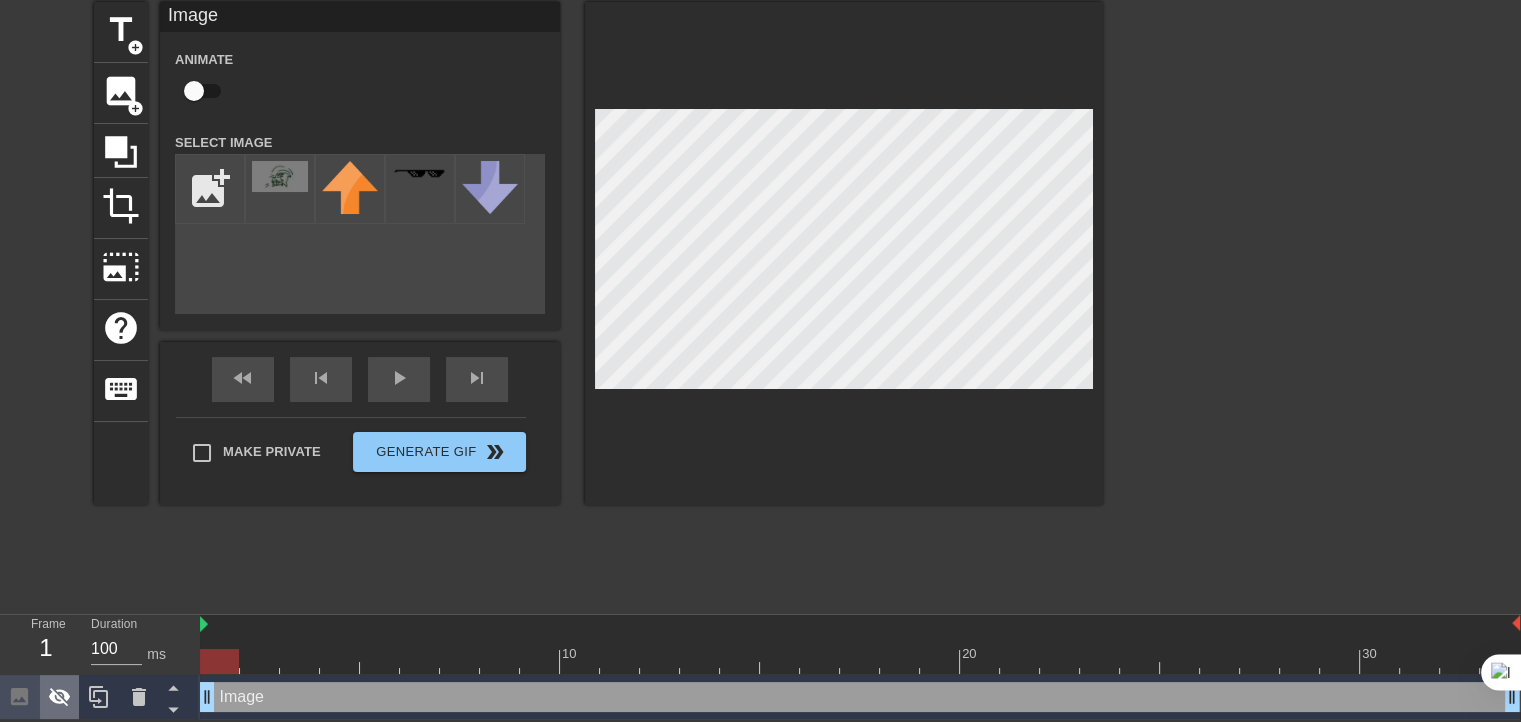 click at bounding box center (60, 697) 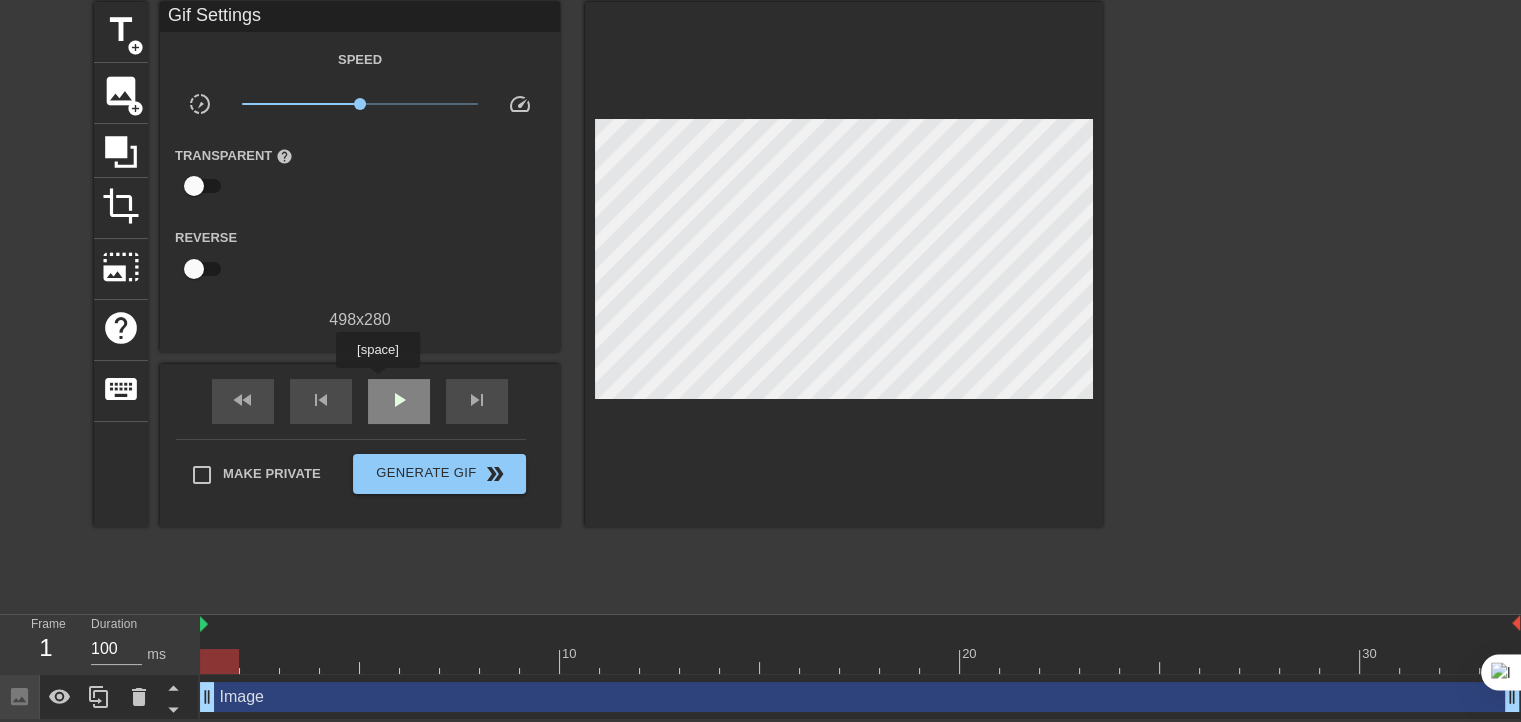 click on "play_arrow" at bounding box center [399, 401] 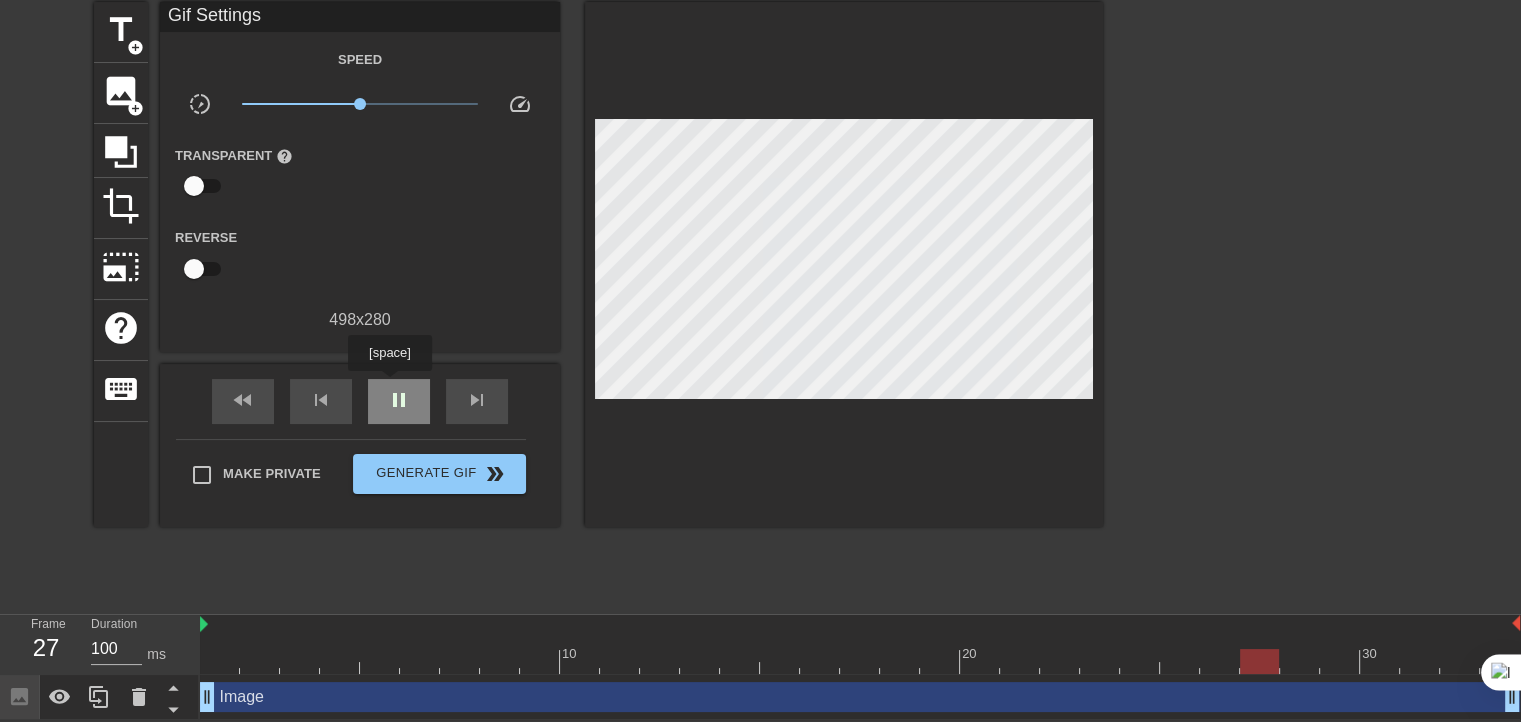 click on "pause" at bounding box center [399, 400] 